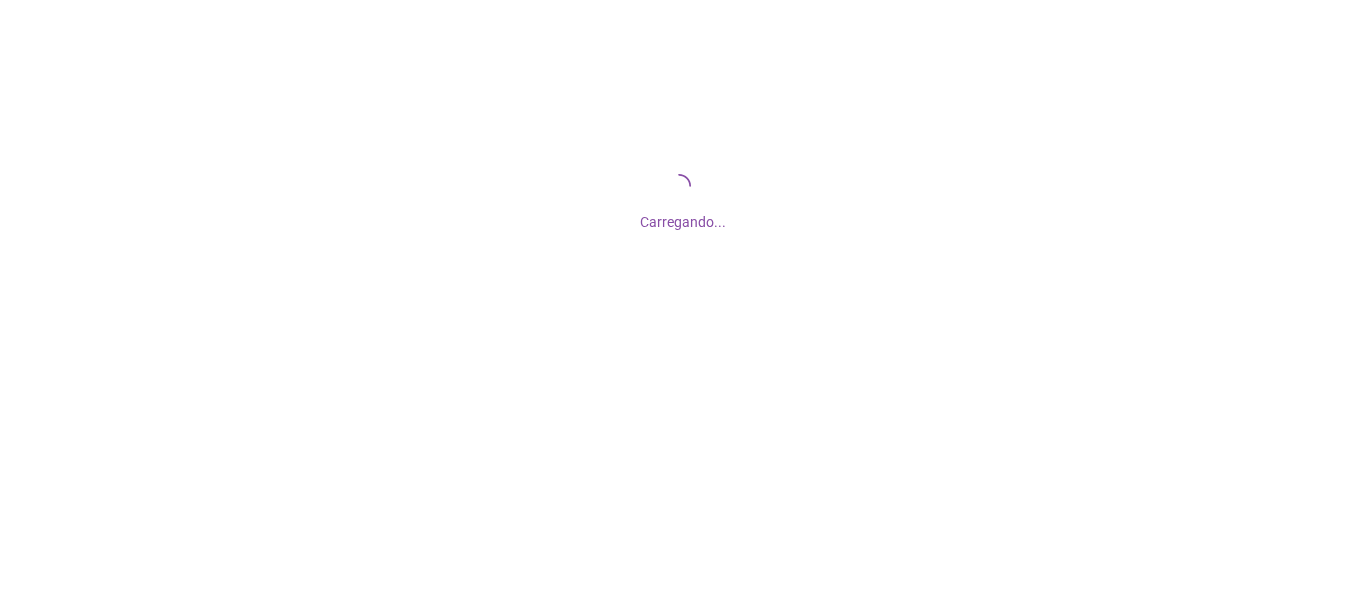 scroll, scrollTop: 0, scrollLeft: 0, axis: both 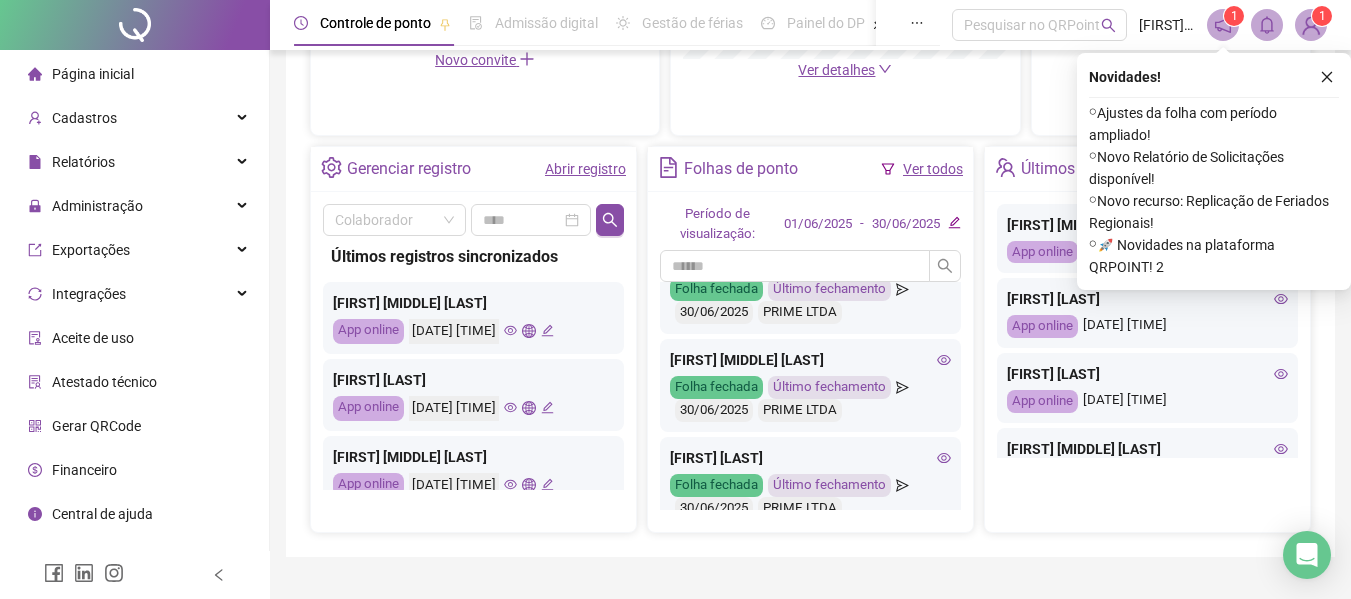 click on "Fechar folha" at bounding box center [897, 214] 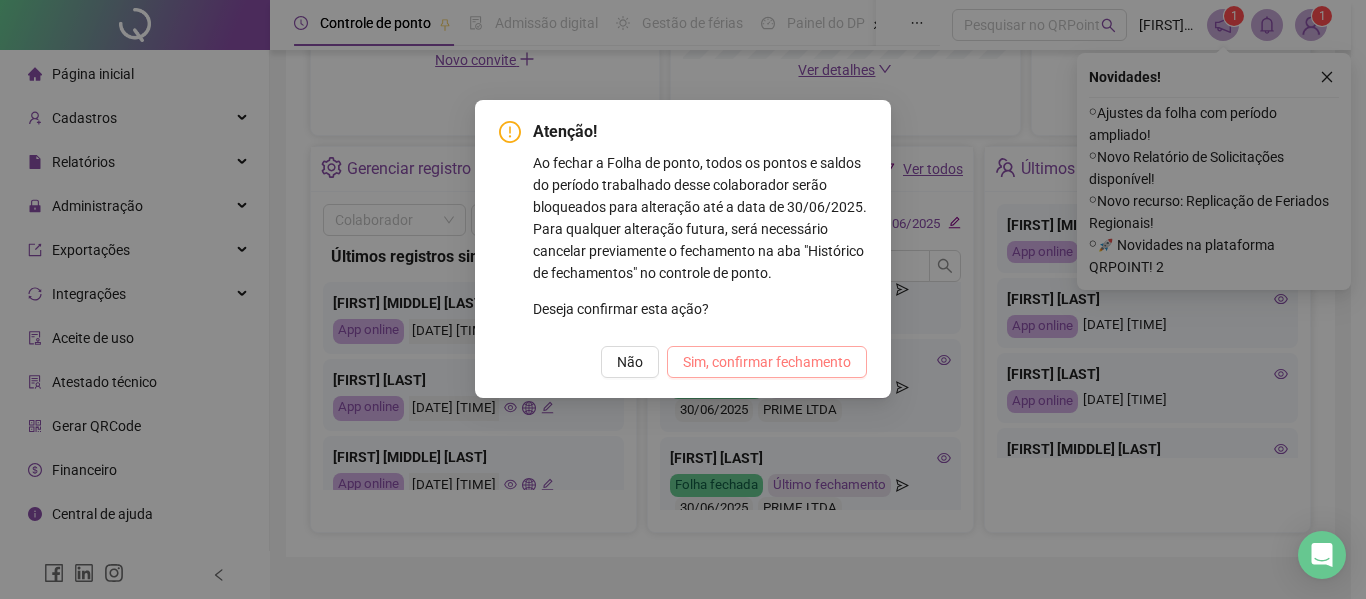 click on "Sim, confirmar fechamento" at bounding box center [767, 362] 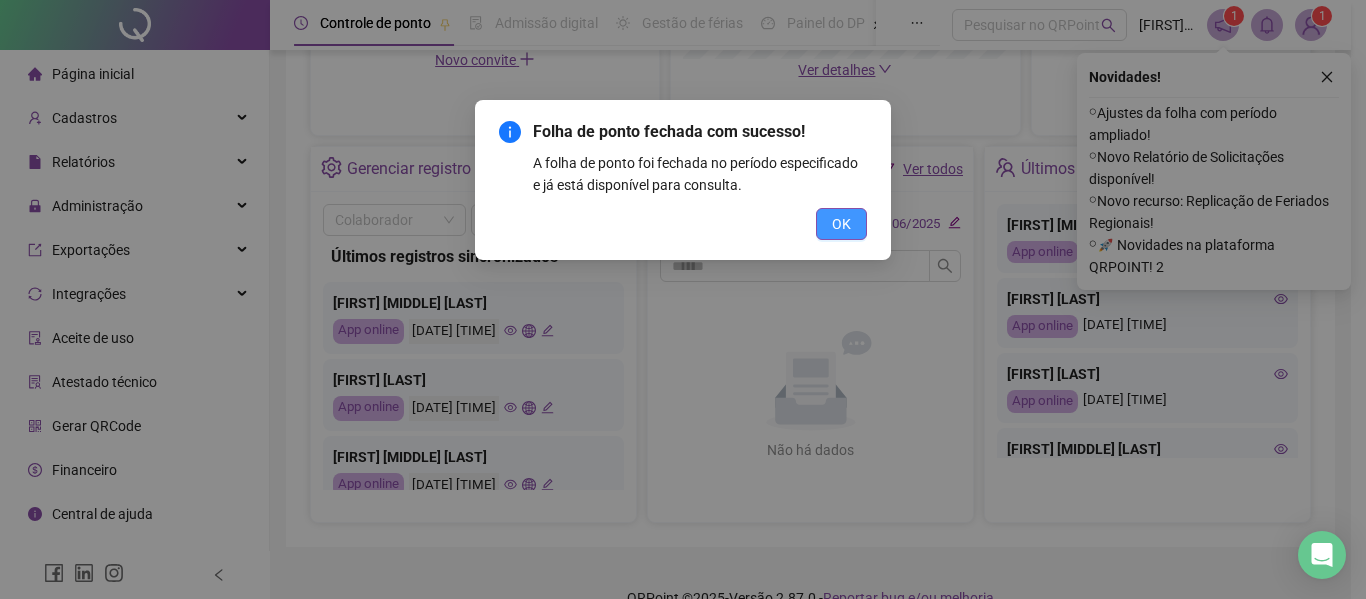 click on "OK" at bounding box center [841, 224] 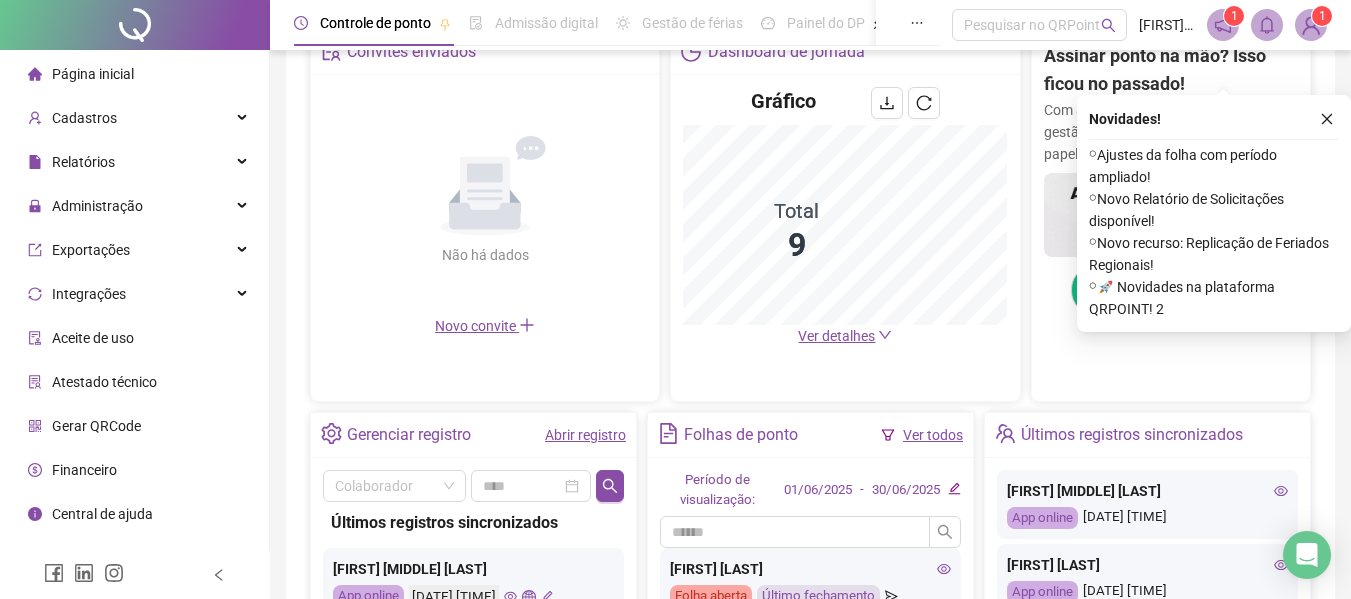 scroll, scrollTop: 723, scrollLeft: 0, axis: vertical 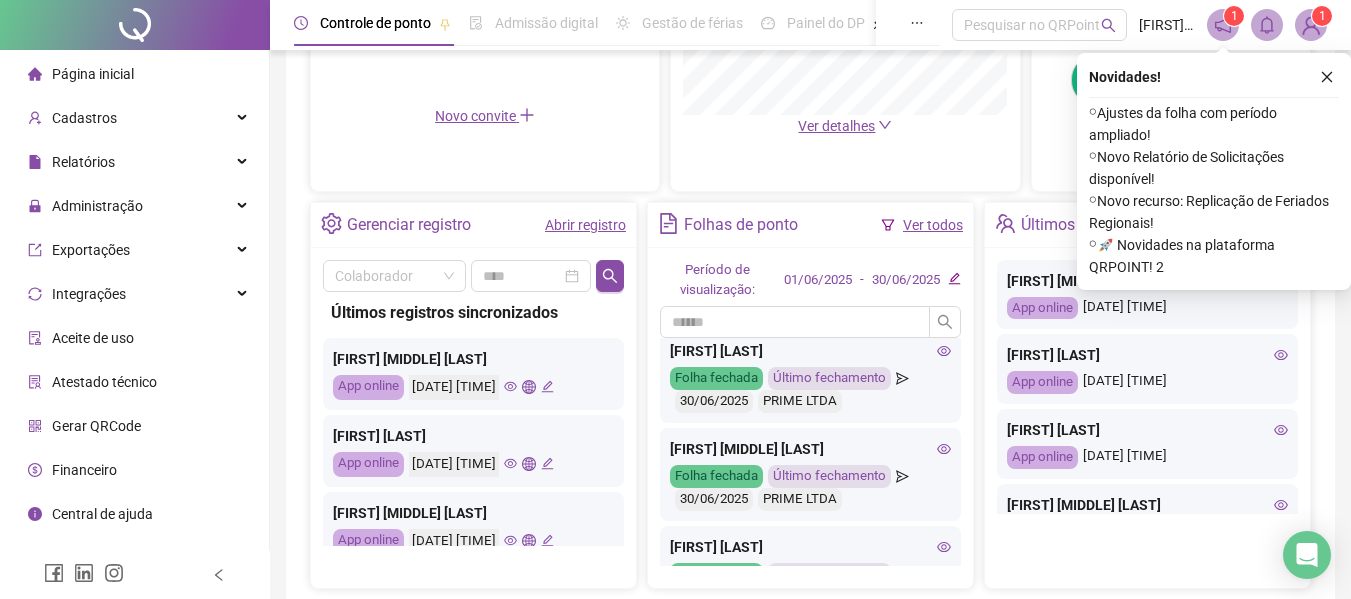 click 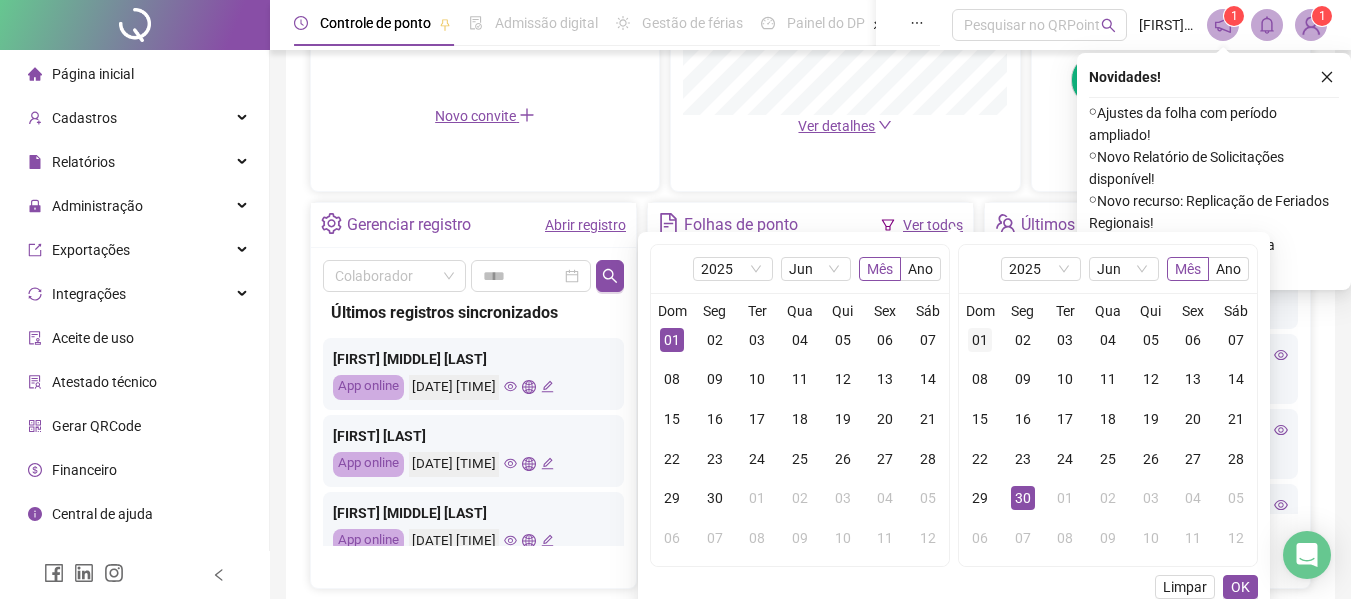 click on "01" at bounding box center [980, 340] 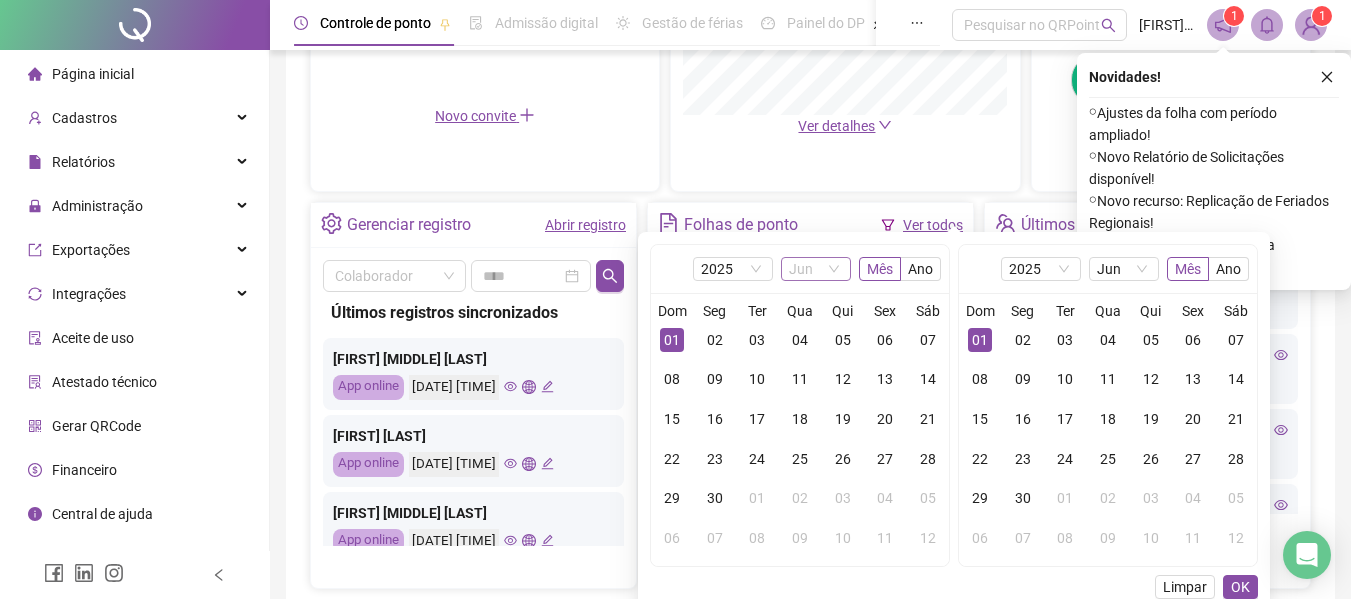 click on "Jun" at bounding box center [816, 269] 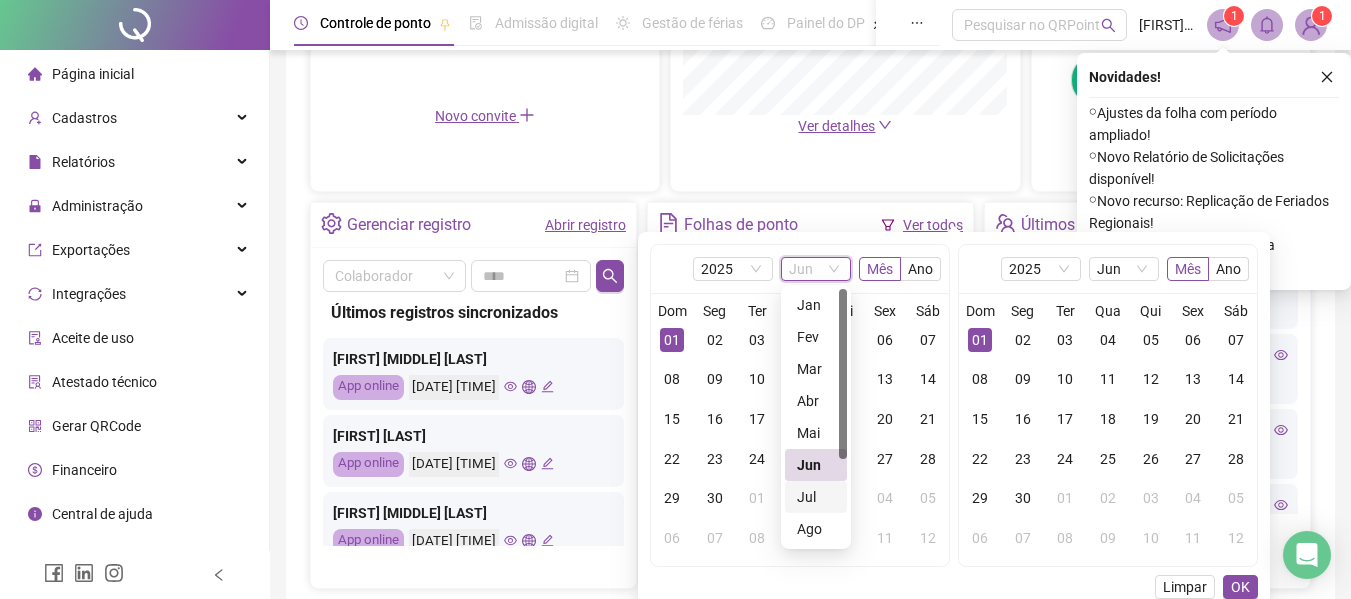 click on "Jul" at bounding box center (816, 497) 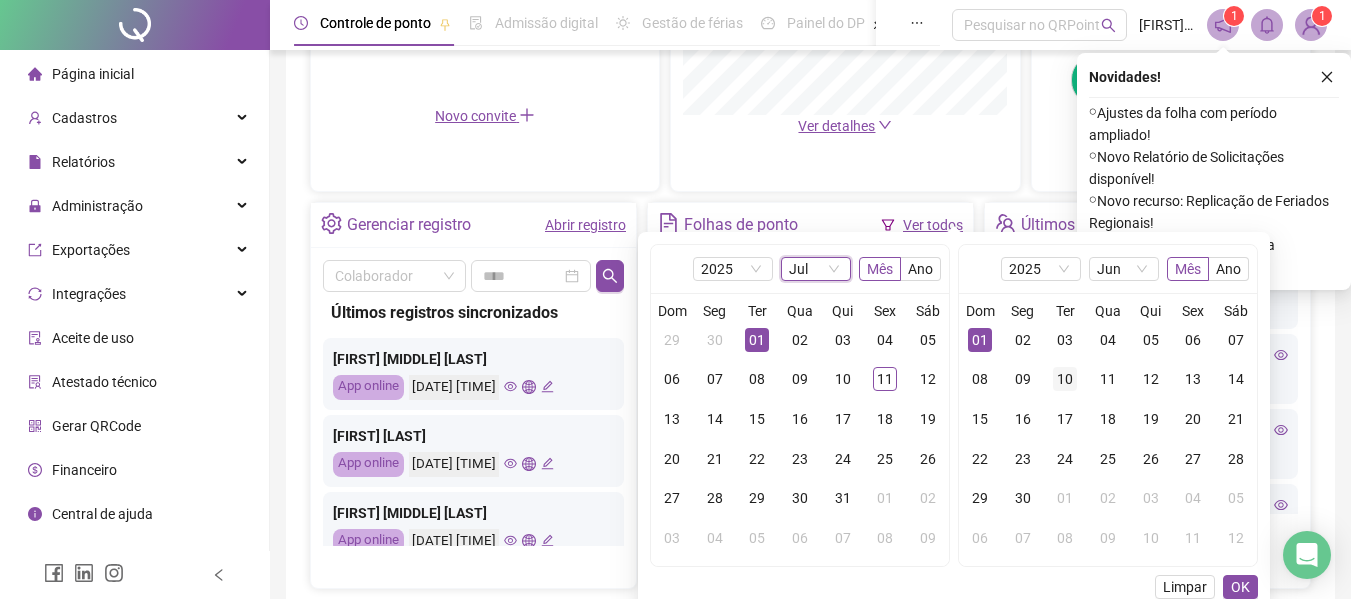 click on "10" at bounding box center (1065, 379) 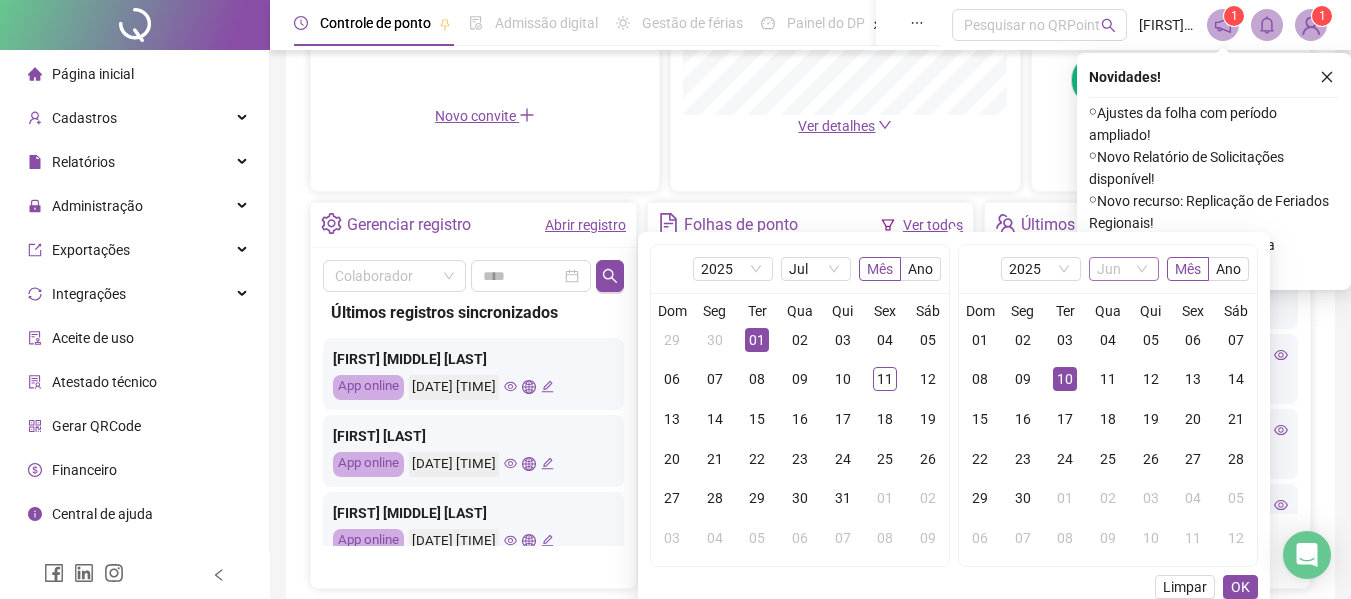 click on "Jun" at bounding box center [1124, 269] 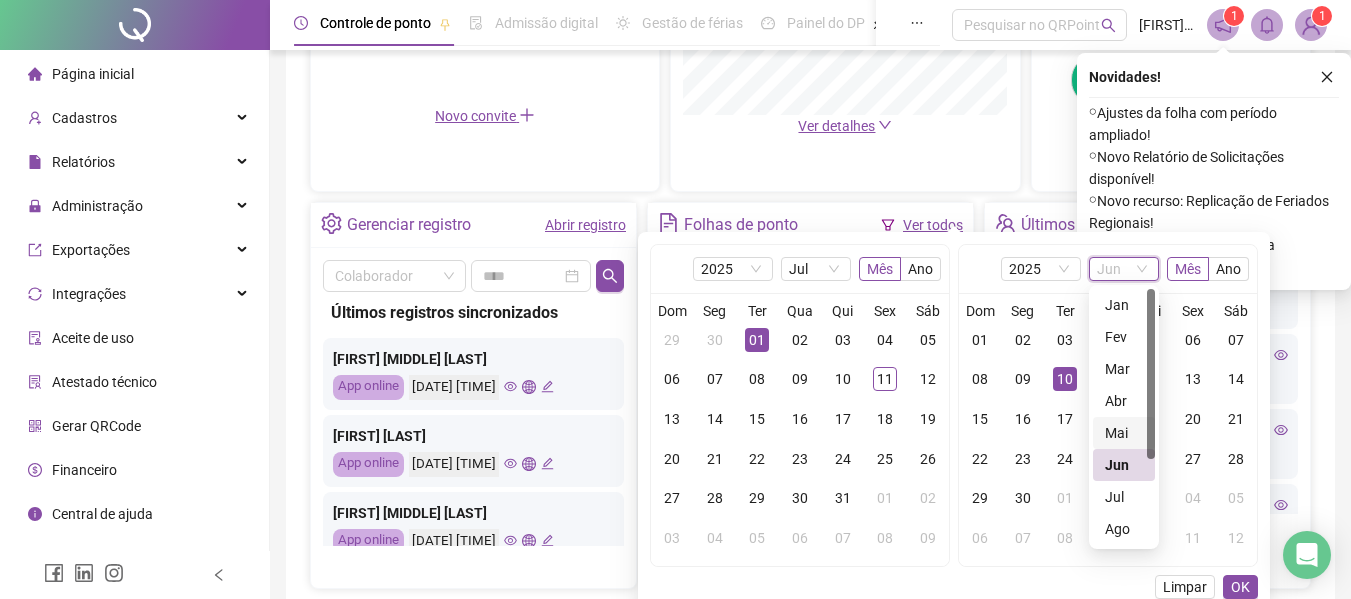 scroll, scrollTop: 100, scrollLeft: 0, axis: vertical 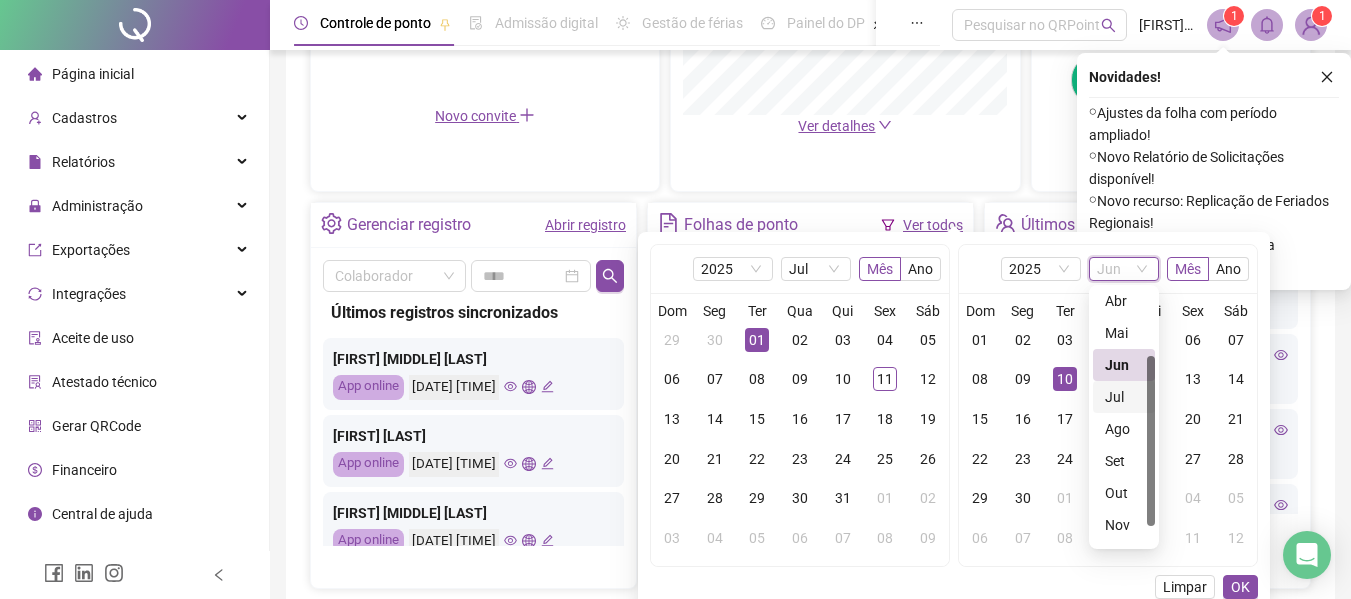 click on "Jul" at bounding box center [1124, 397] 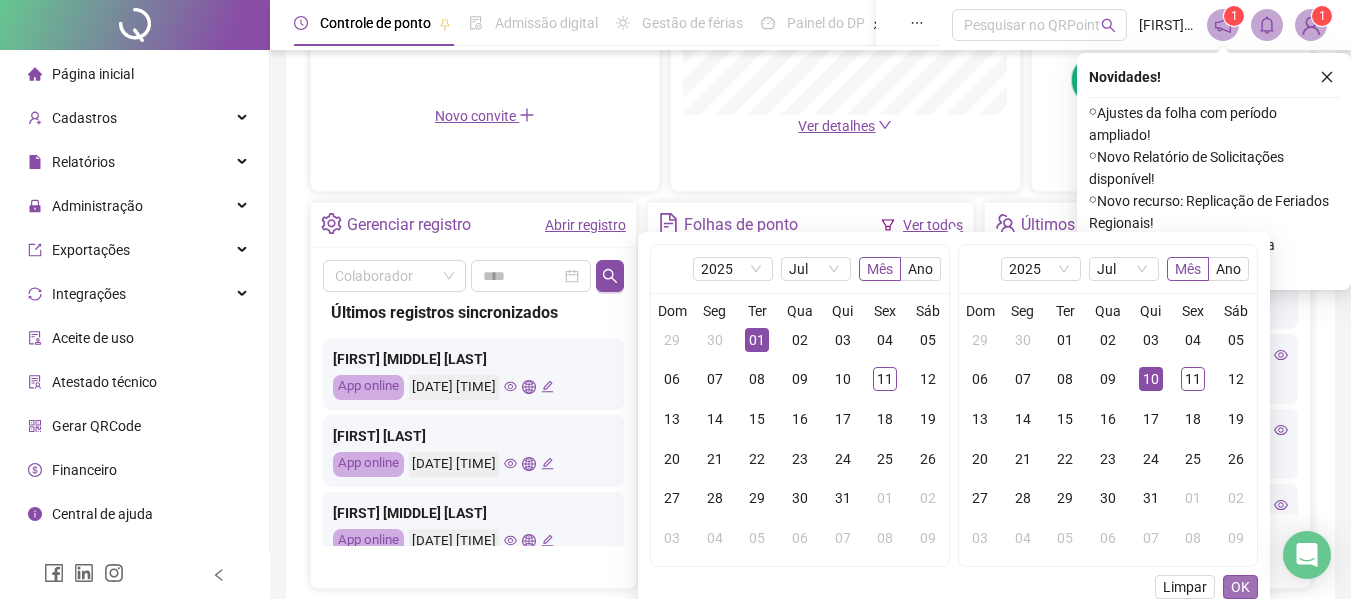 click on "OK" at bounding box center (1240, 587) 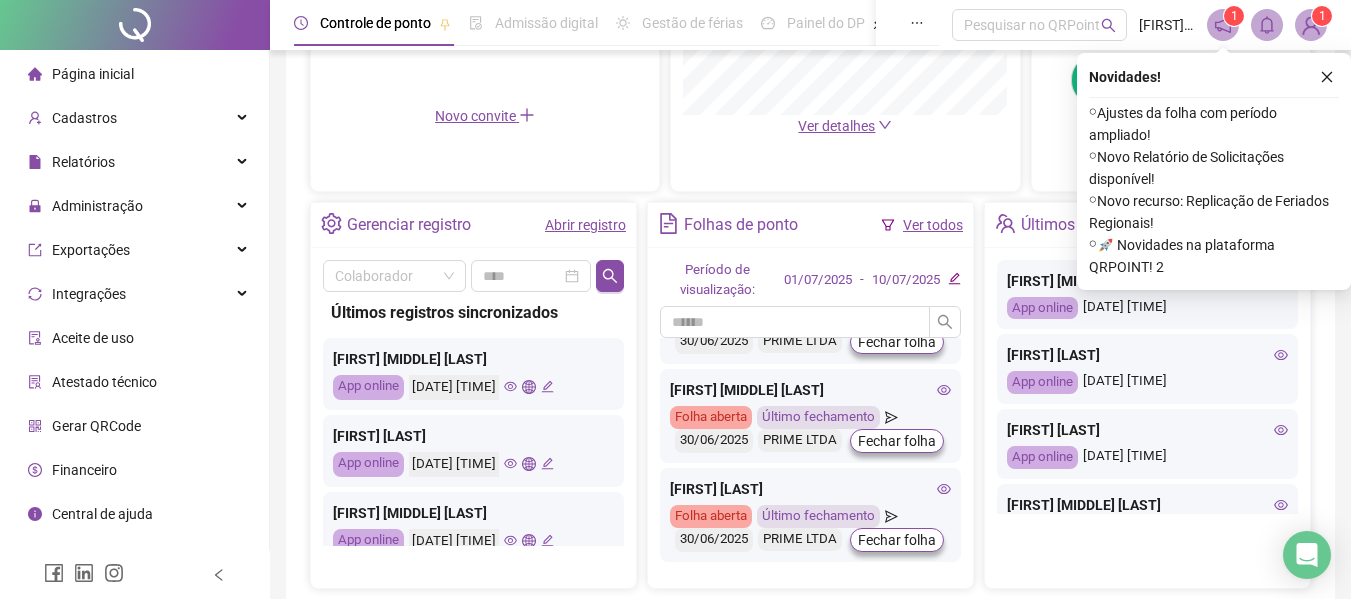 scroll, scrollTop: 802, scrollLeft: 0, axis: vertical 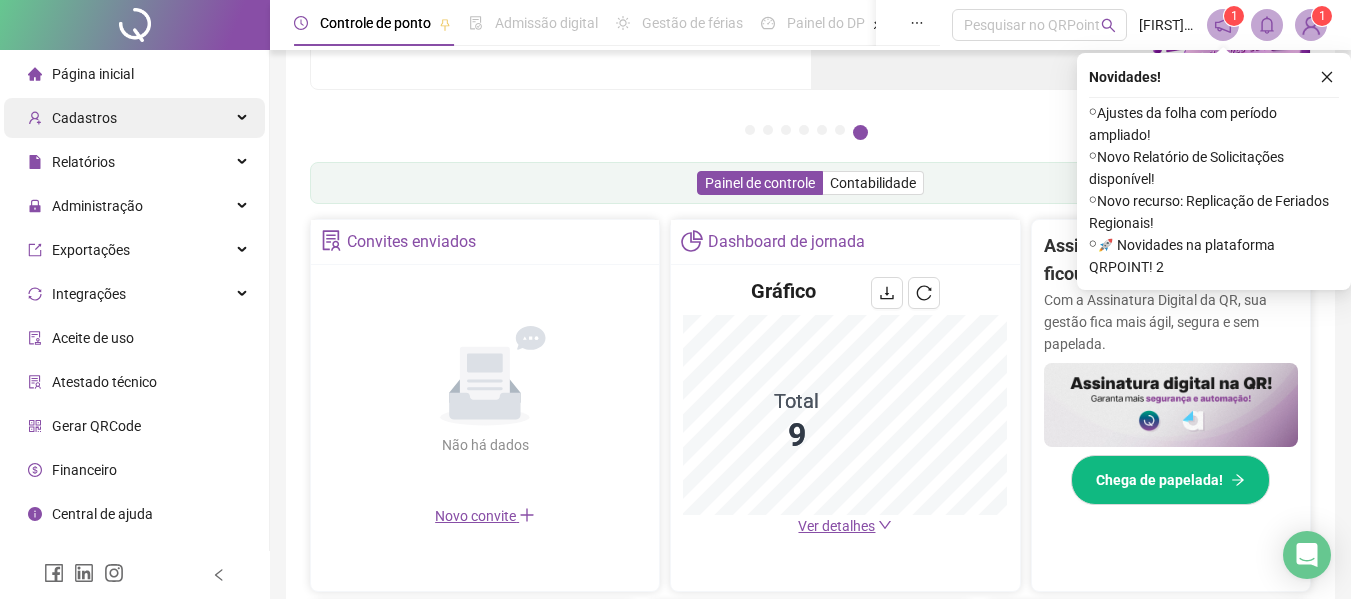 click on "Cadastros" at bounding box center [134, 118] 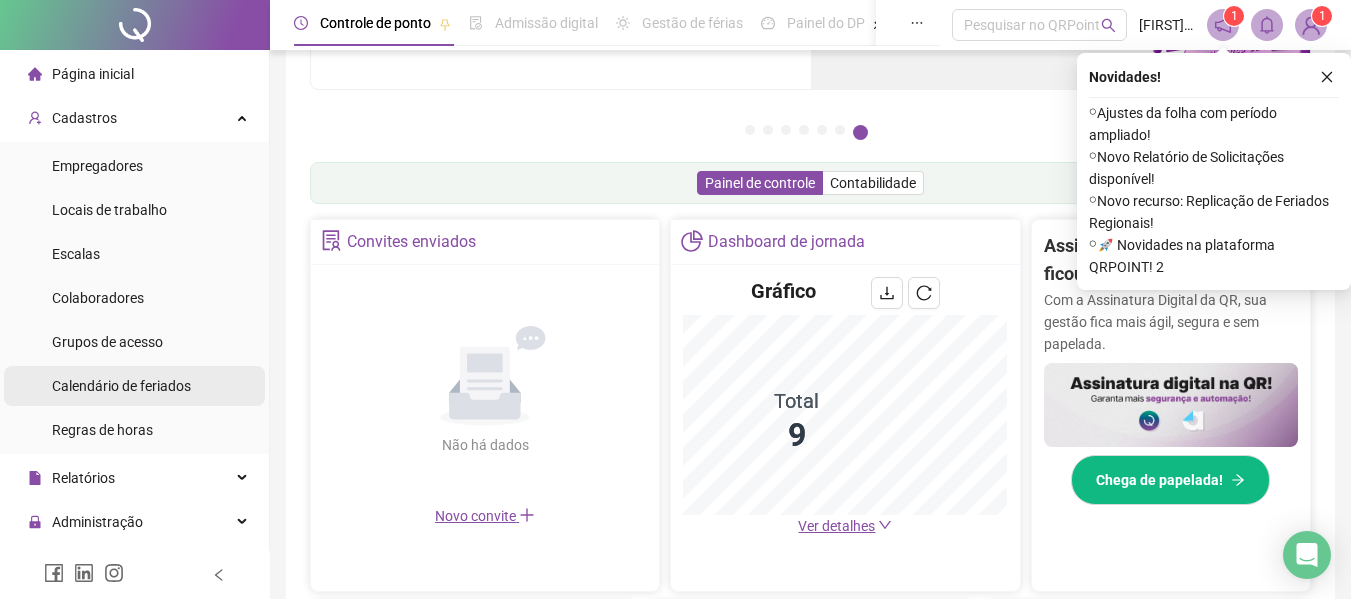 click on "Calendário de feriados" at bounding box center [121, 386] 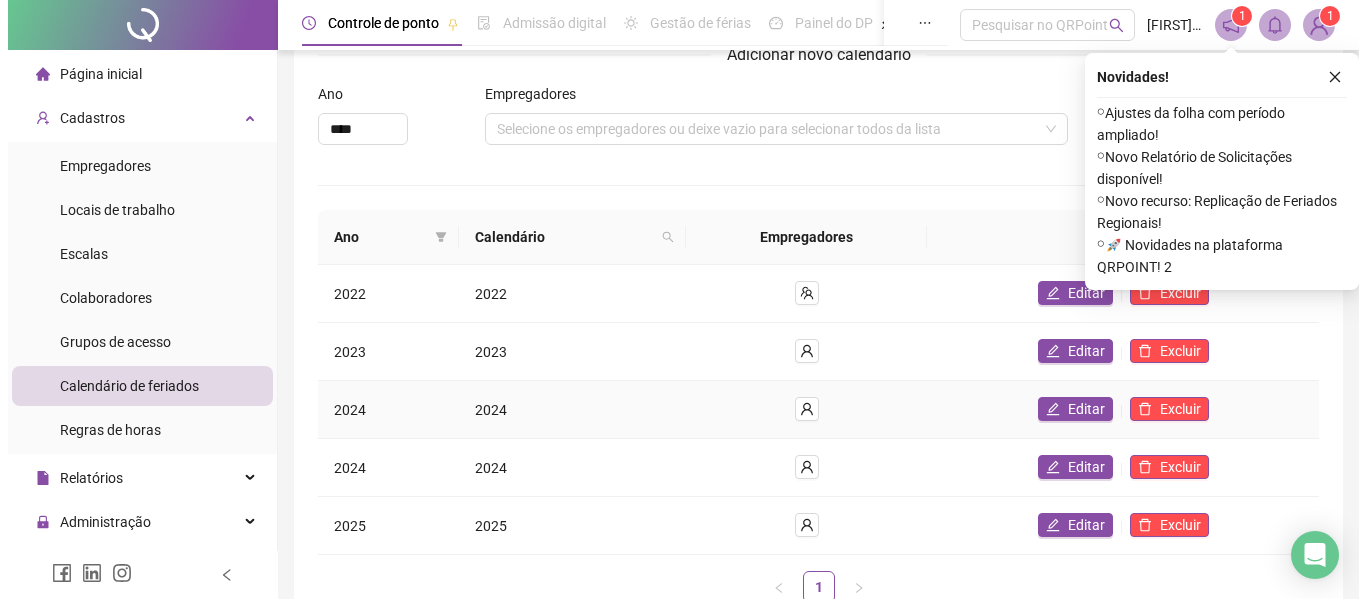 scroll, scrollTop: 100, scrollLeft: 0, axis: vertical 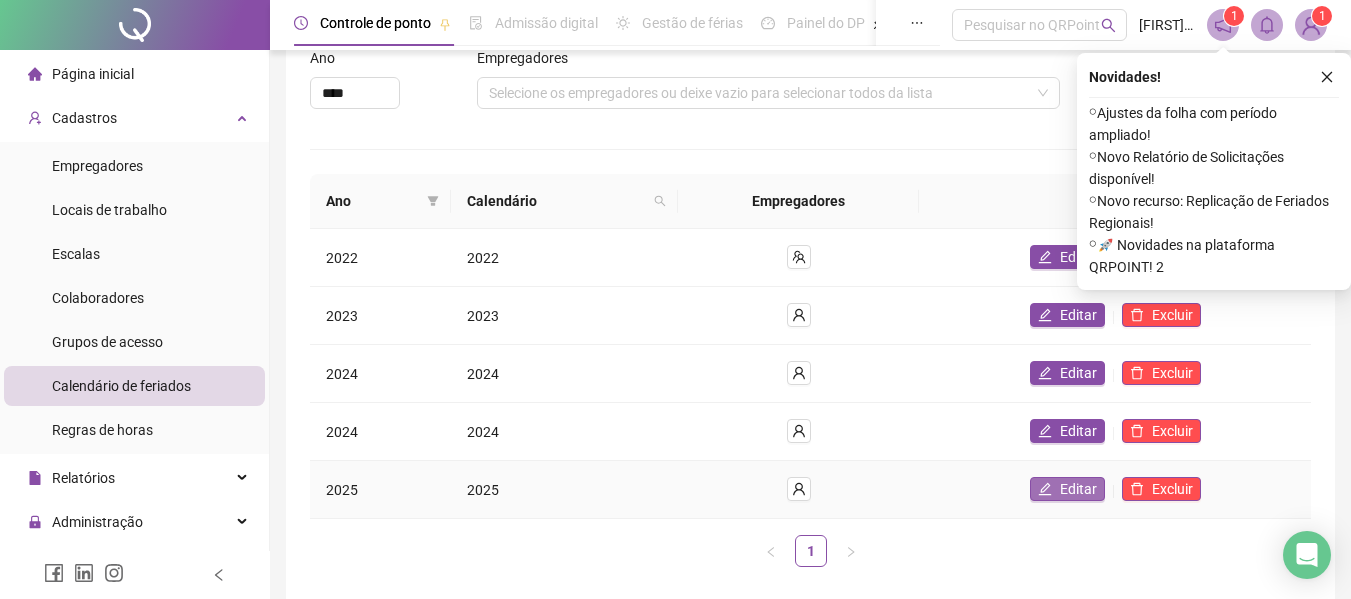 click on "Editar" at bounding box center [1078, 489] 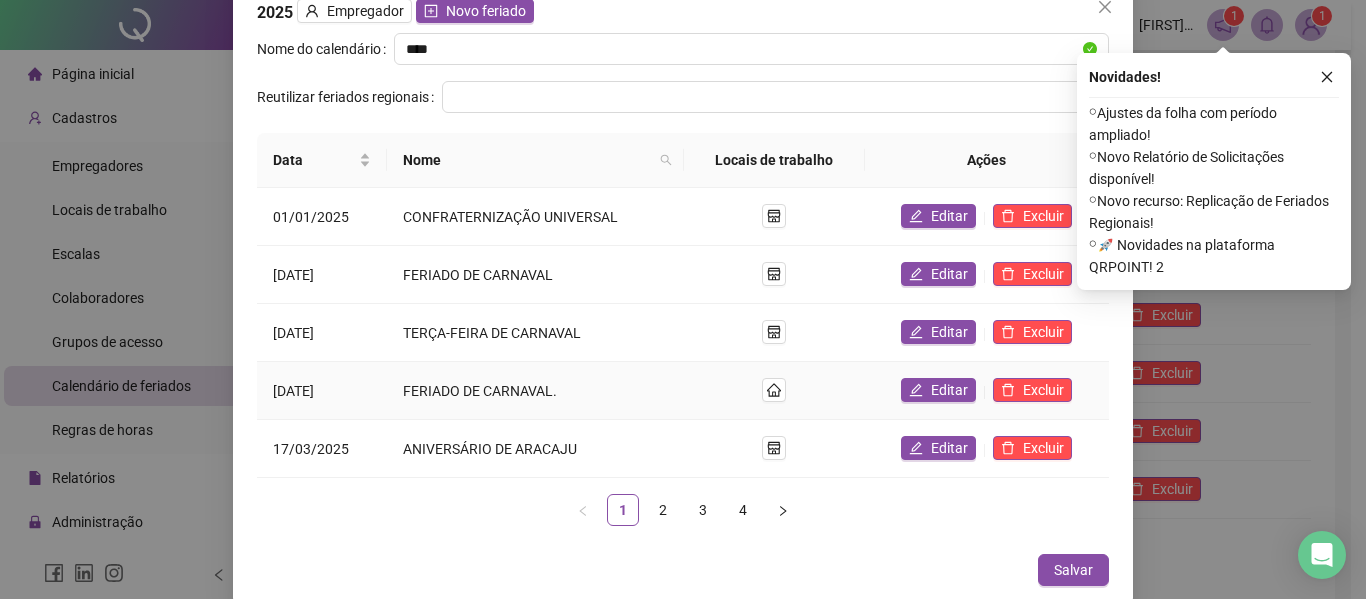 scroll, scrollTop: 27, scrollLeft: 0, axis: vertical 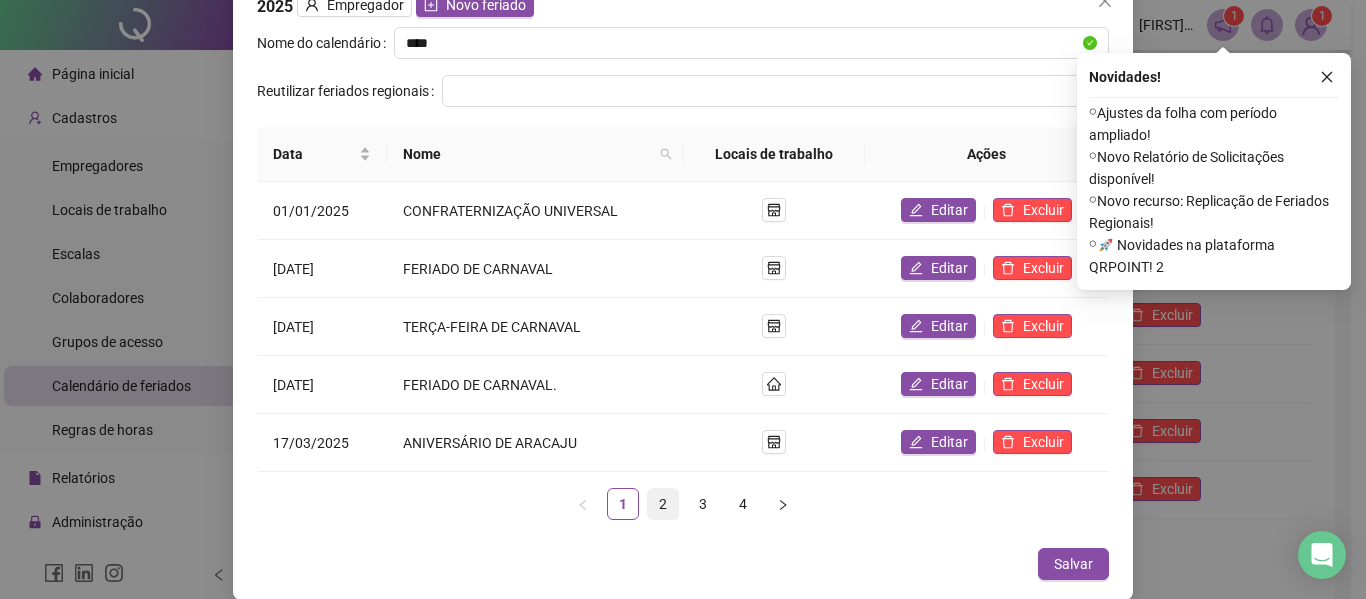 click on "2" at bounding box center [663, 504] 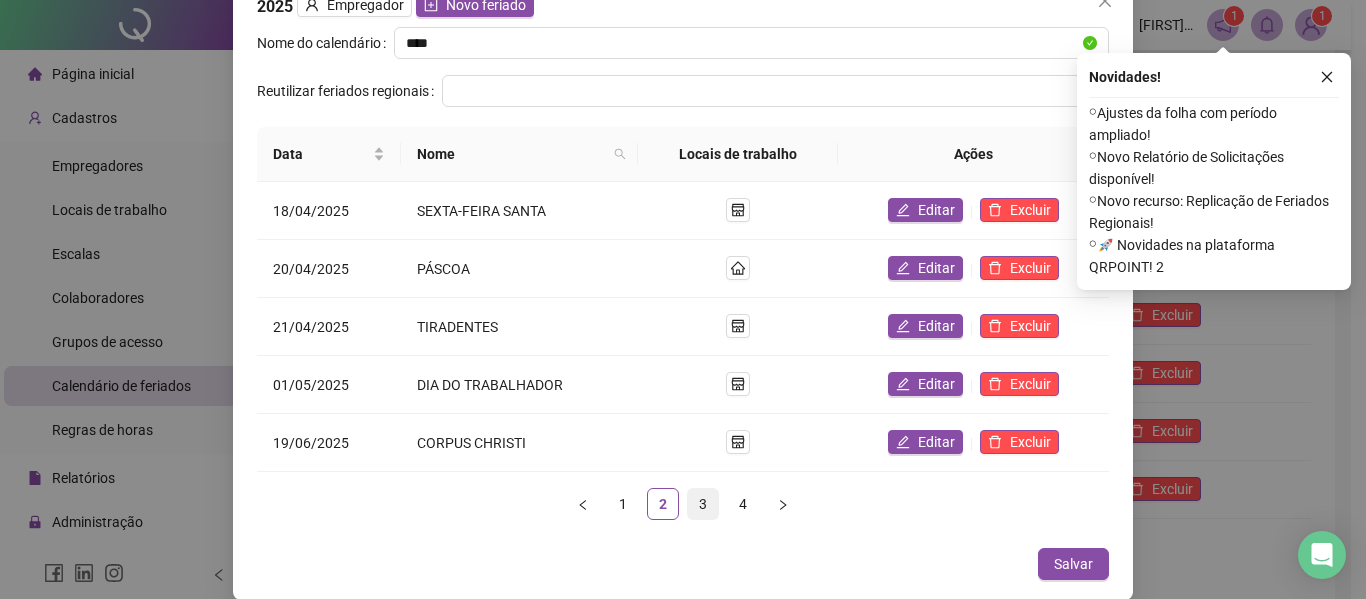 click on "3" at bounding box center (703, 504) 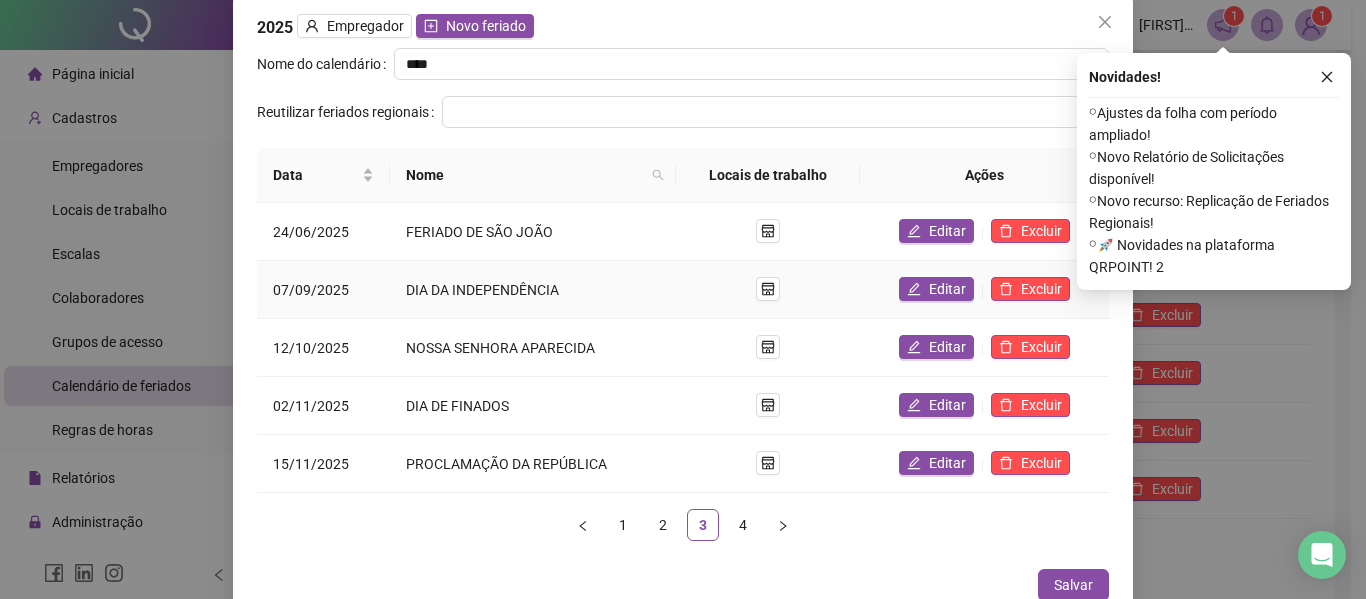 scroll, scrollTop: 0, scrollLeft: 0, axis: both 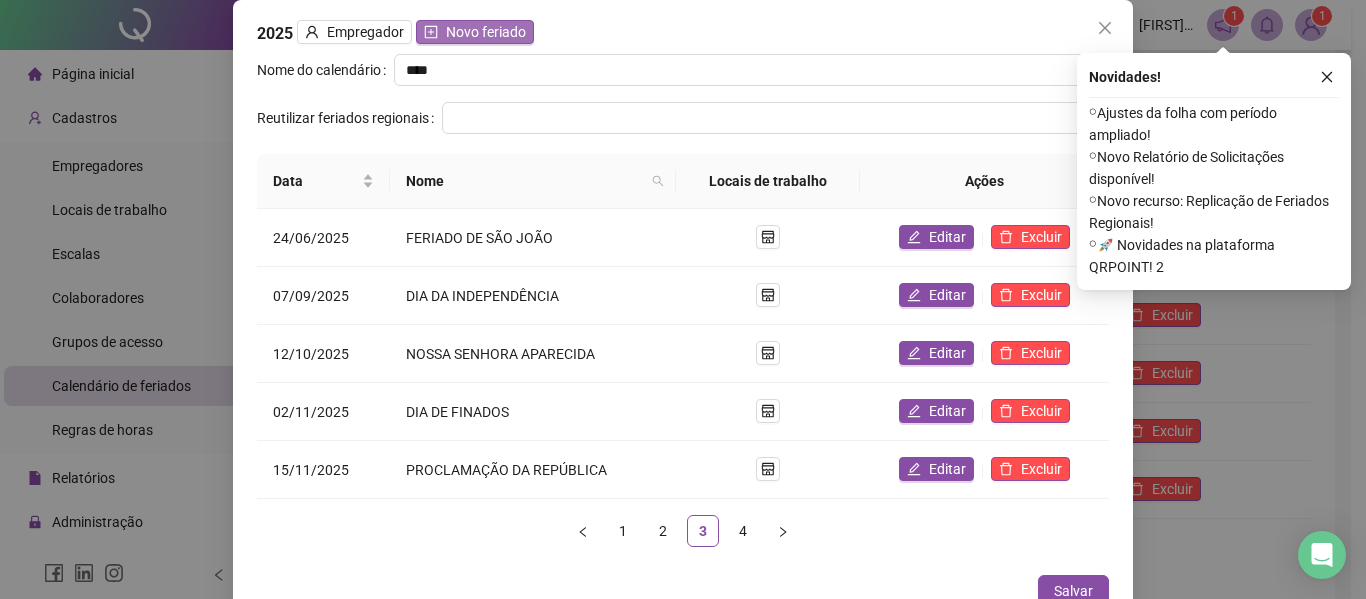 click on "Novo feriado" at bounding box center [486, 32] 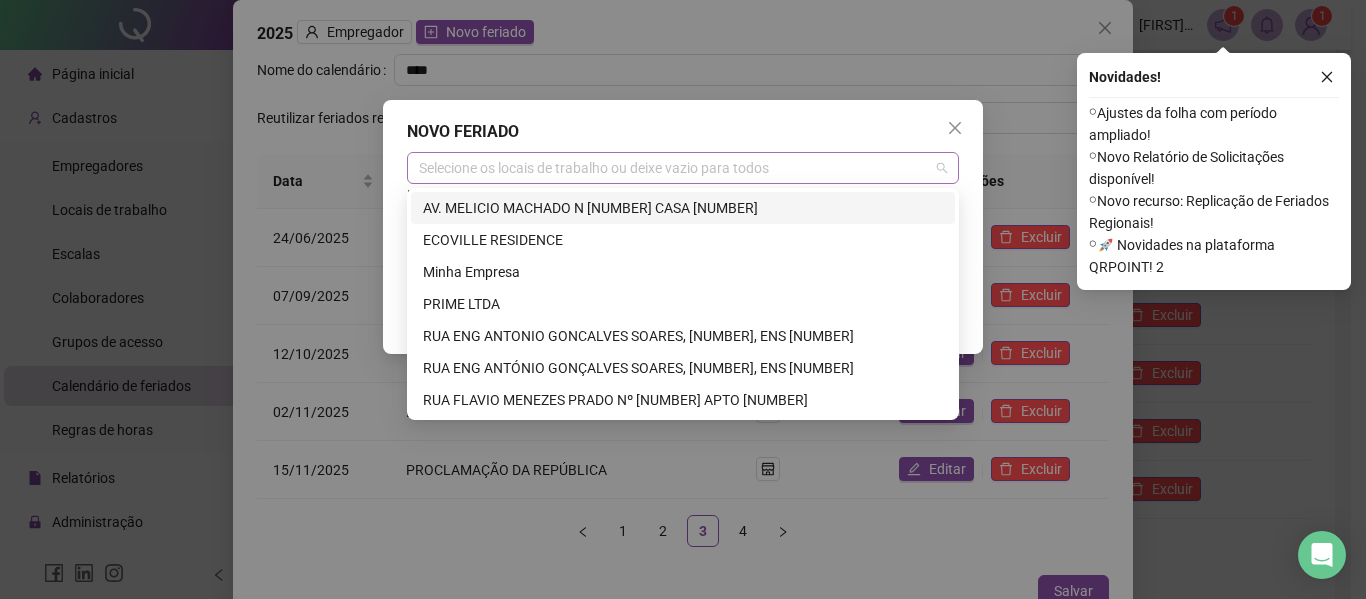 click at bounding box center (672, 168) 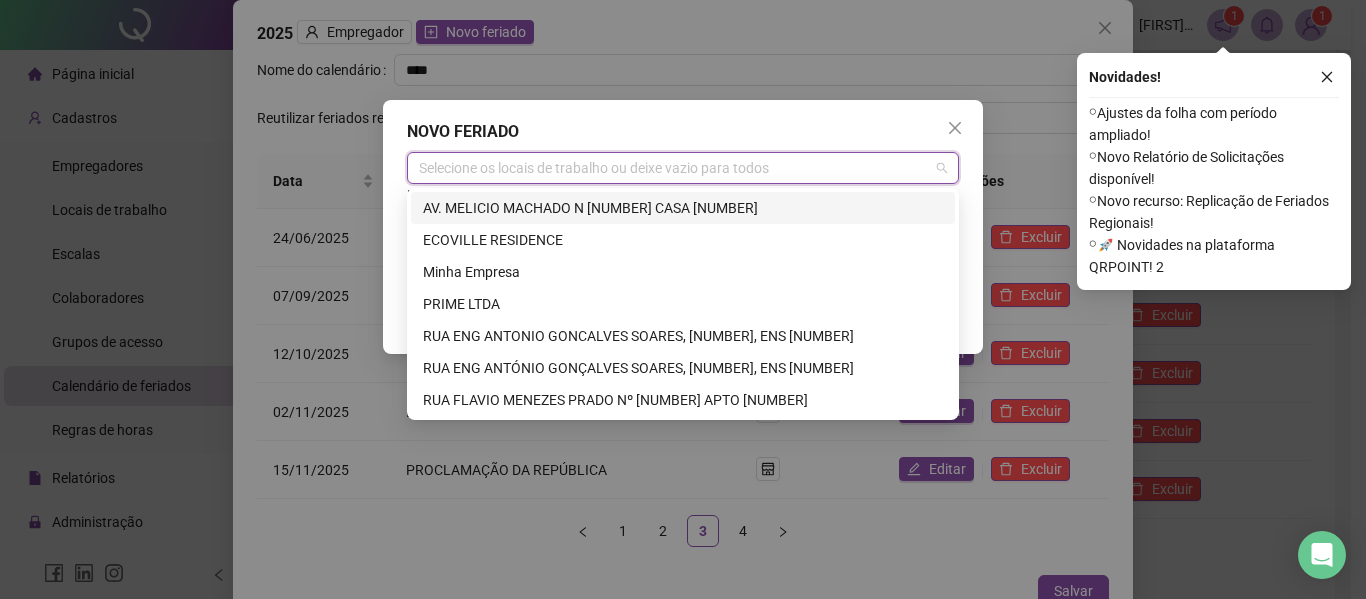 click on "AV. MELICIO MACHADO N [NUMBER] CASA [NUMBER]" at bounding box center [683, 208] 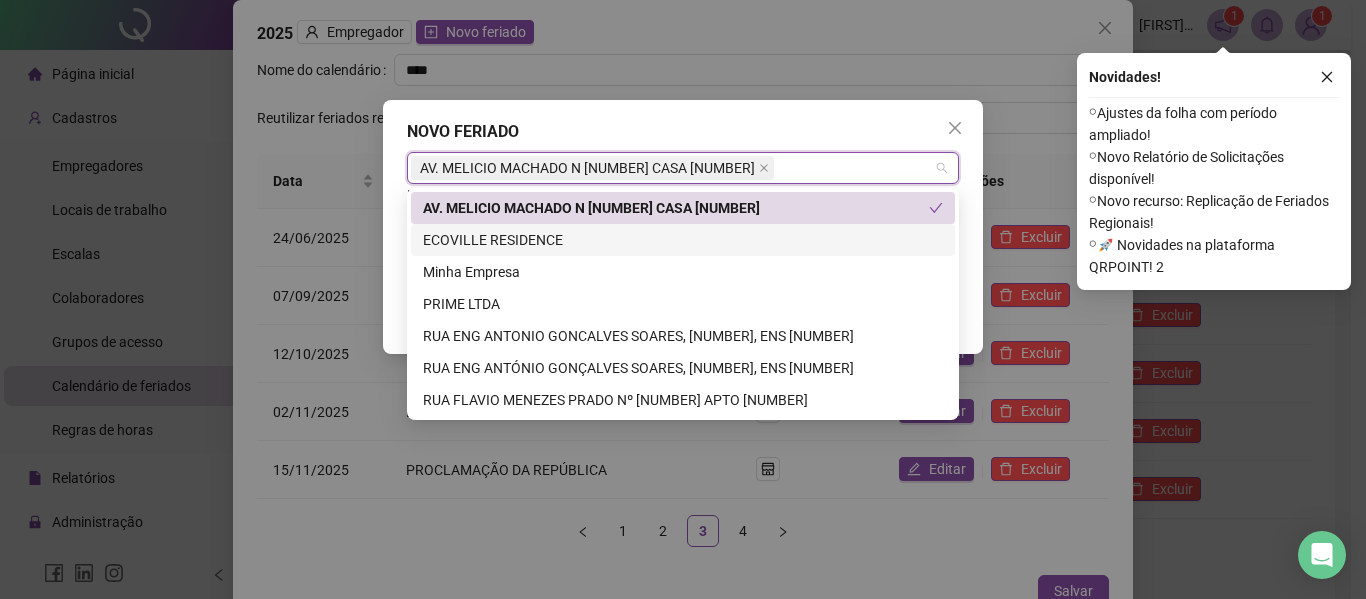 click on "ECOVILLE RESIDENCE" at bounding box center [683, 240] 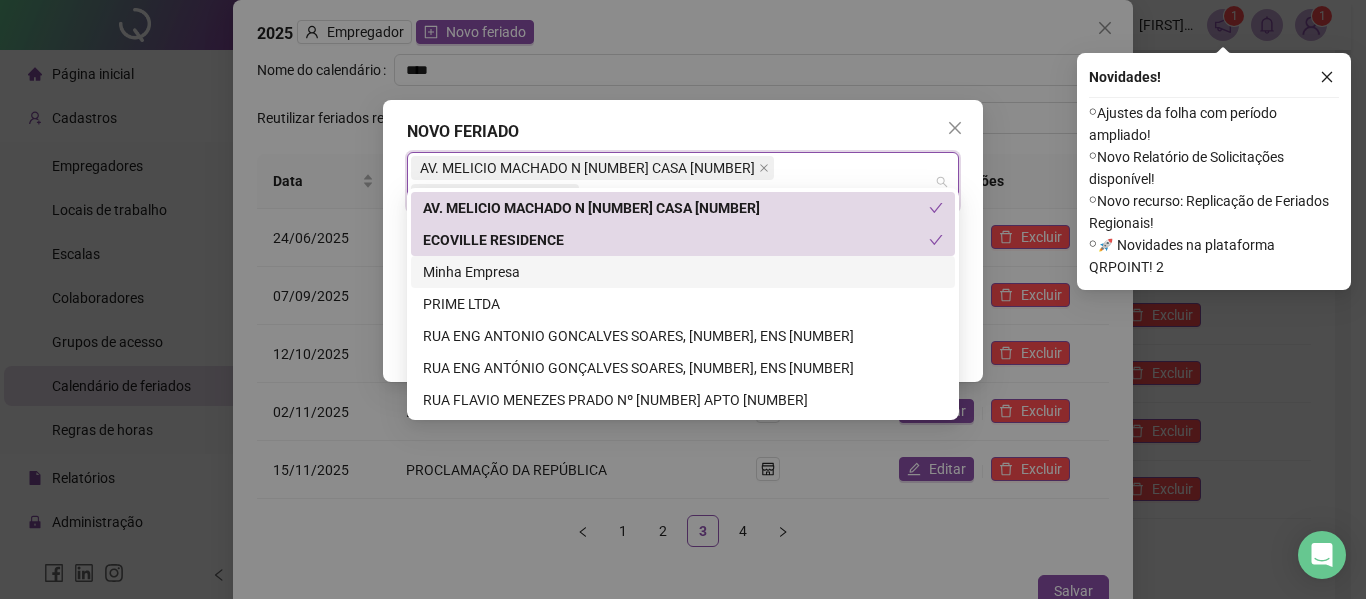 click on "Minha Empresa" at bounding box center (683, 272) 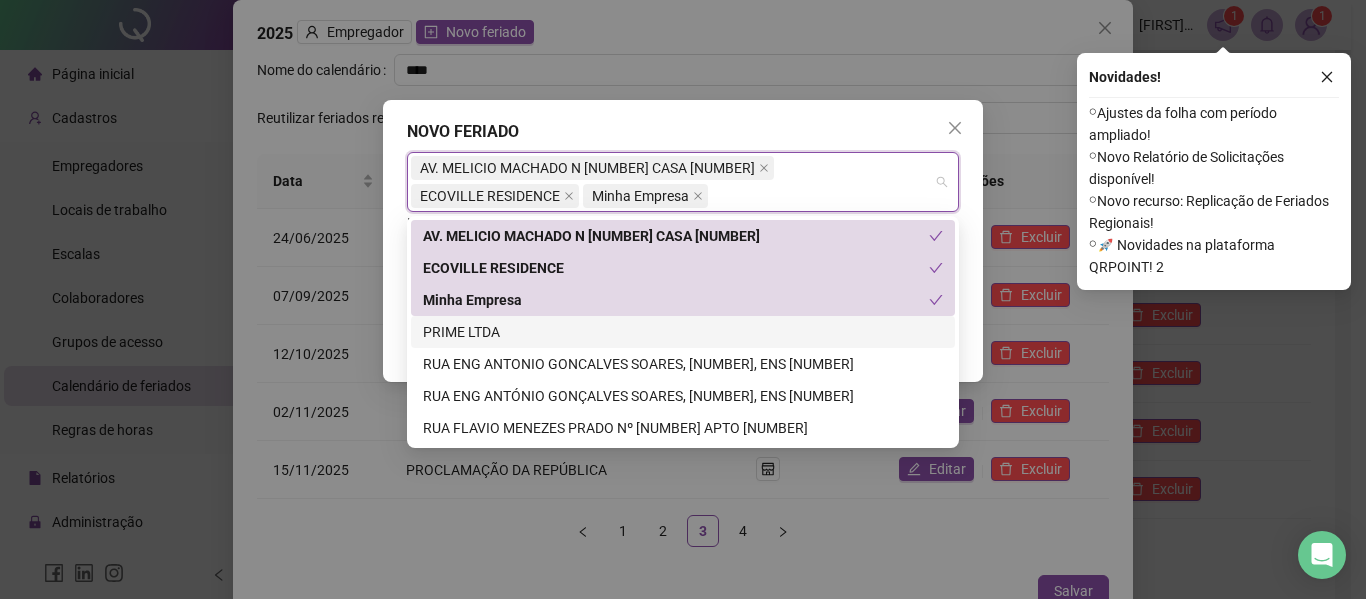 click on "PRIME LTDA" at bounding box center (683, 332) 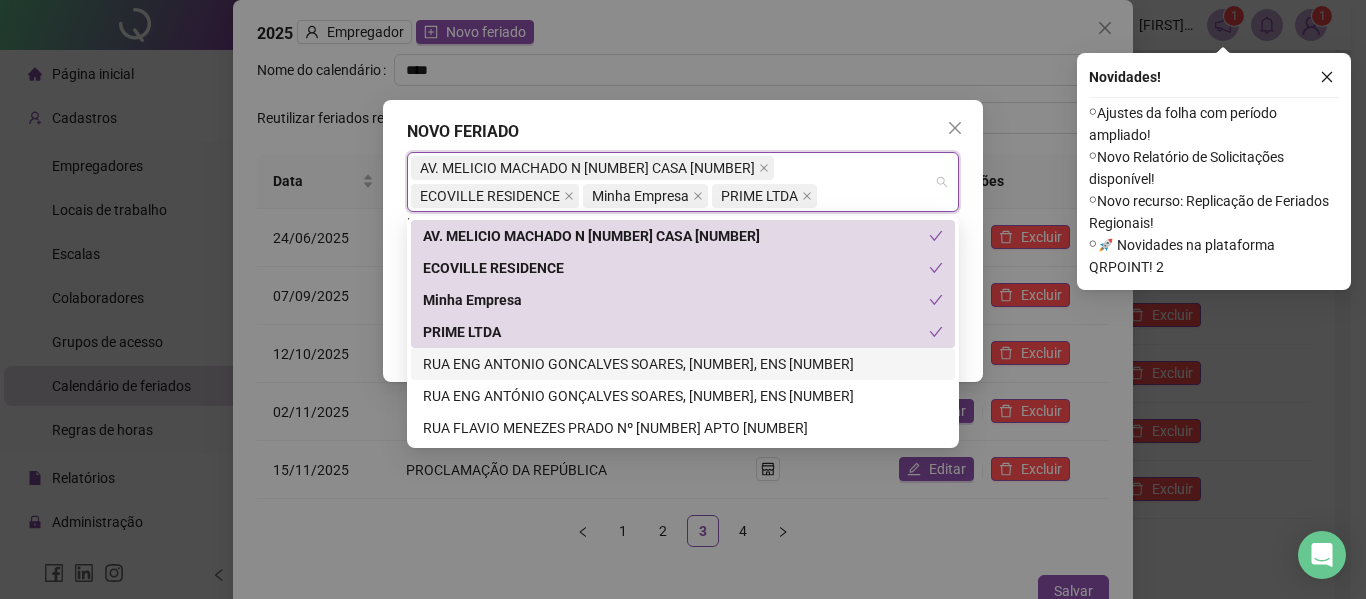 click on "RUA ENG ANTONIO GONCALVES SOARES, [NUMBER], ENS [NUMBER]" at bounding box center [683, 364] 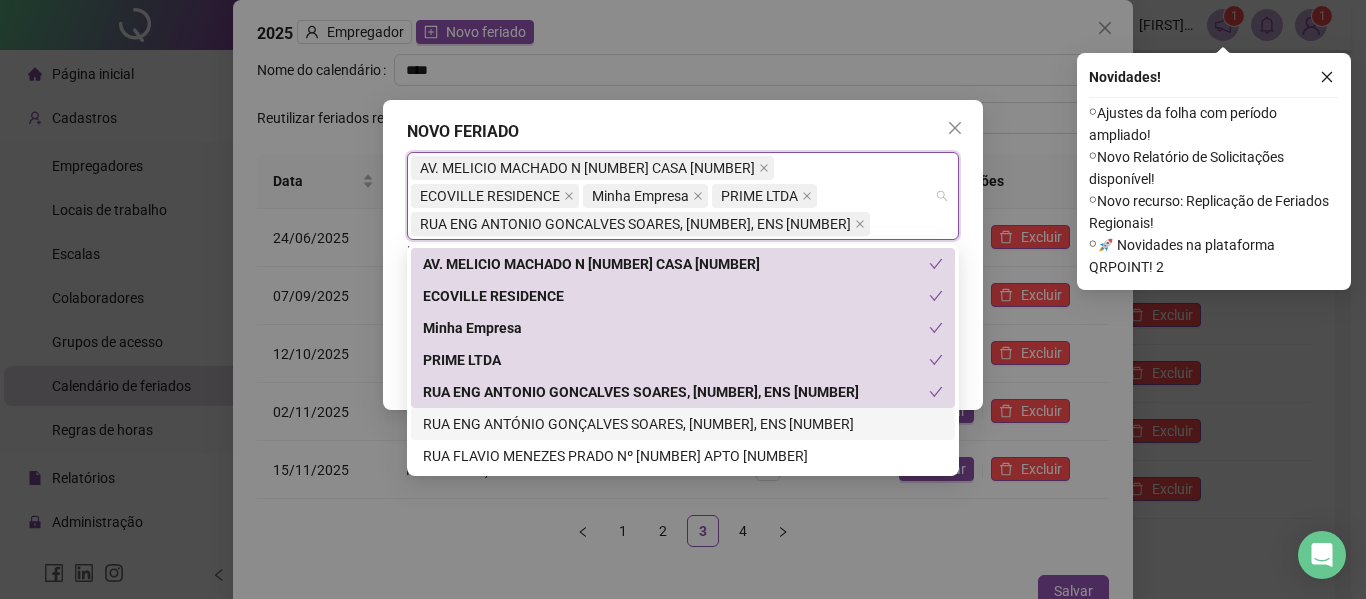 click on "RUA ENG ANTÓNIO GONÇALVES SOARES, [NUMBER], ENS [NUMBER]" at bounding box center [683, 424] 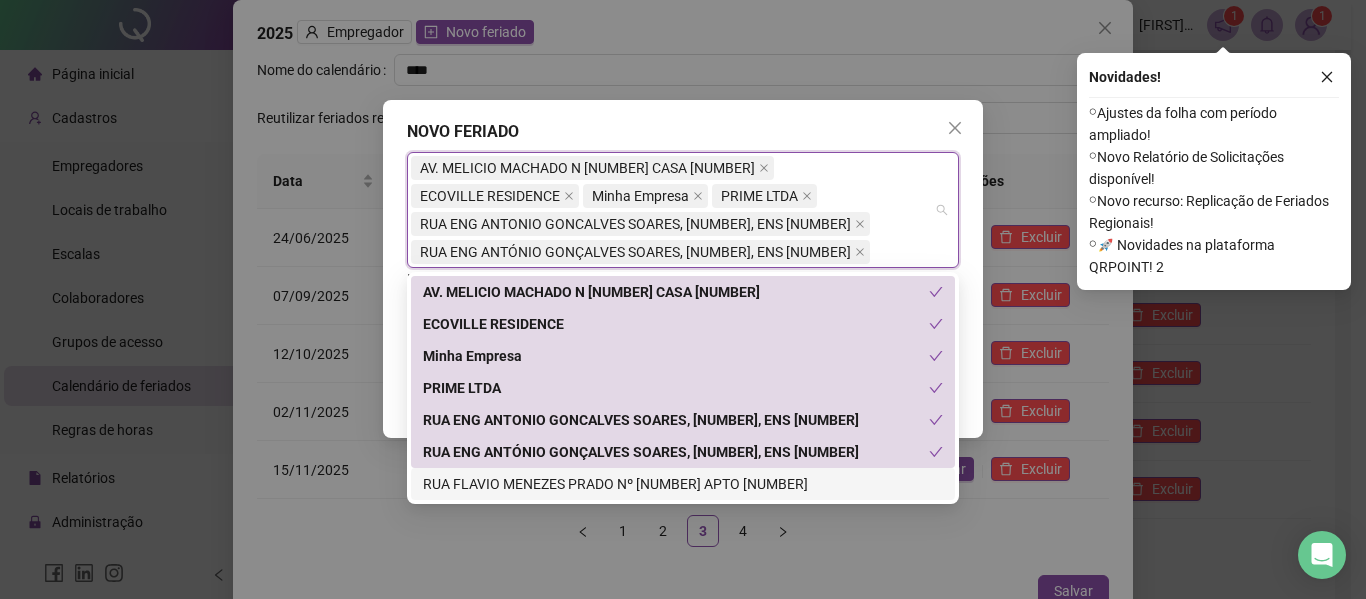 click on "RUA FLAVIO MENEZES PRADO Nº [NUMBER] APTO [NUMBER]" at bounding box center (683, 484) 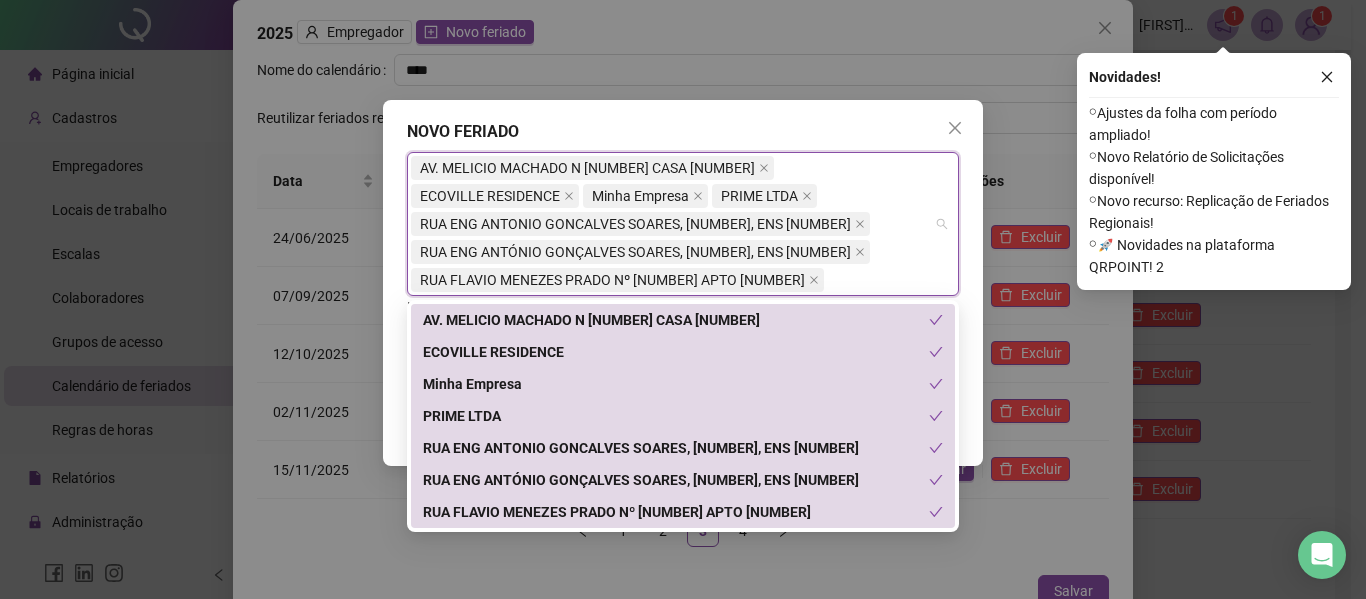 click on "**********" at bounding box center [683, 283] 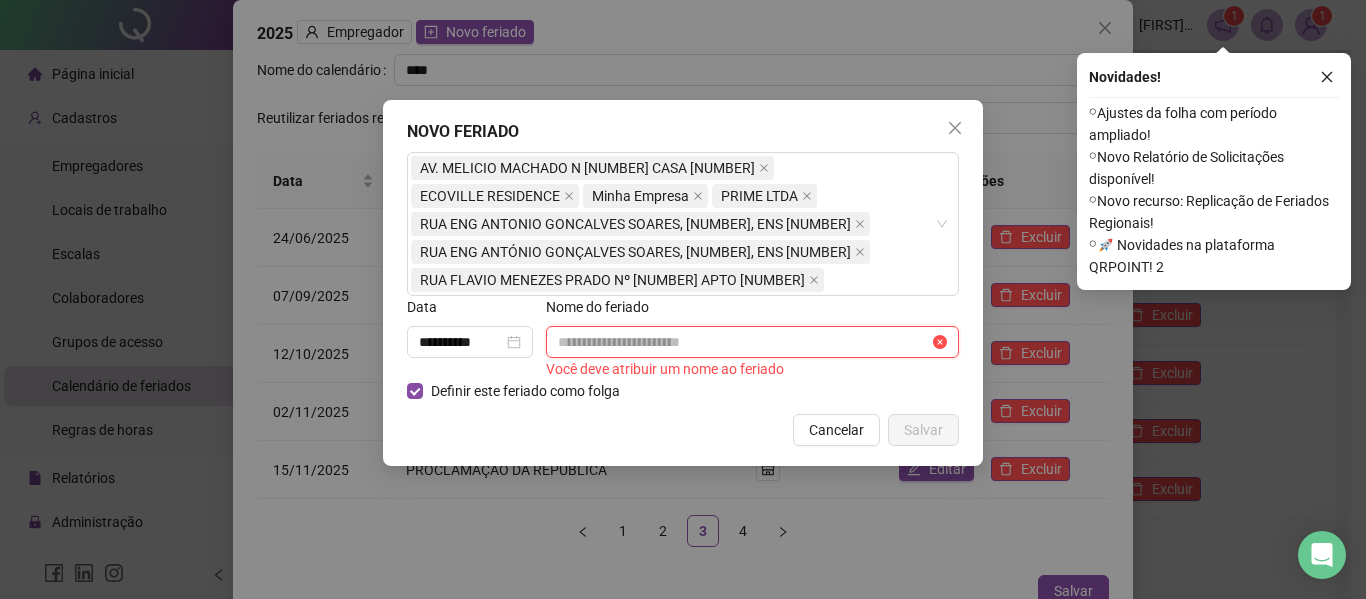 click at bounding box center [743, 342] 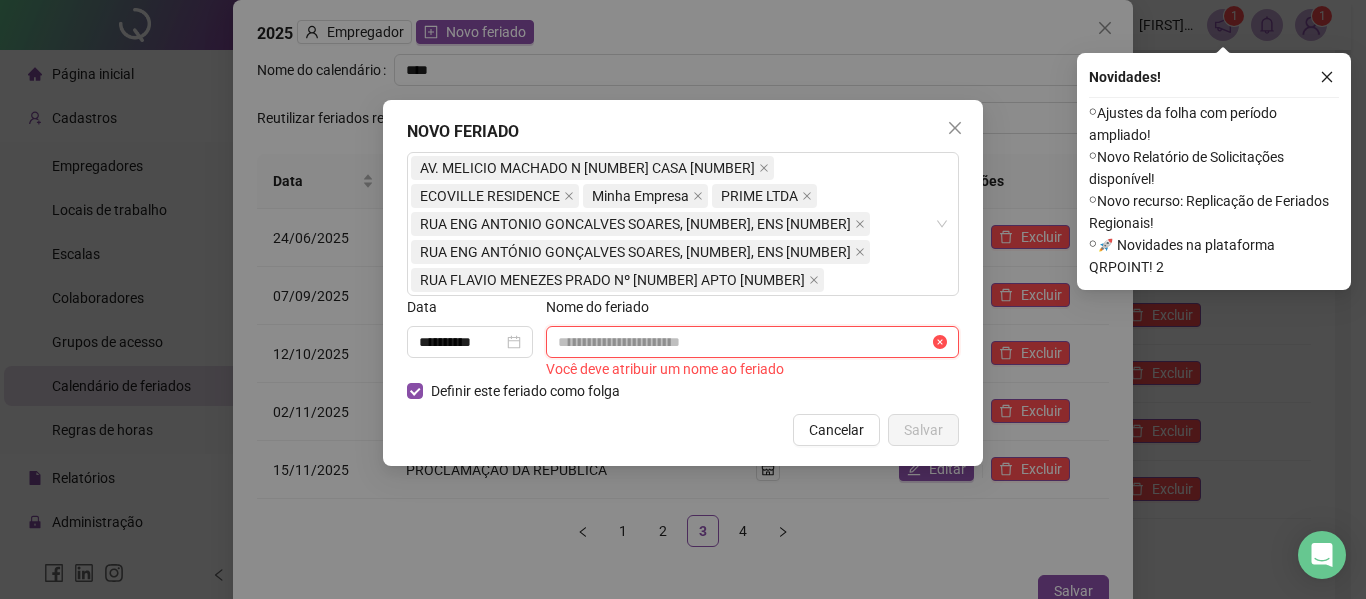 type on "**********" 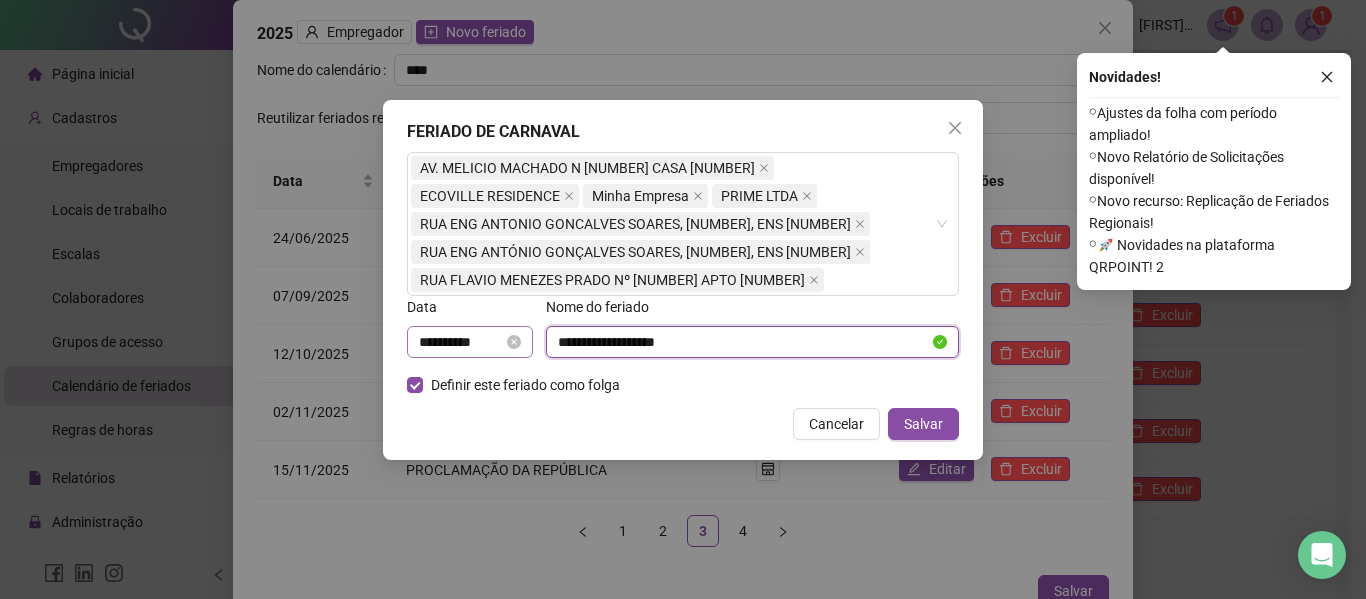 click on "**********" at bounding box center (470, 342) 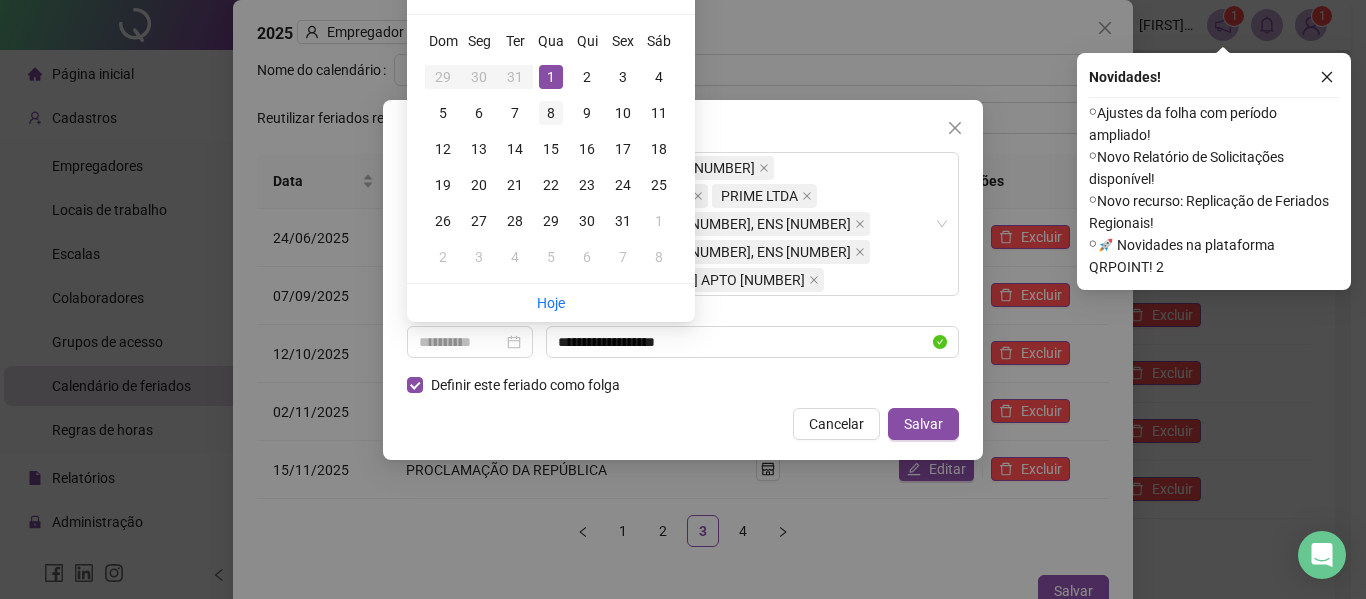 click on "8" at bounding box center [551, 113] 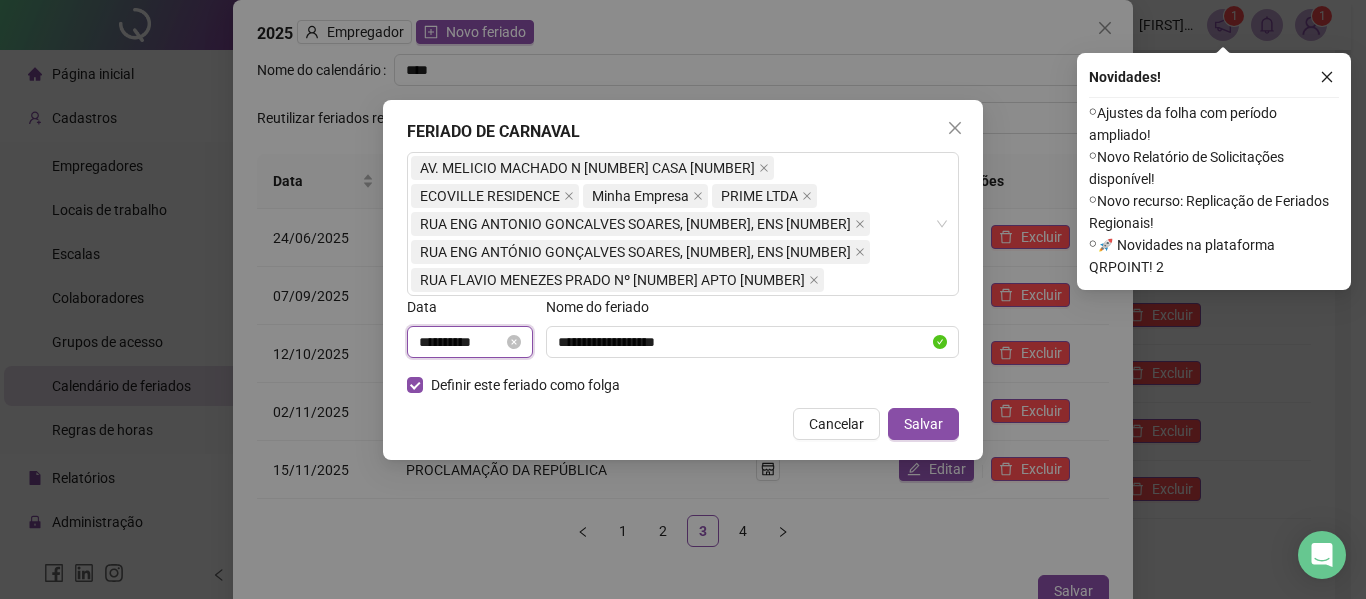 click on "**********" at bounding box center [461, 342] 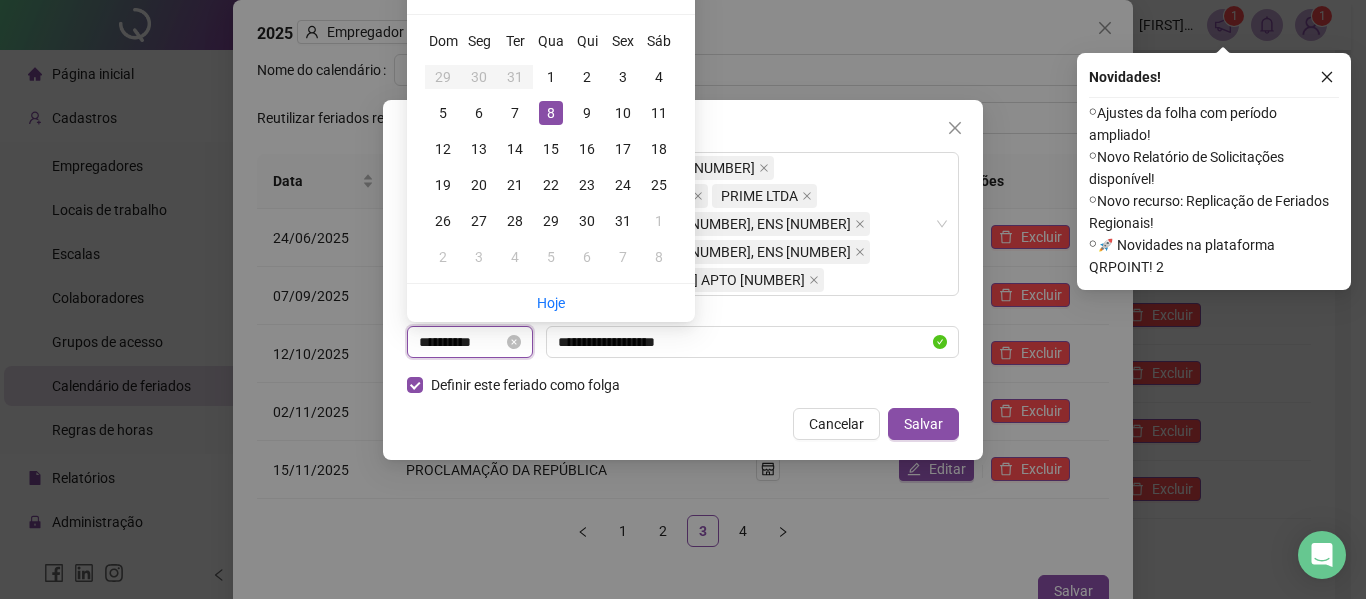 click on "**********" at bounding box center [461, 342] 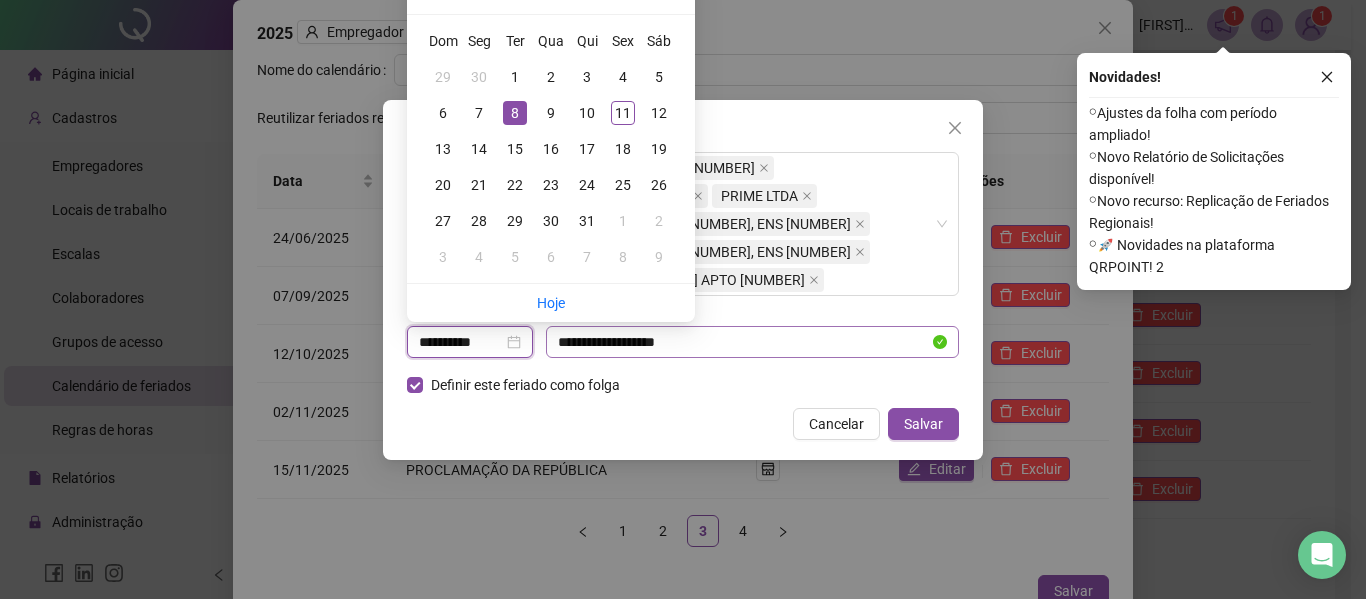 type on "**********" 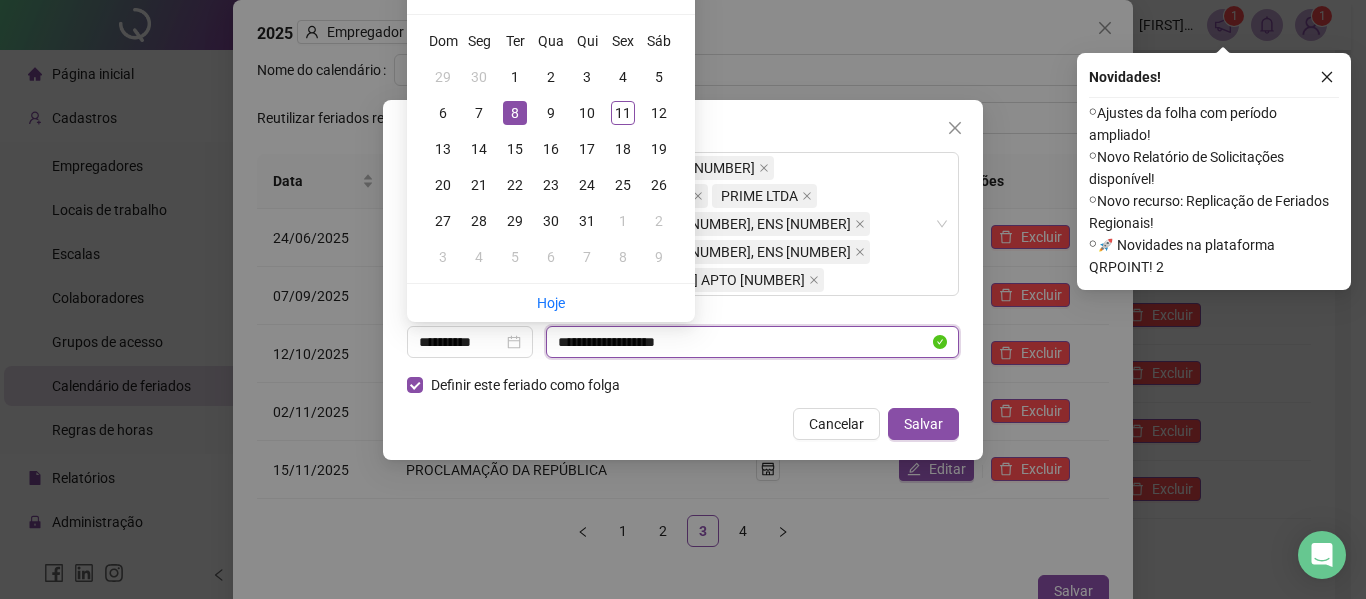 click on "**********" at bounding box center (743, 342) 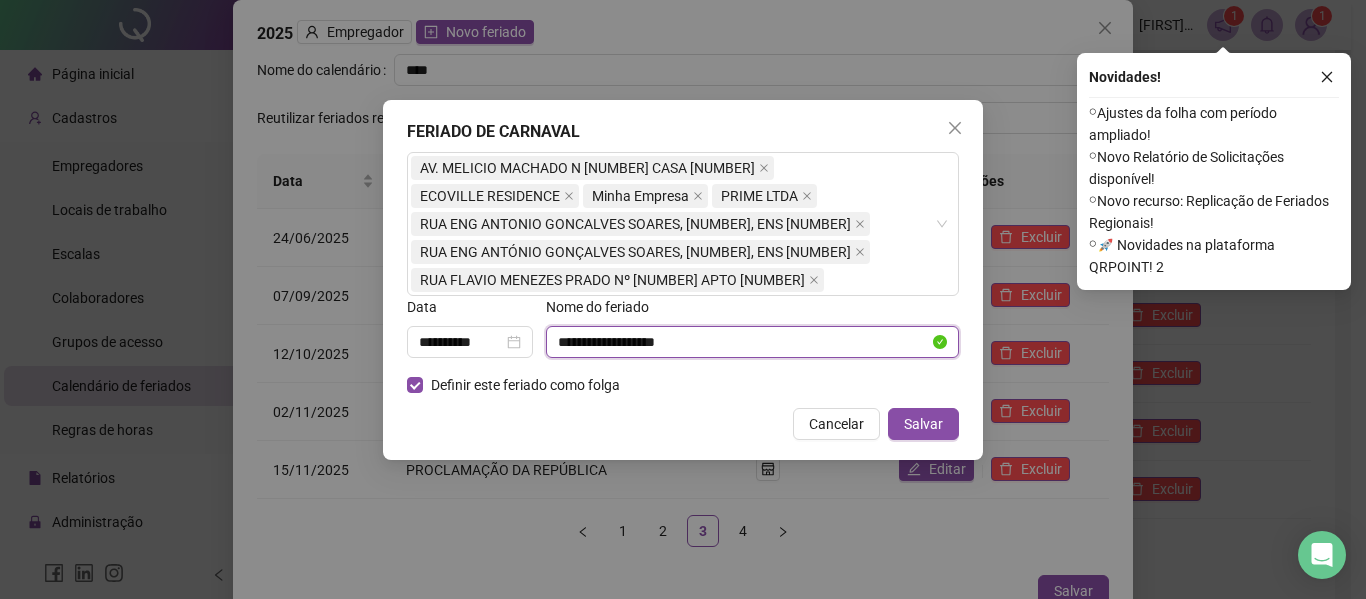 click on "**********" at bounding box center [743, 342] 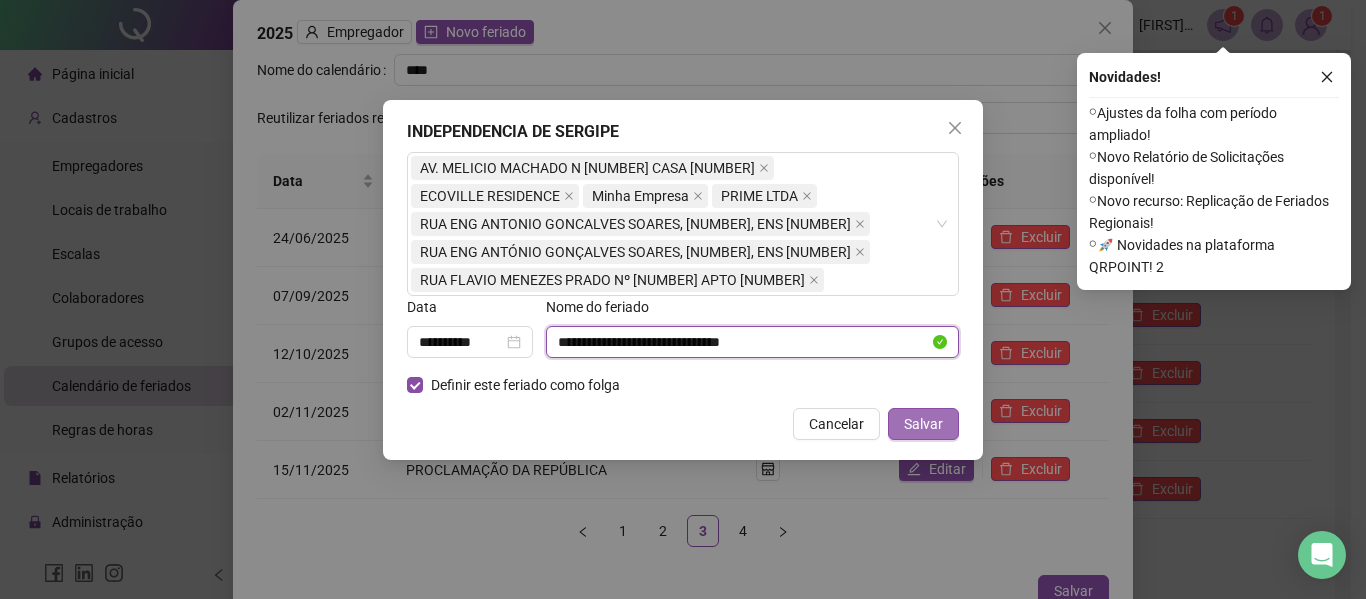 type on "**********" 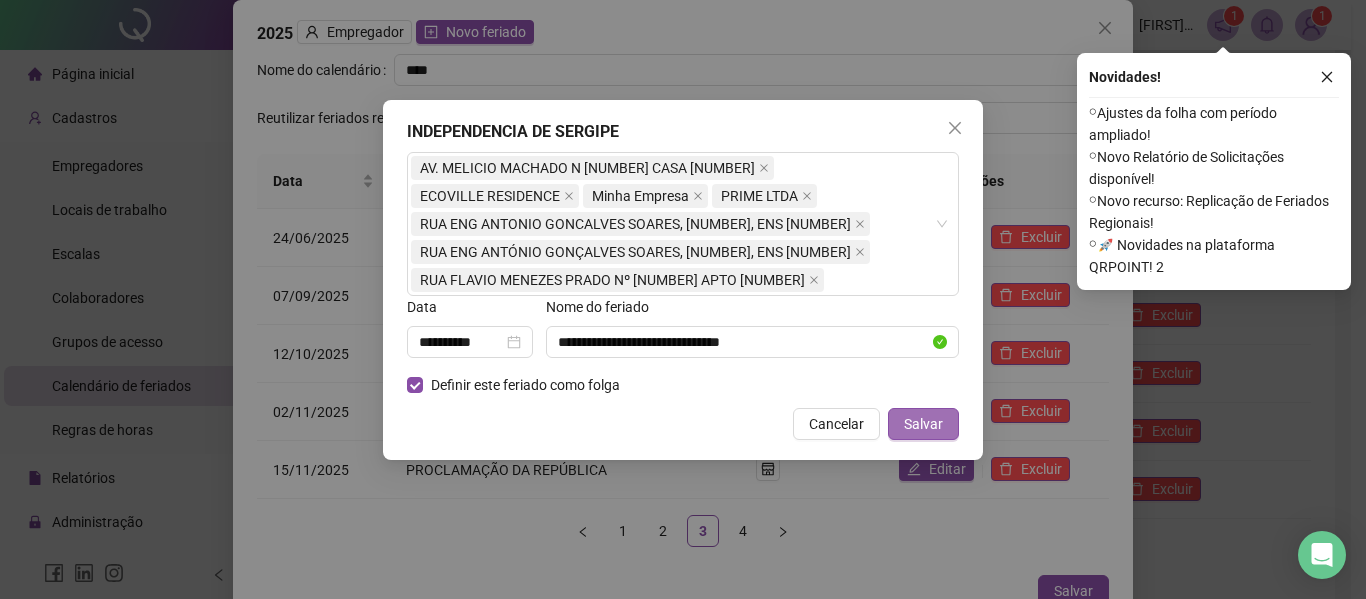 click on "Salvar" at bounding box center [923, 424] 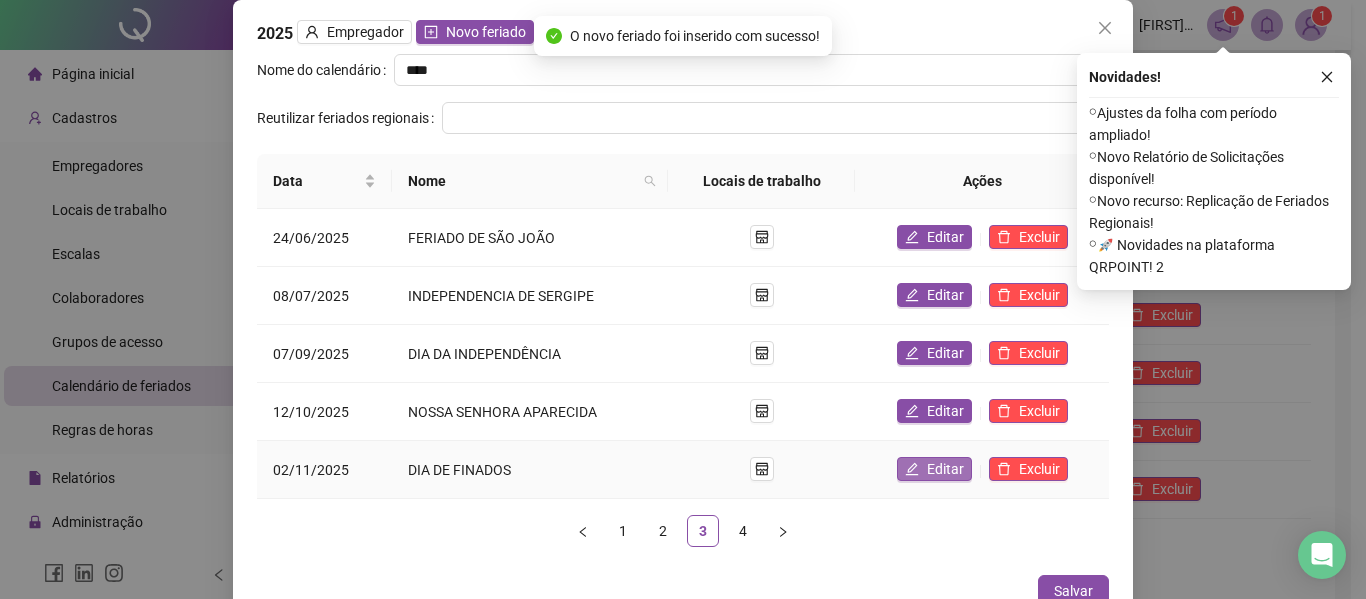 scroll, scrollTop: 27, scrollLeft: 0, axis: vertical 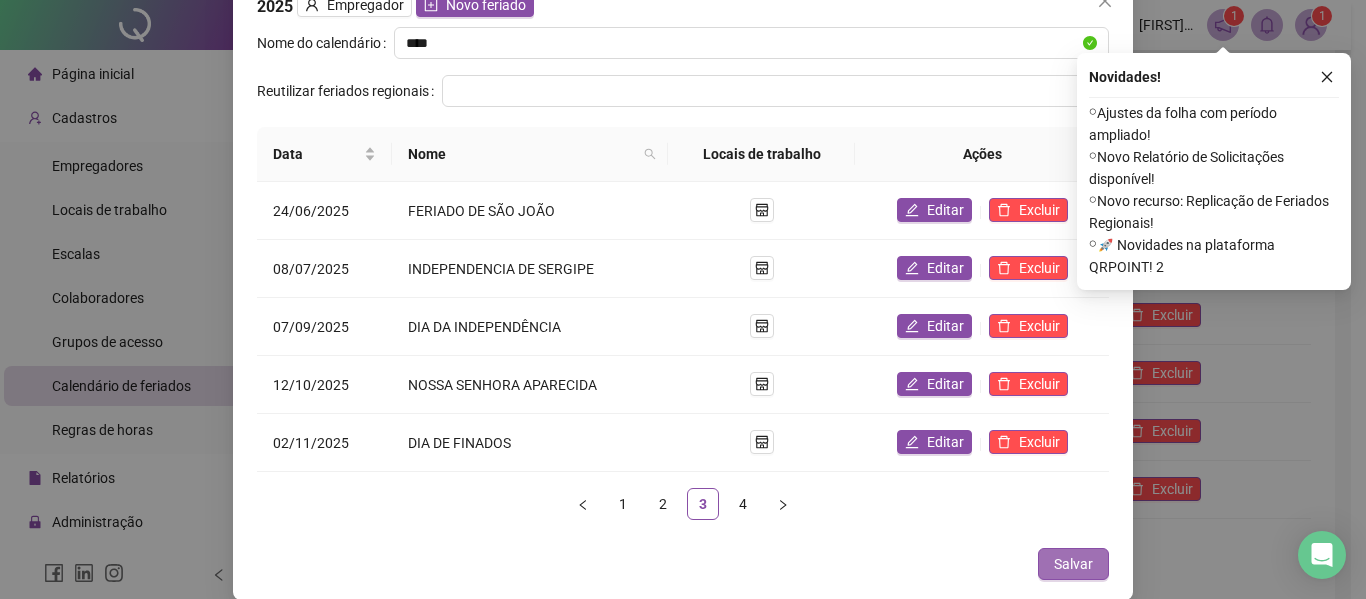 click on "Salvar" at bounding box center (1073, 564) 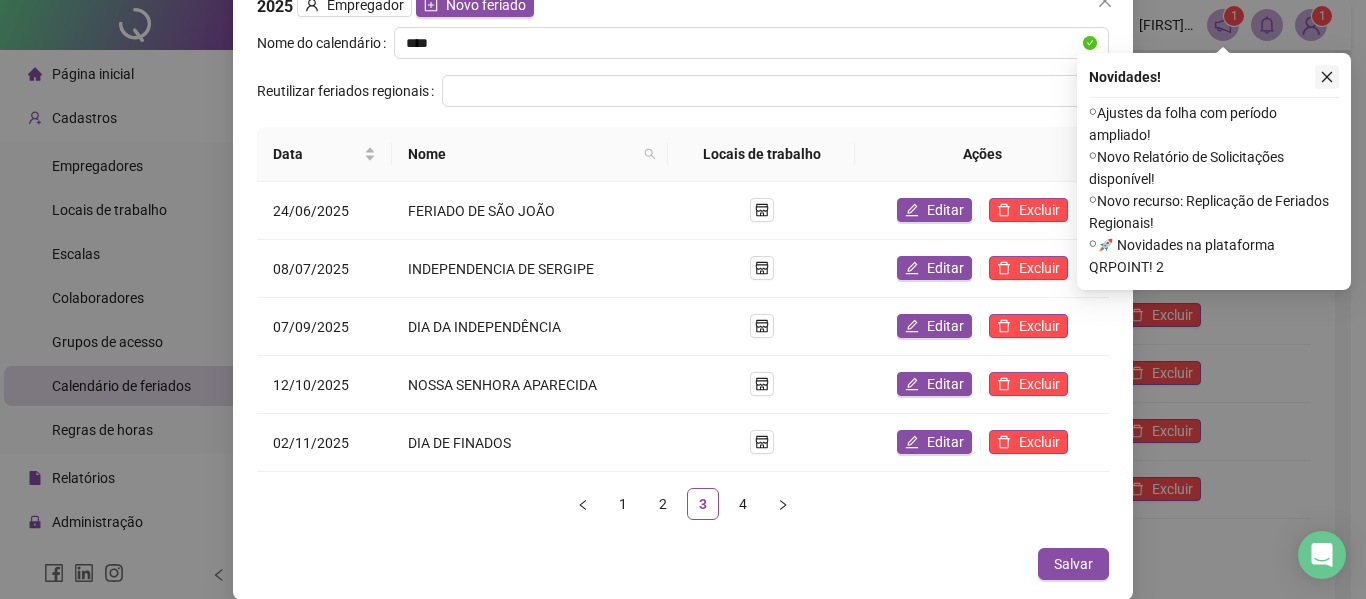 click 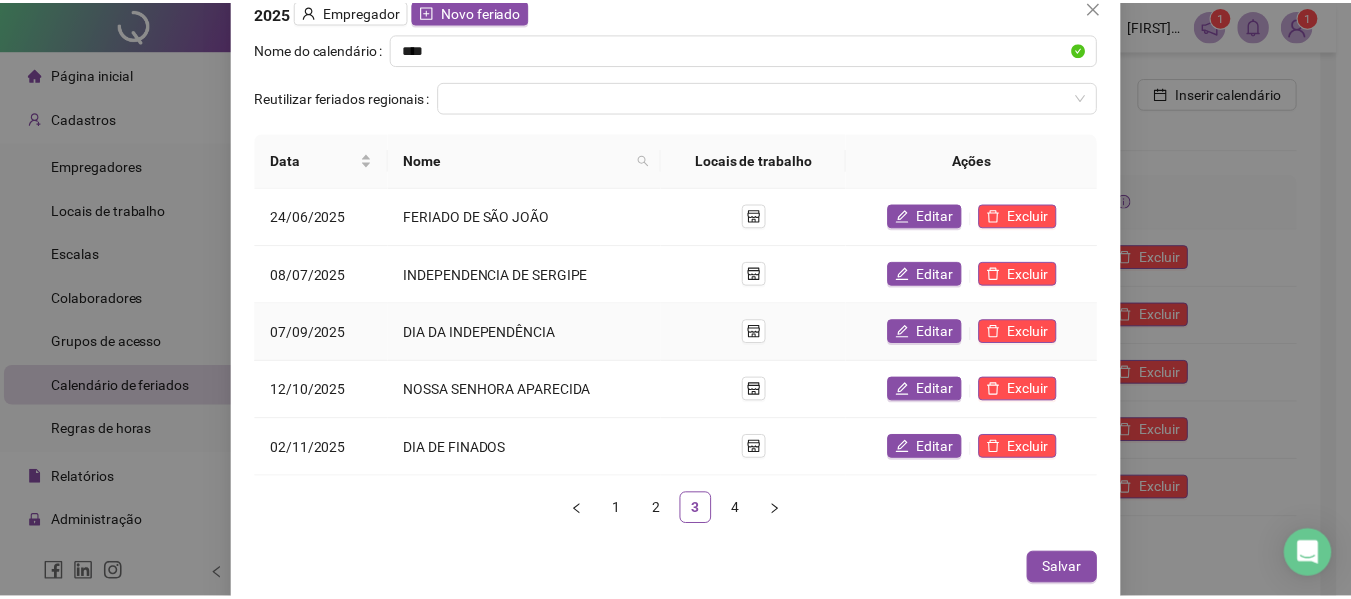 scroll, scrollTop: 27, scrollLeft: 0, axis: vertical 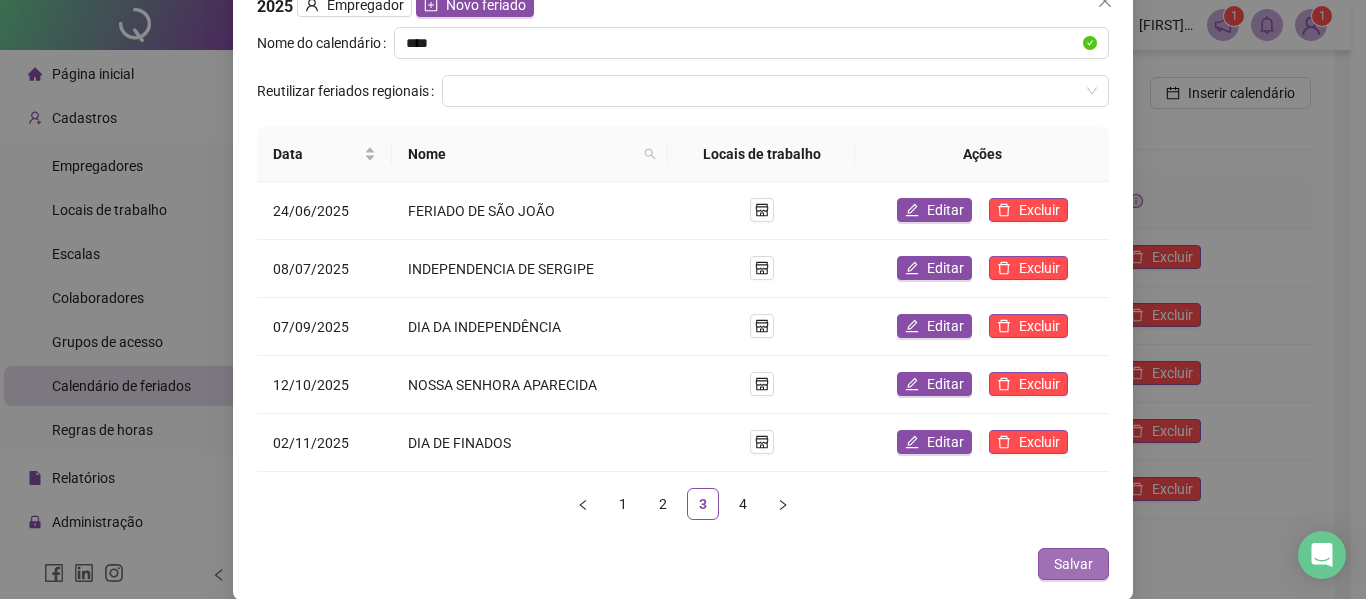 click on "Salvar" at bounding box center (1073, 564) 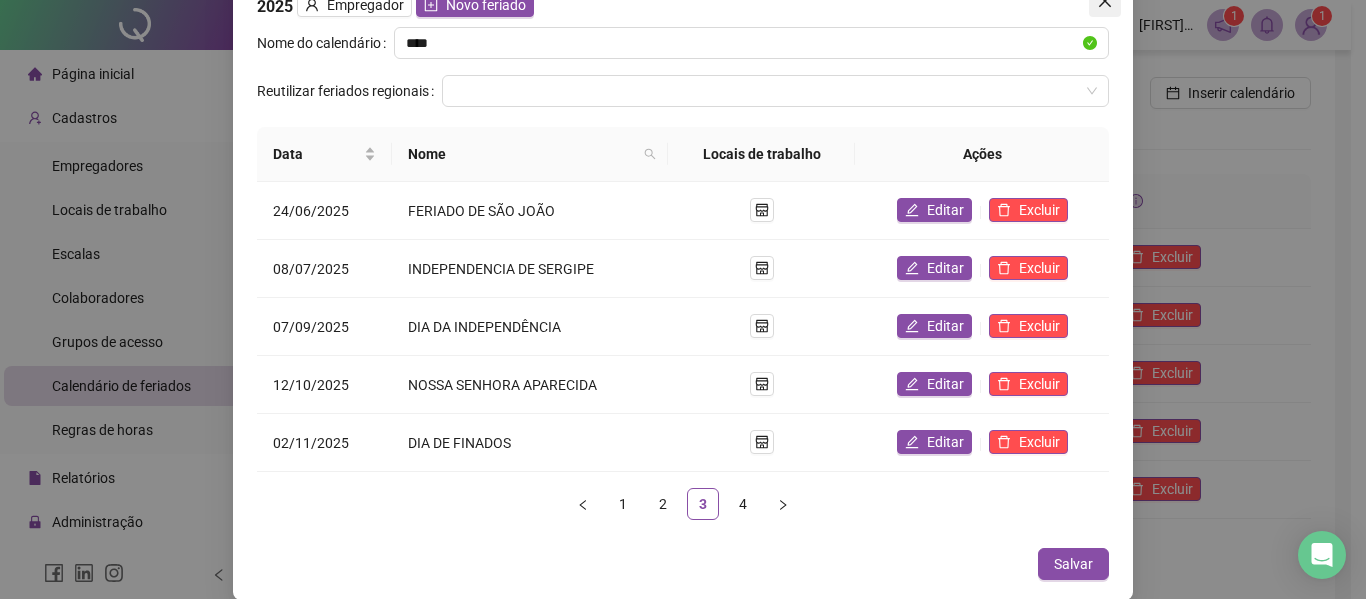 click 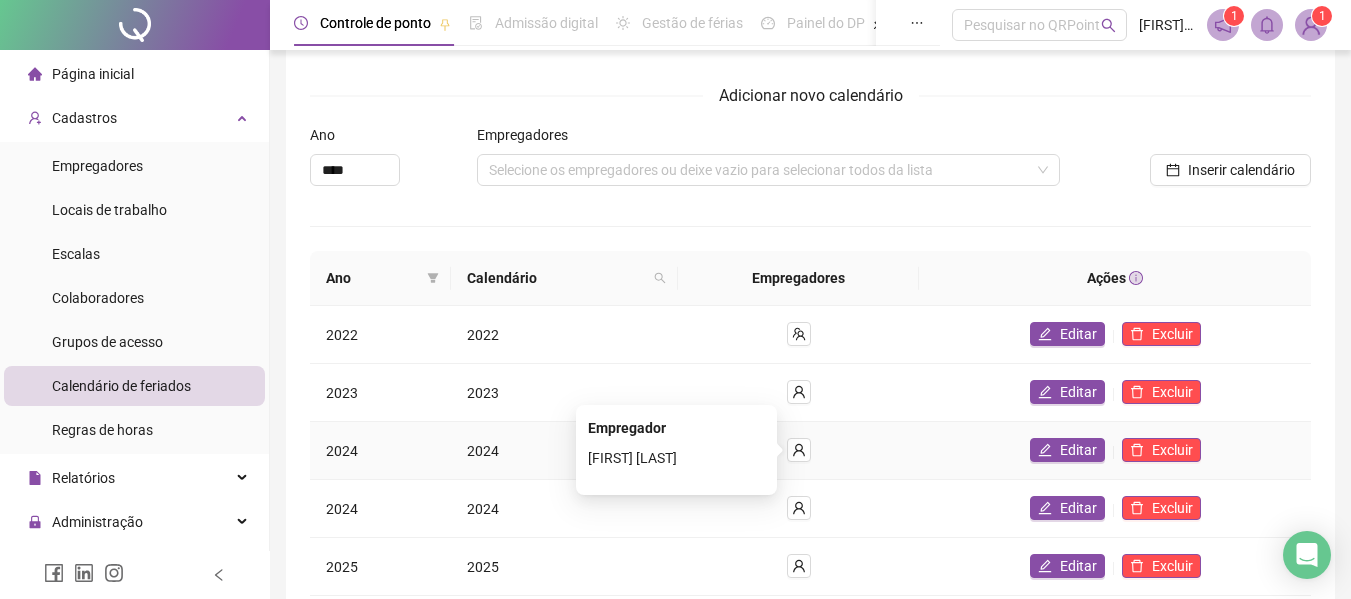 scroll, scrollTop: 0, scrollLeft: 0, axis: both 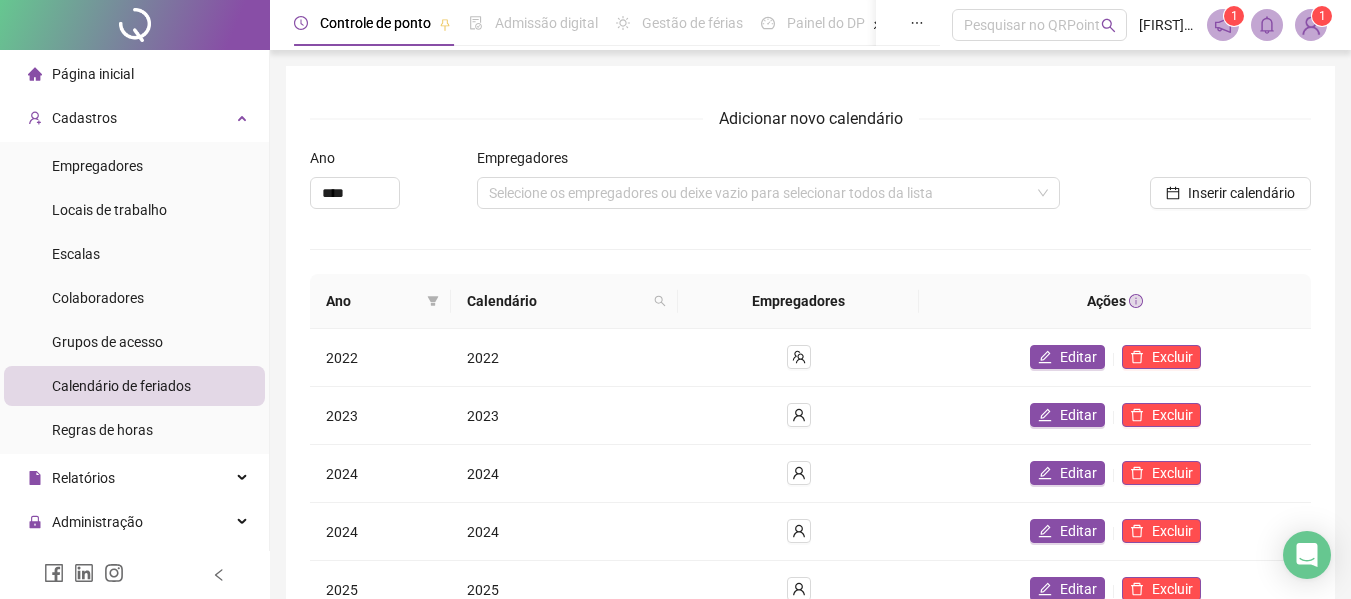click on "Página inicial" at bounding box center (93, 74) 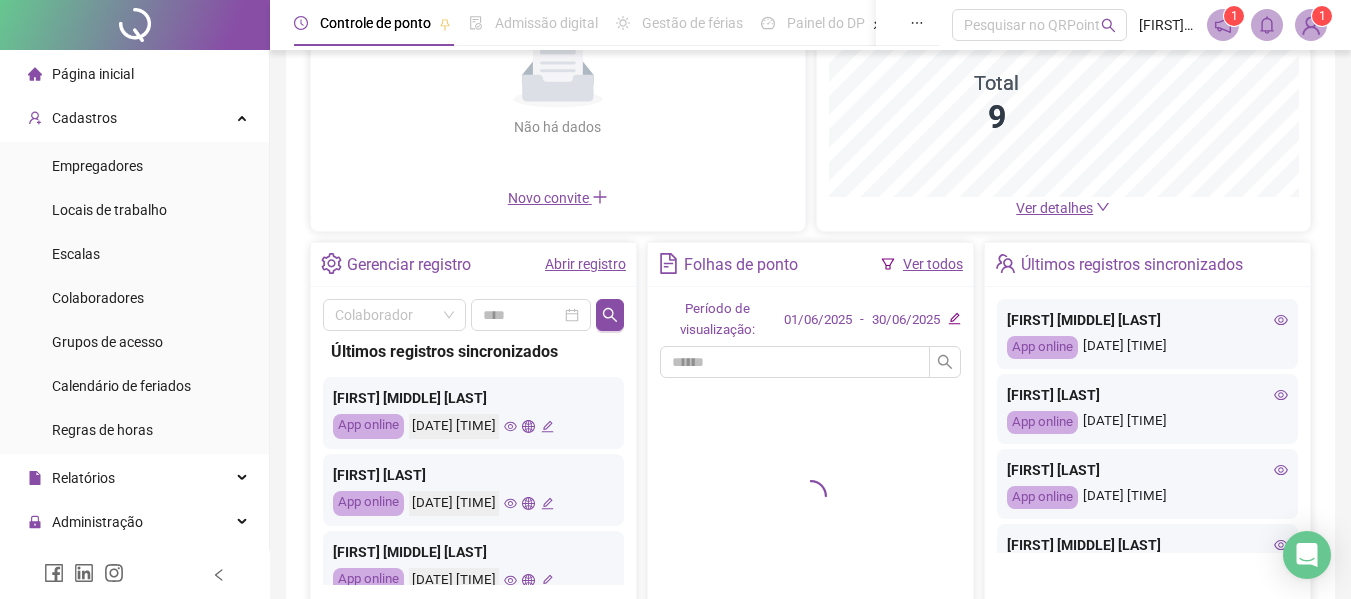 scroll, scrollTop: 300, scrollLeft: 0, axis: vertical 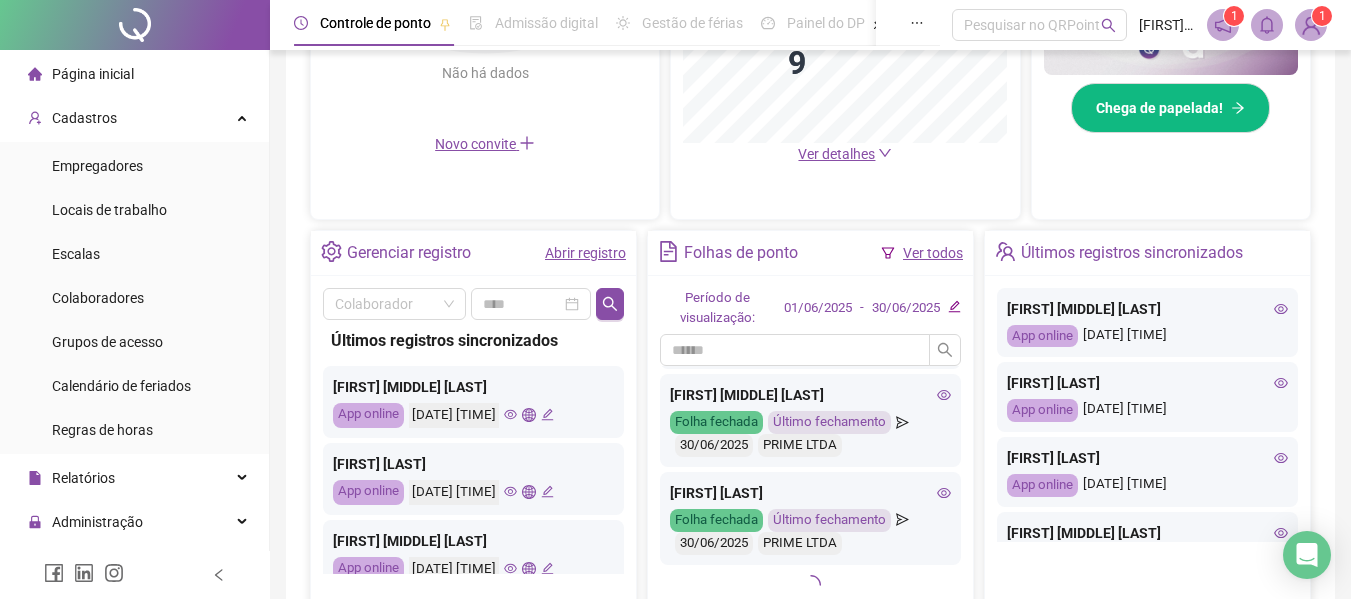 click at bounding box center [954, 308] 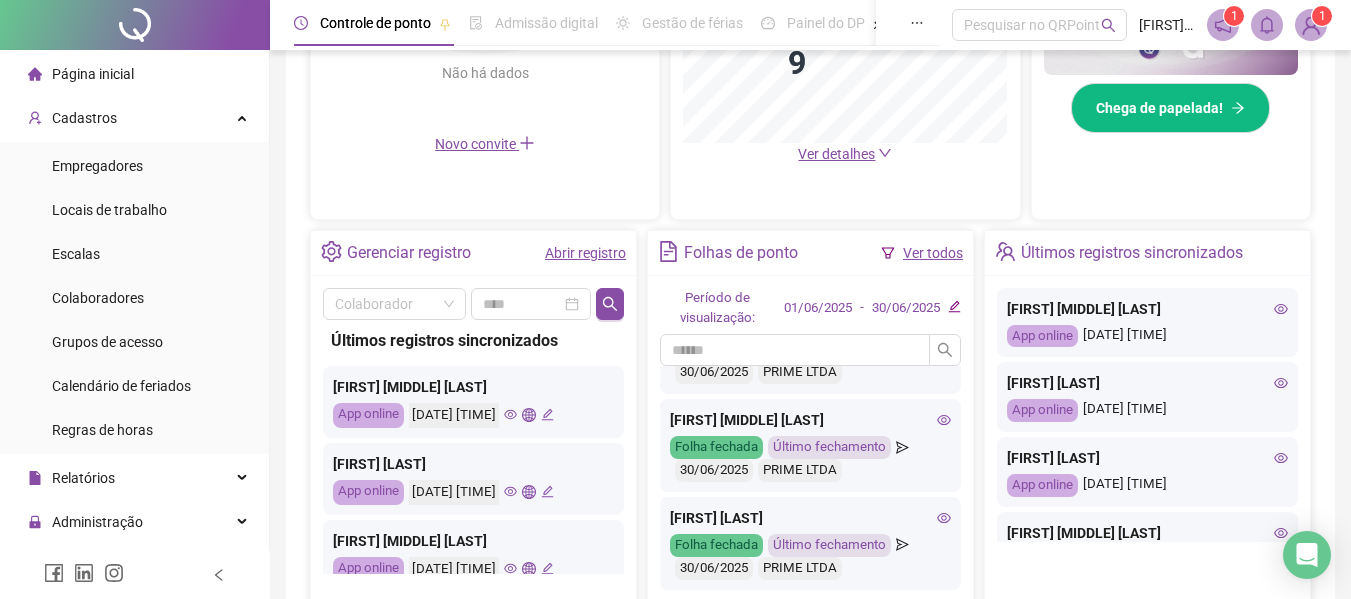 click 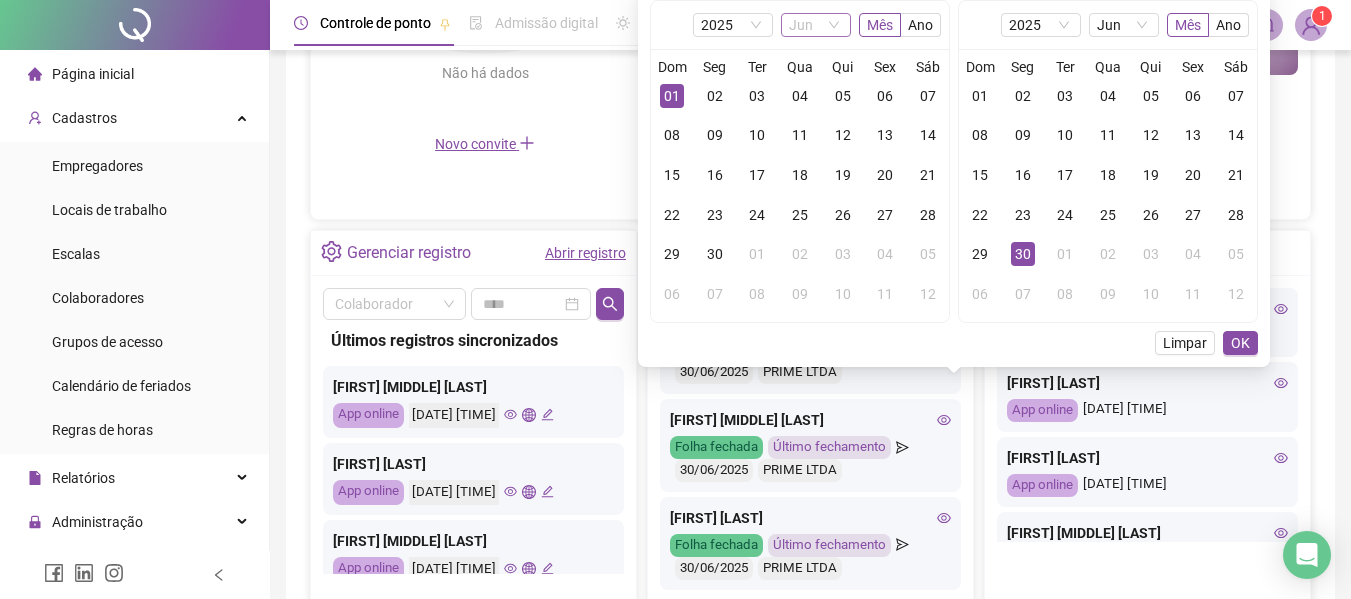 click on "Jun" at bounding box center [816, 25] 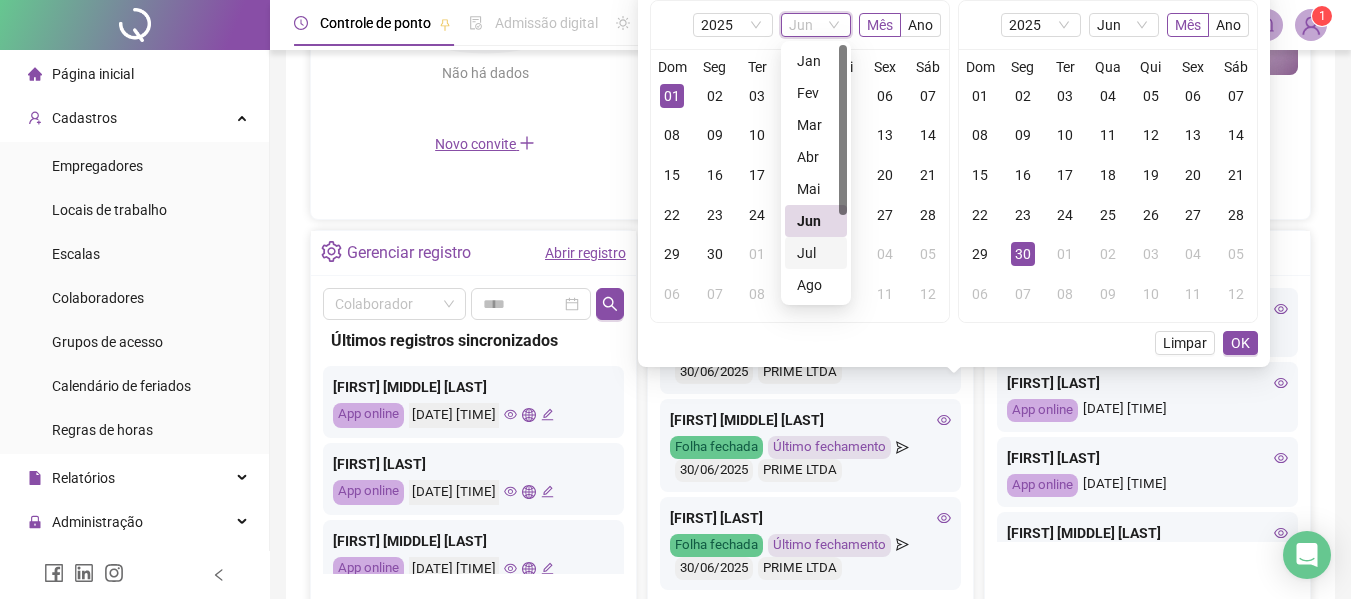 click on "Jul" at bounding box center (816, 253) 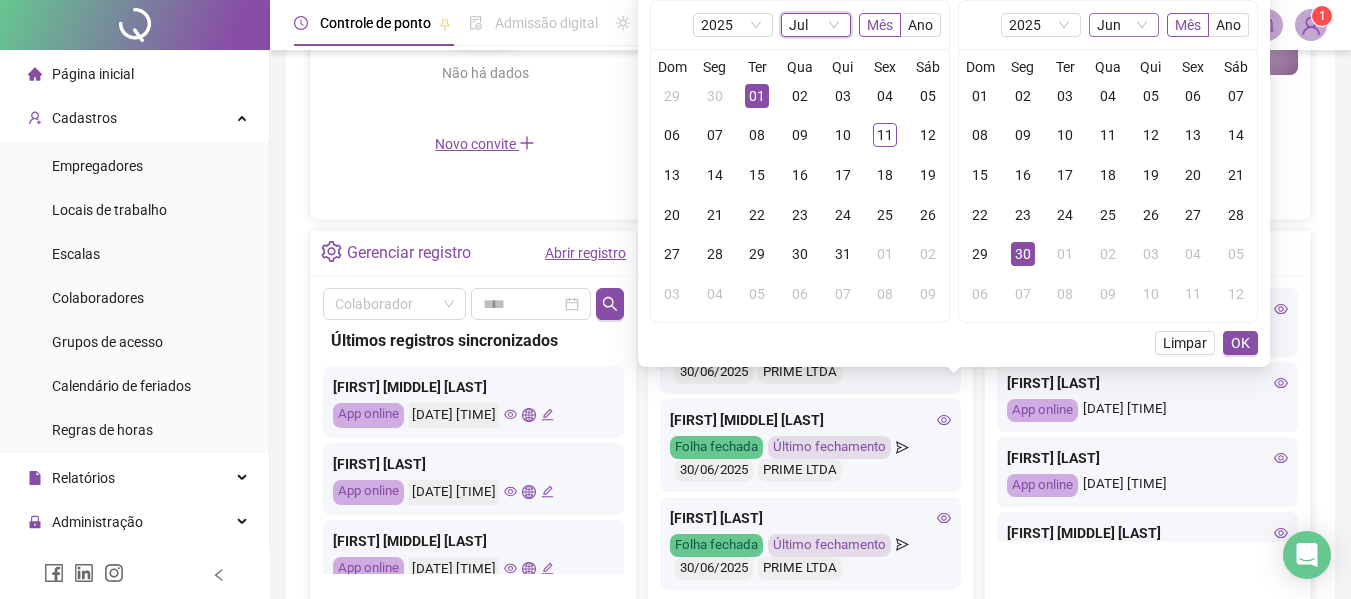 click on "Jun" at bounding box center [1124, 25] 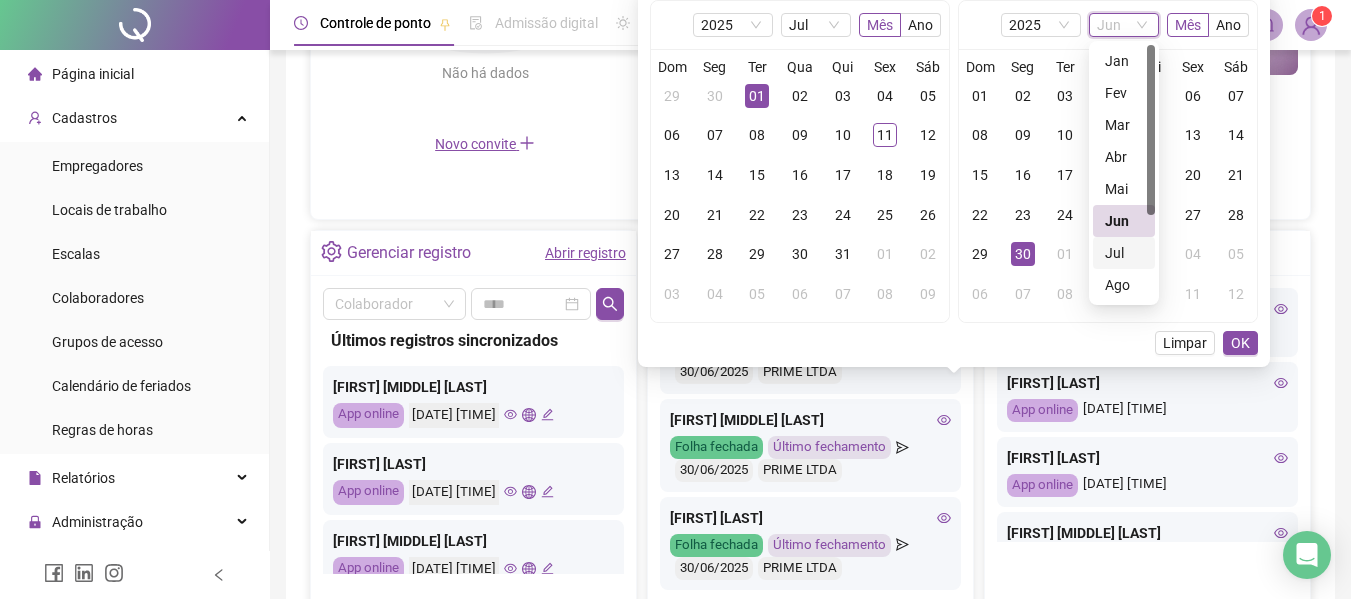 click on "Jul" at bounding box center (1124, 253) 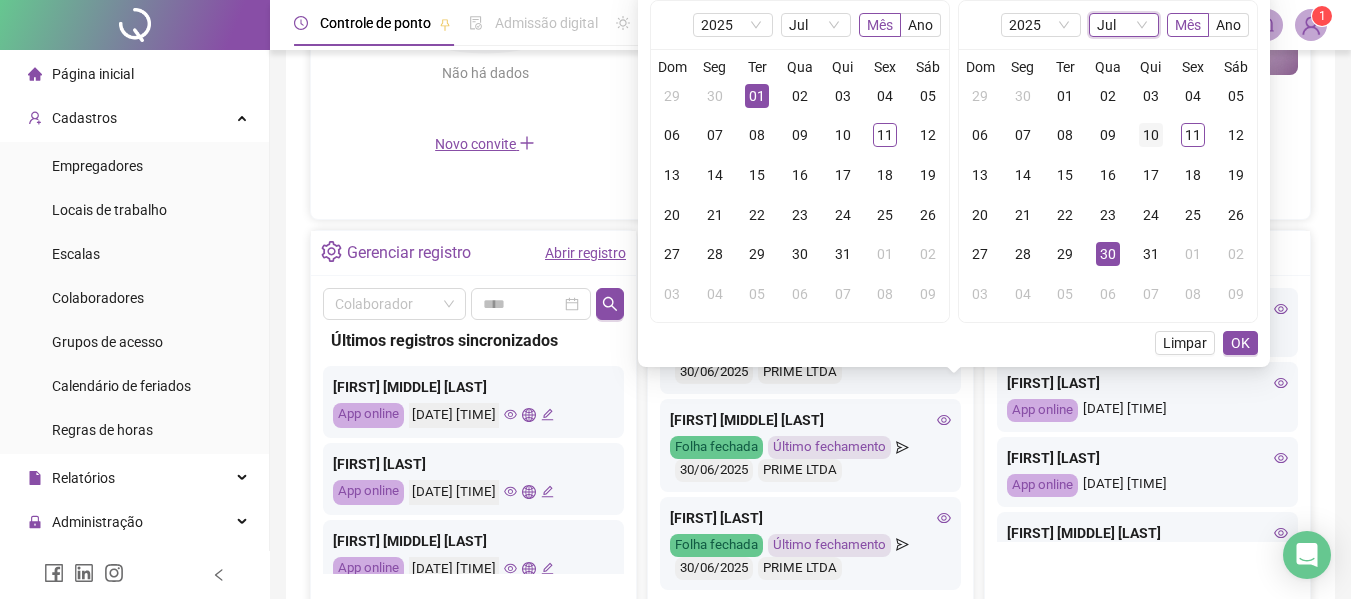 click on "10" at bounding box center (1151, 135) 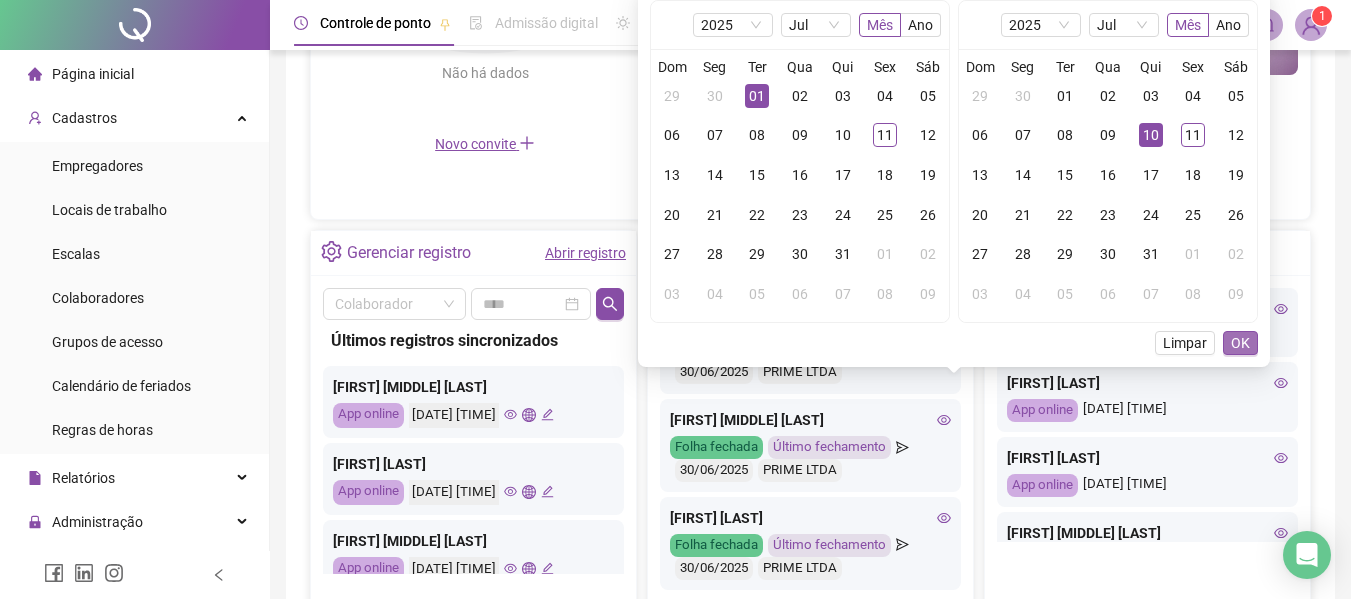 click on "OK" at bounding box center (1240, 343) 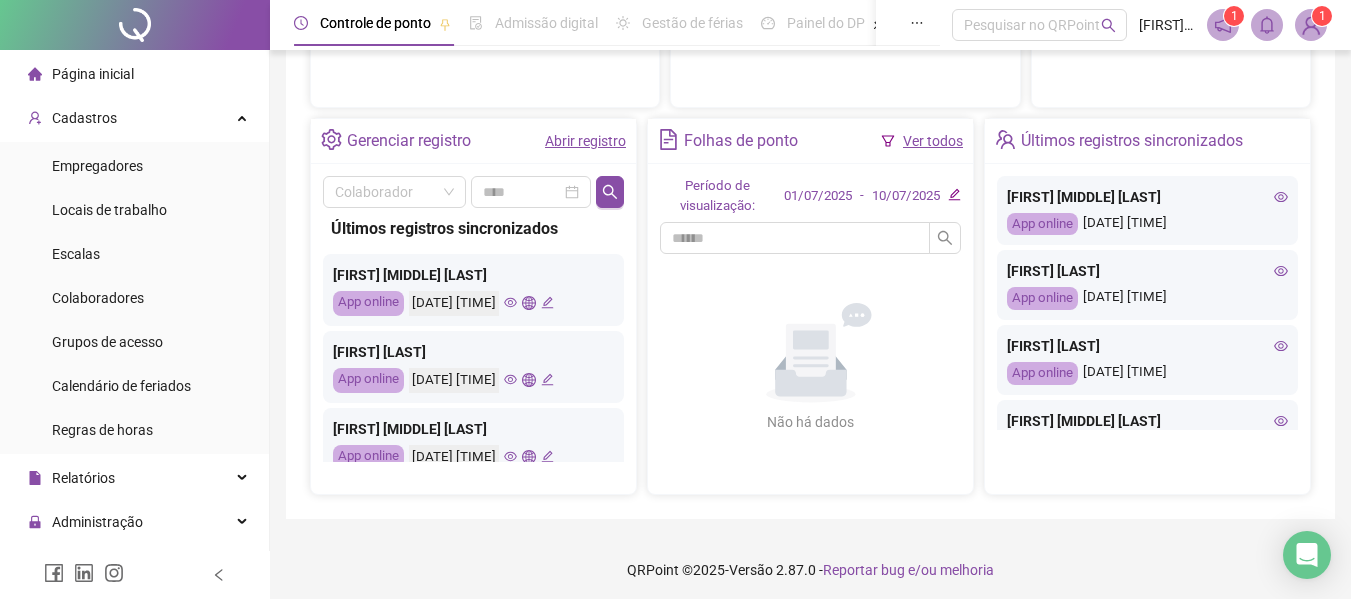 scroll, scrollTop: 713, scrollLeft: 0, axis: vertical 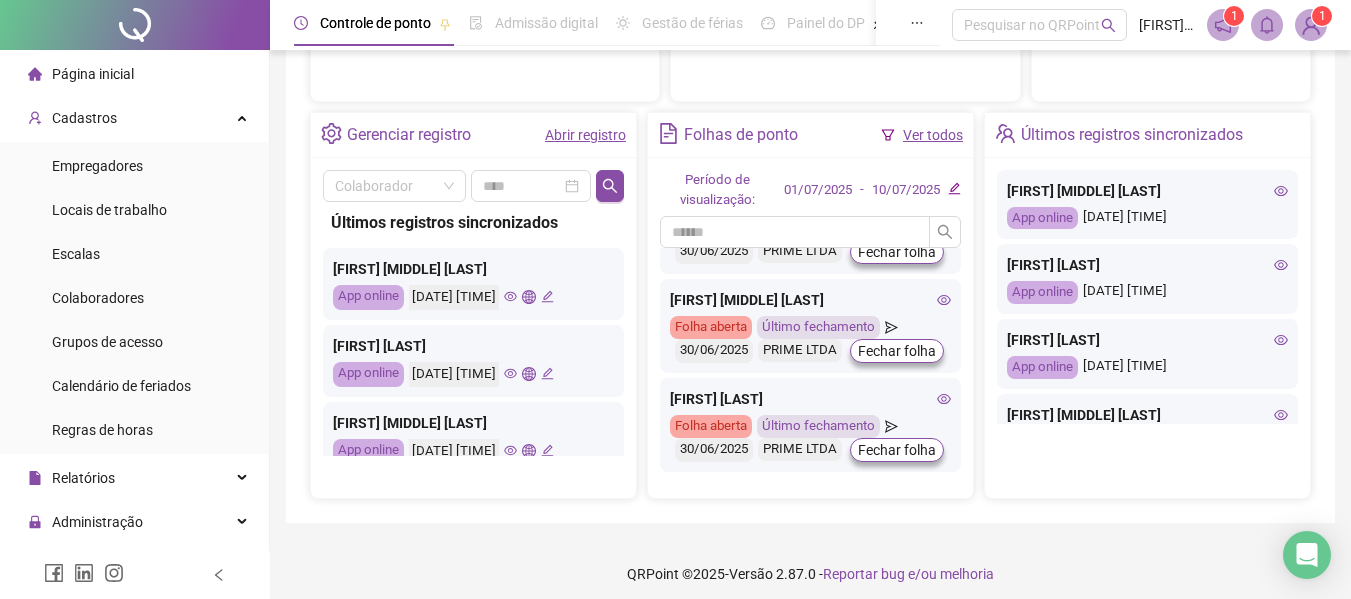 click 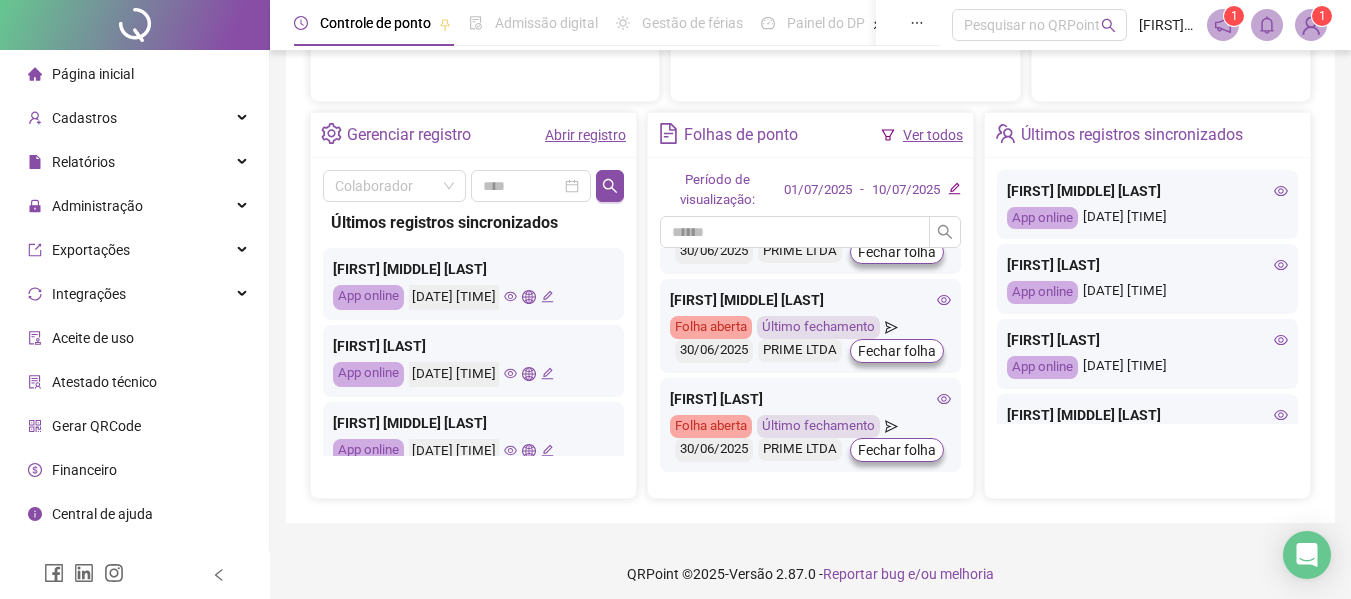 click on "Página inicial" at bounding box center (93, 74) 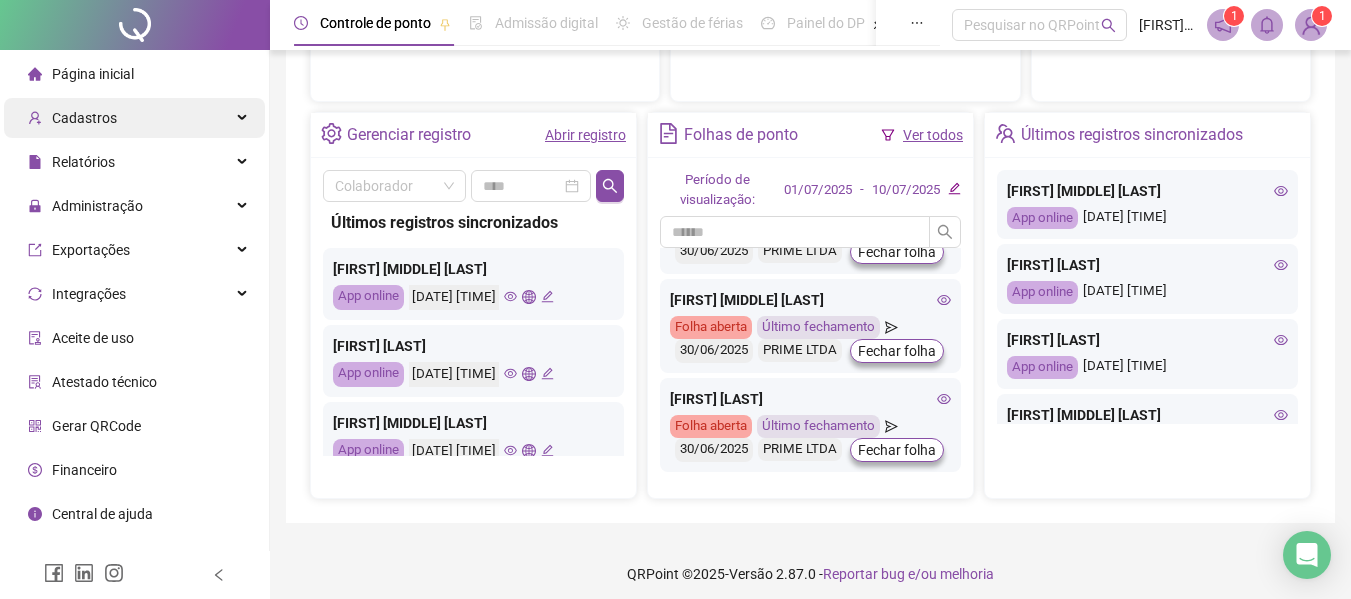click on "Cadastros" at bounding box center [134, 118] 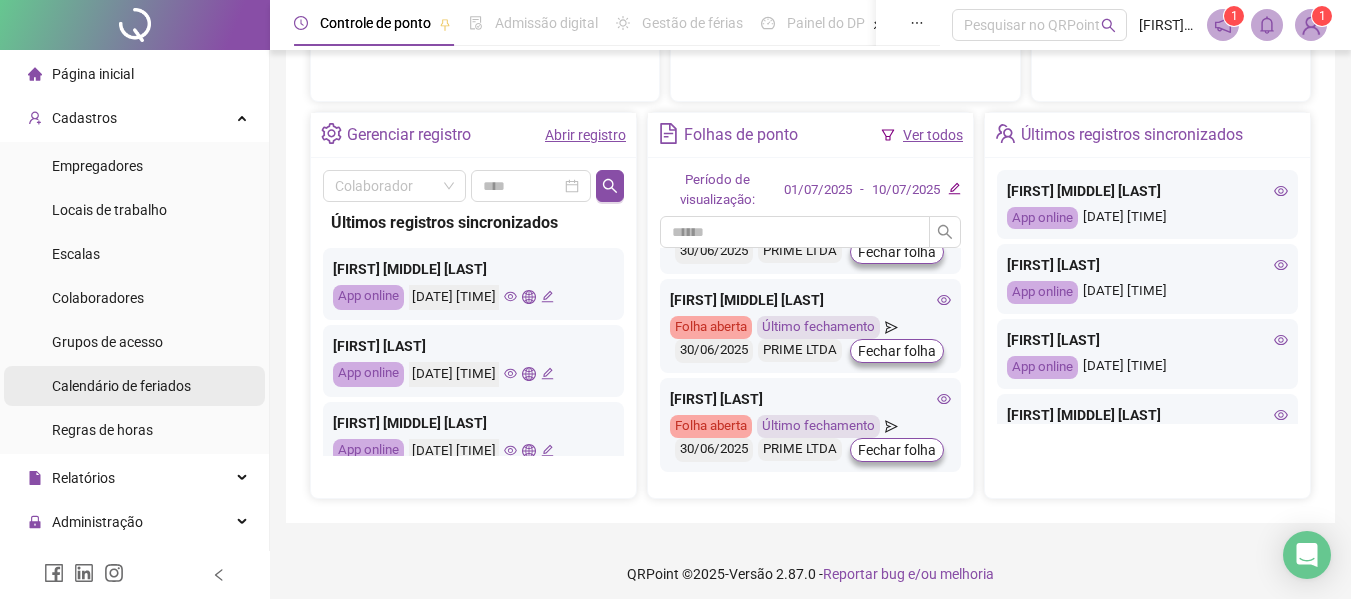 click on "Calendário de feriados" at bounding box center (121, 386) 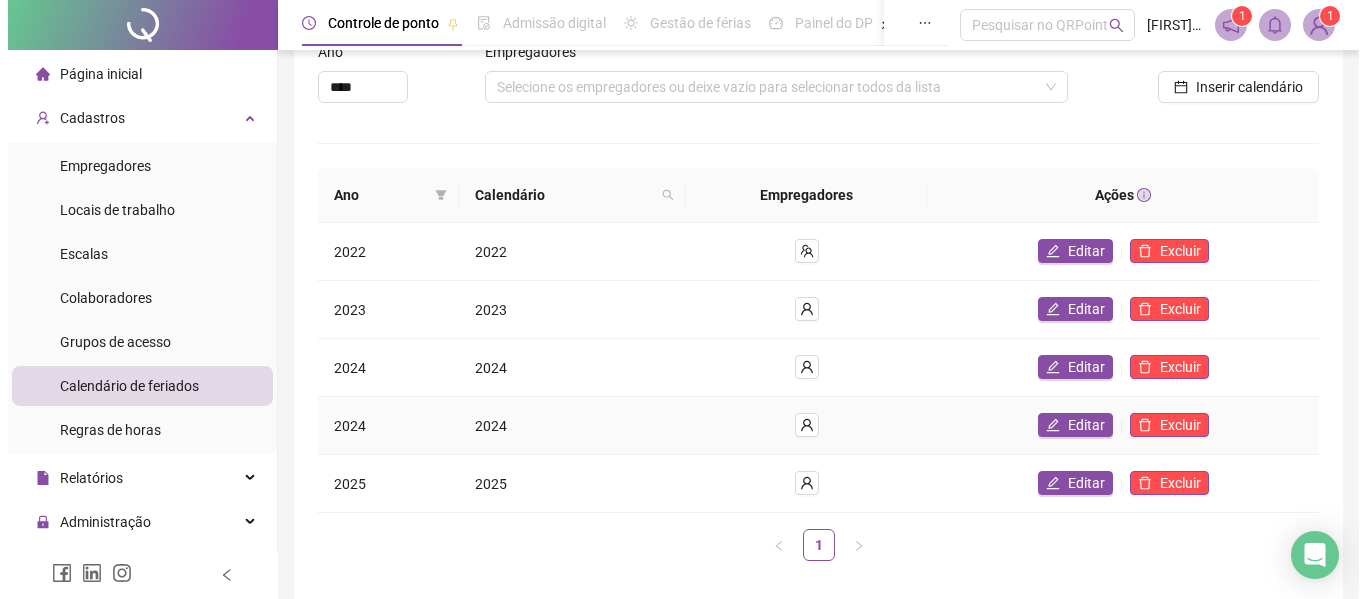 scroll, scrollTop: 194, scrollLeft: 0, axis: vertical 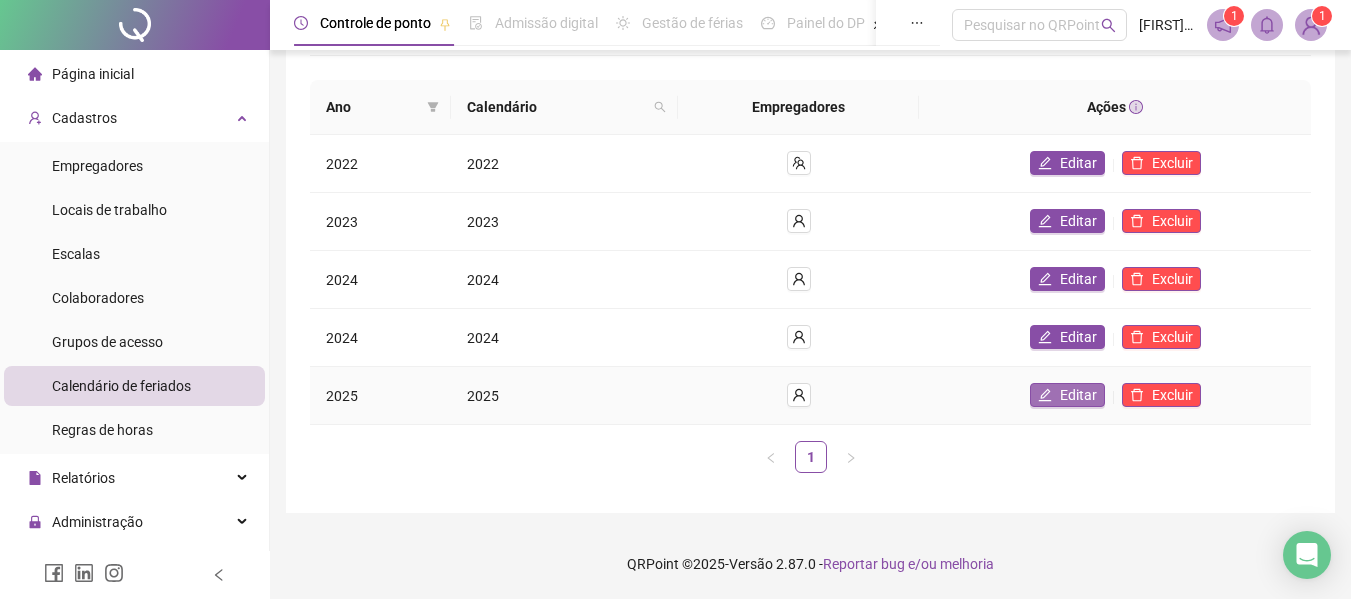 click on "Editar" at bounding box center (1078, 395) 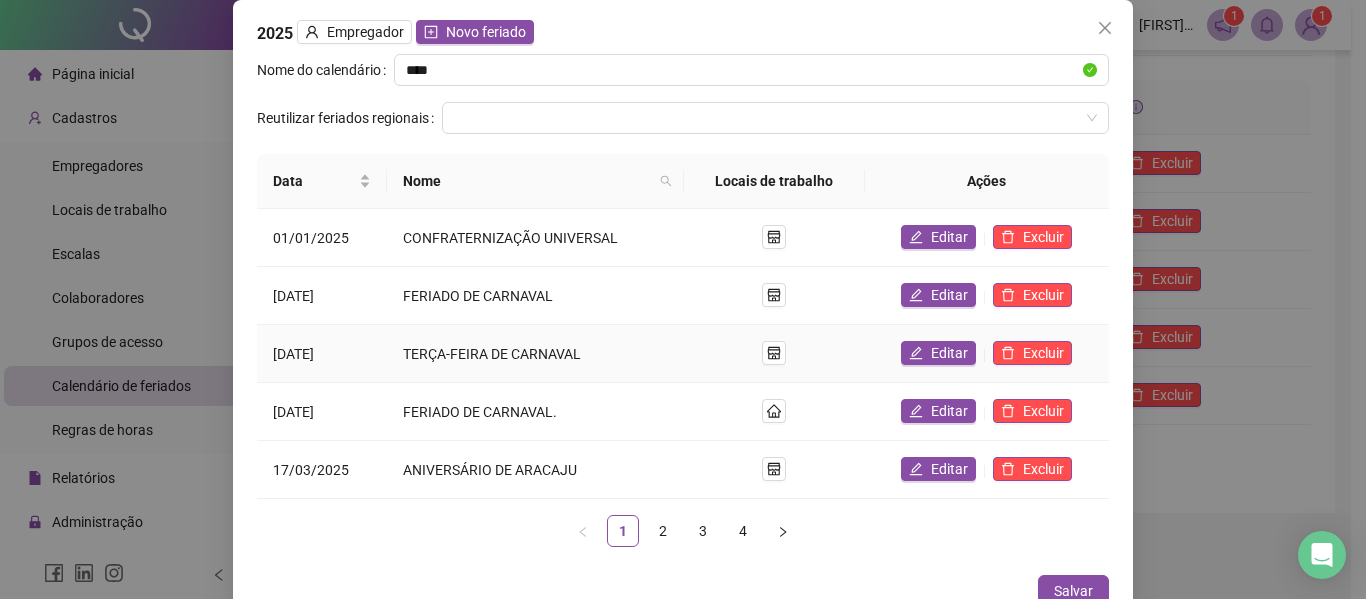 scroll, scrollTop: 27, scrollLeft: 0, axis: vertical 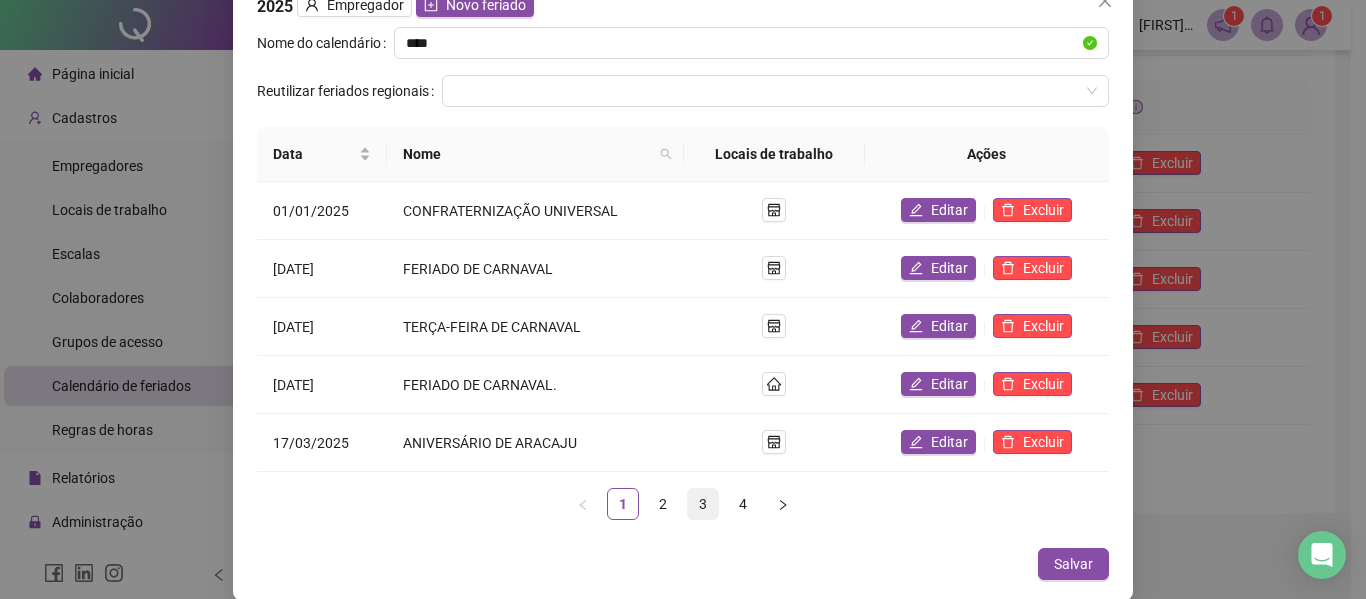 click on "3" at bounding box center [703, 504] 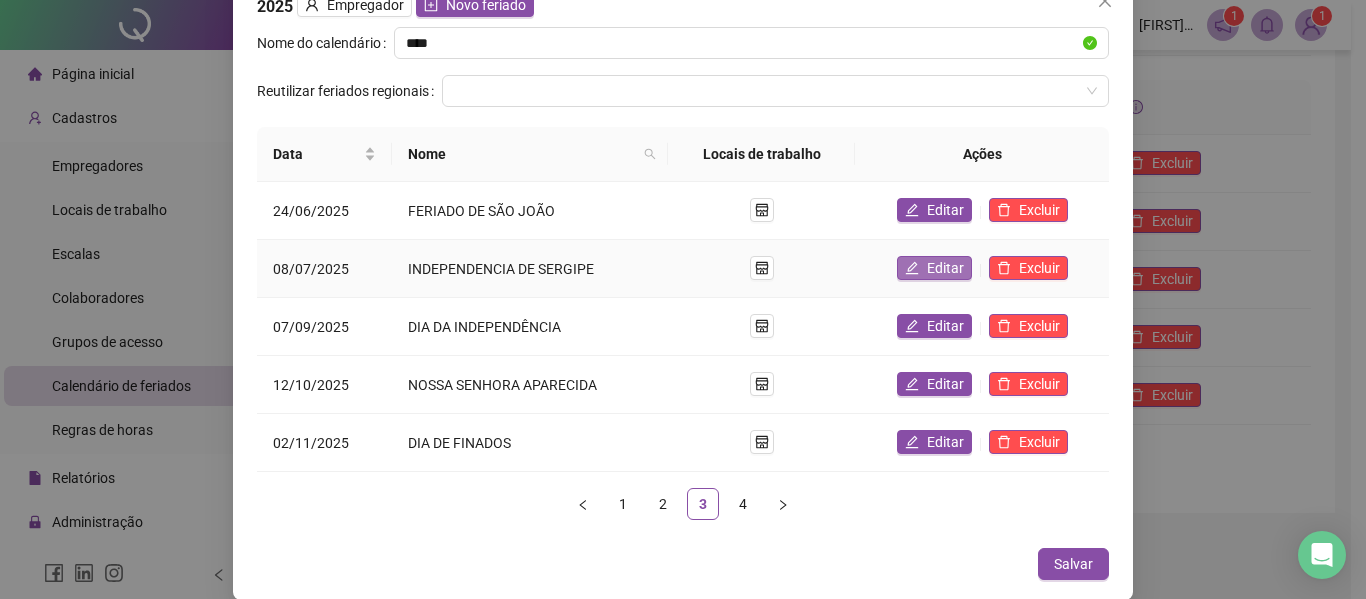 click on "Editar" at bounding box center (945, 268) 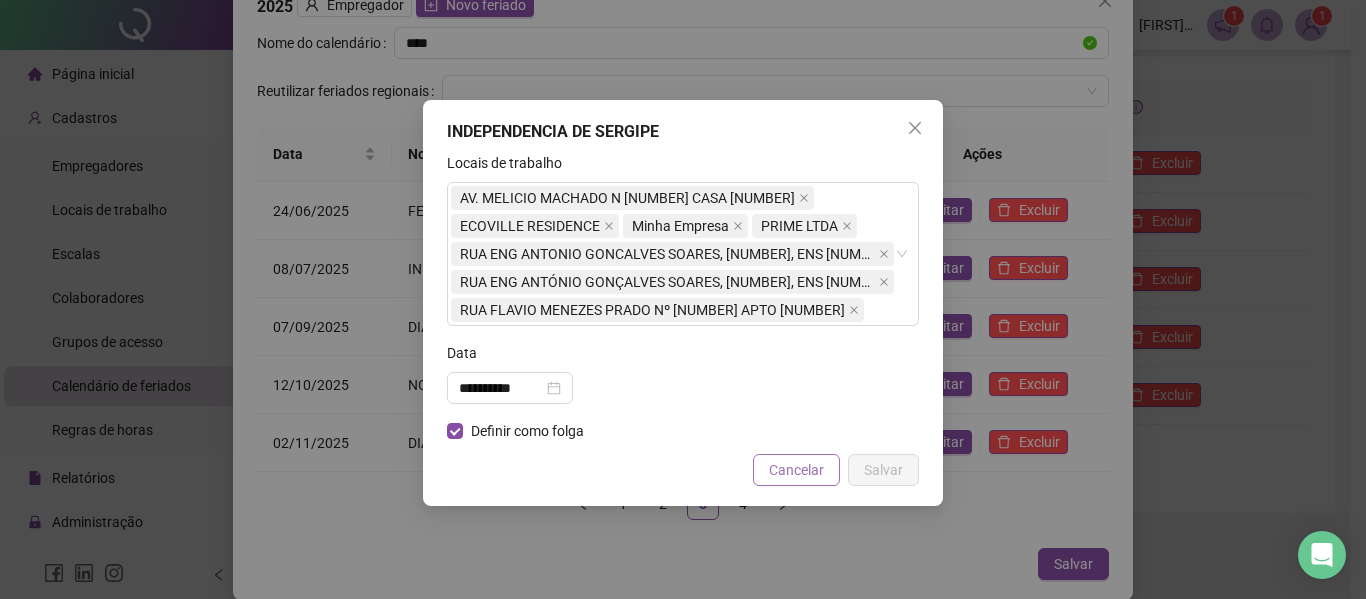 click on "Cancelar" at bounding box center [796, 470] 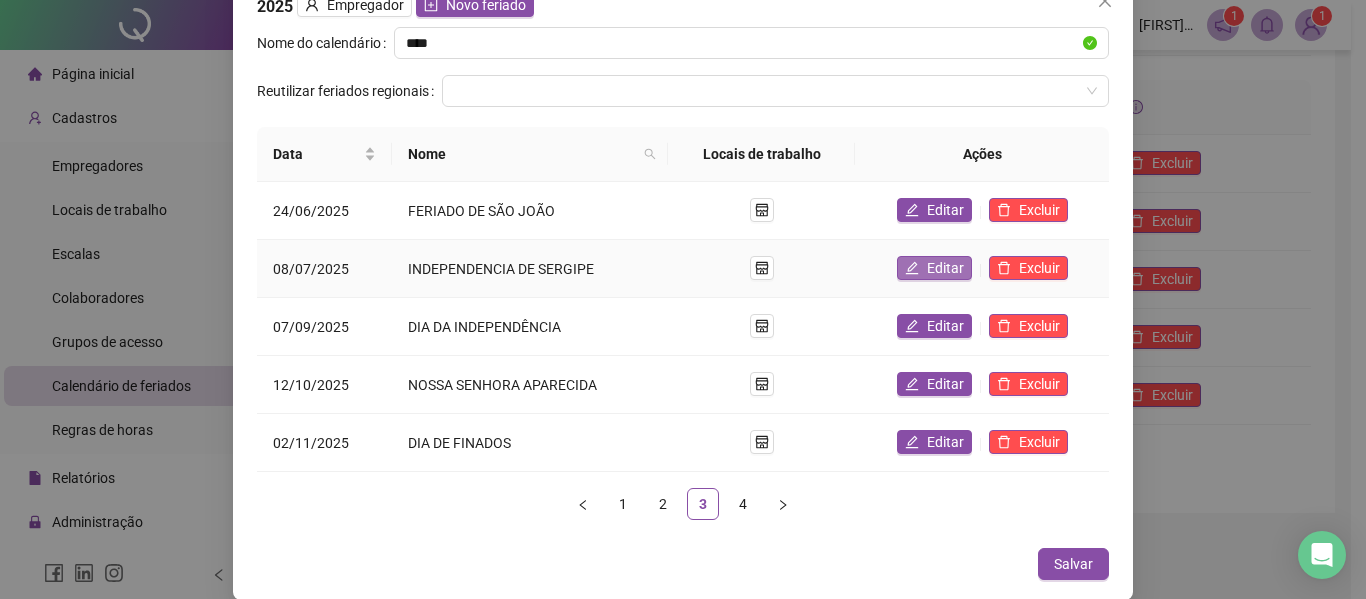 click on "Editar" at bounding box center (945, 268) 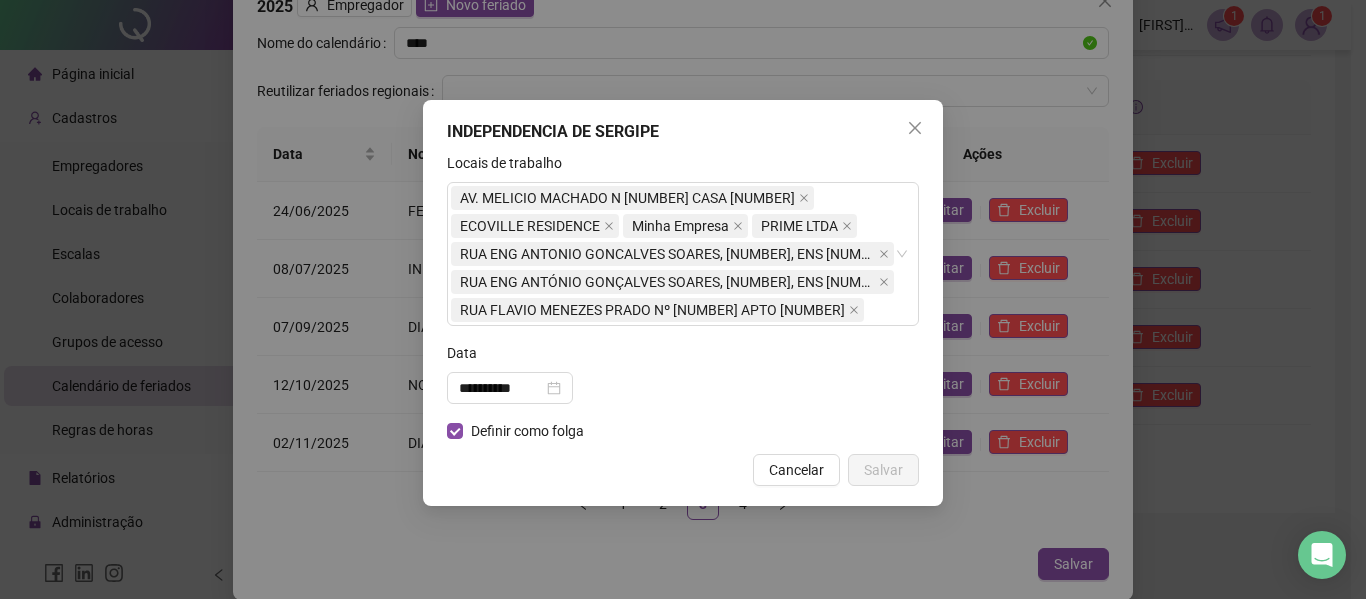 drag, startPoint x: 513, startPoint y: 131, endPoint x: 739, endPoint y: 129, distance: 226.00885 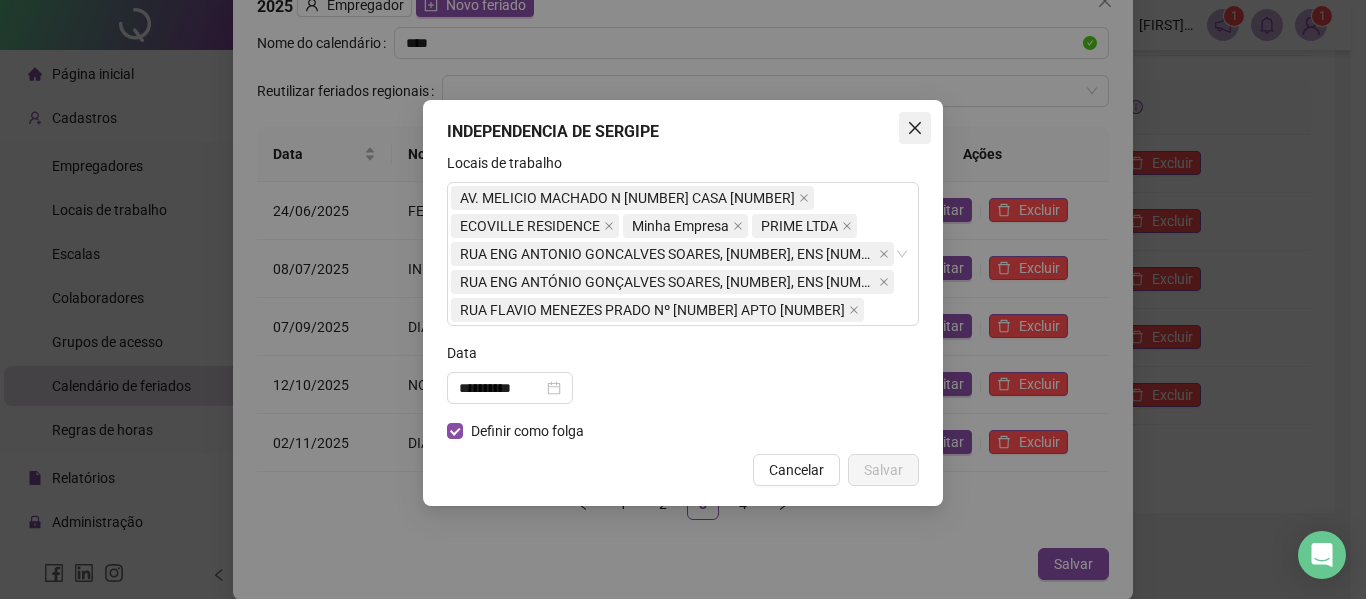 click 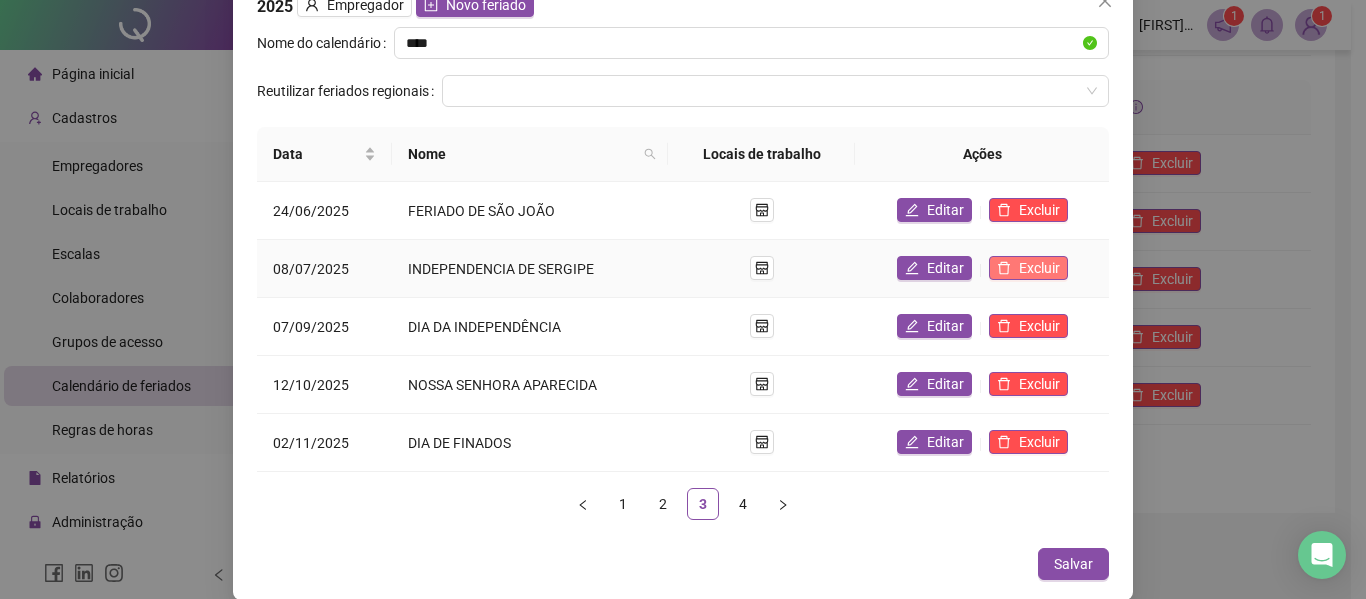 click on "Excluir" at bounding box center (1039, 268) 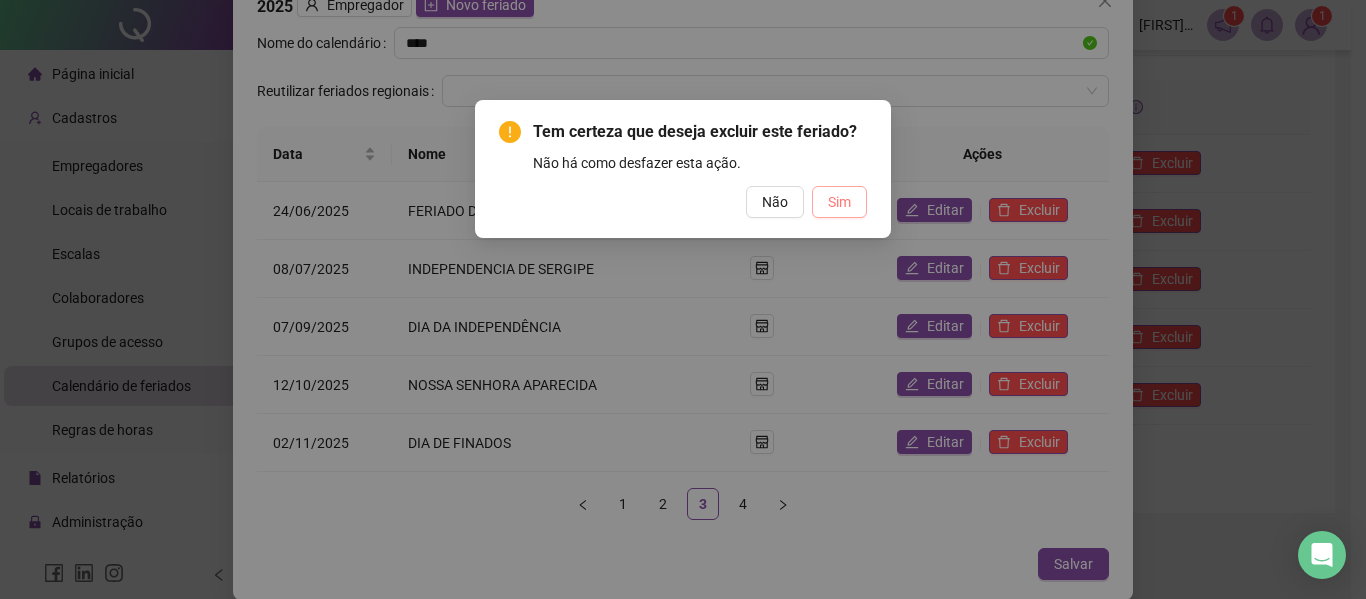 click on "Sim" at bounding box center [839, 202] 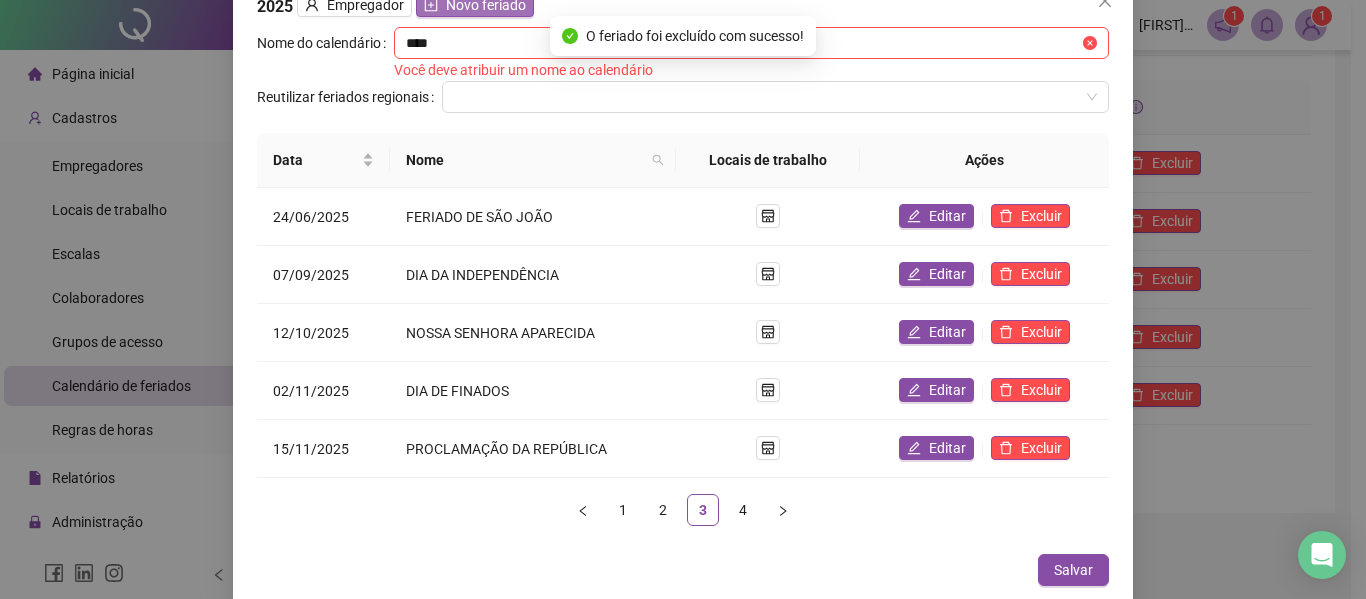 click on "Novo feriado" at bounding box center (486, 5) 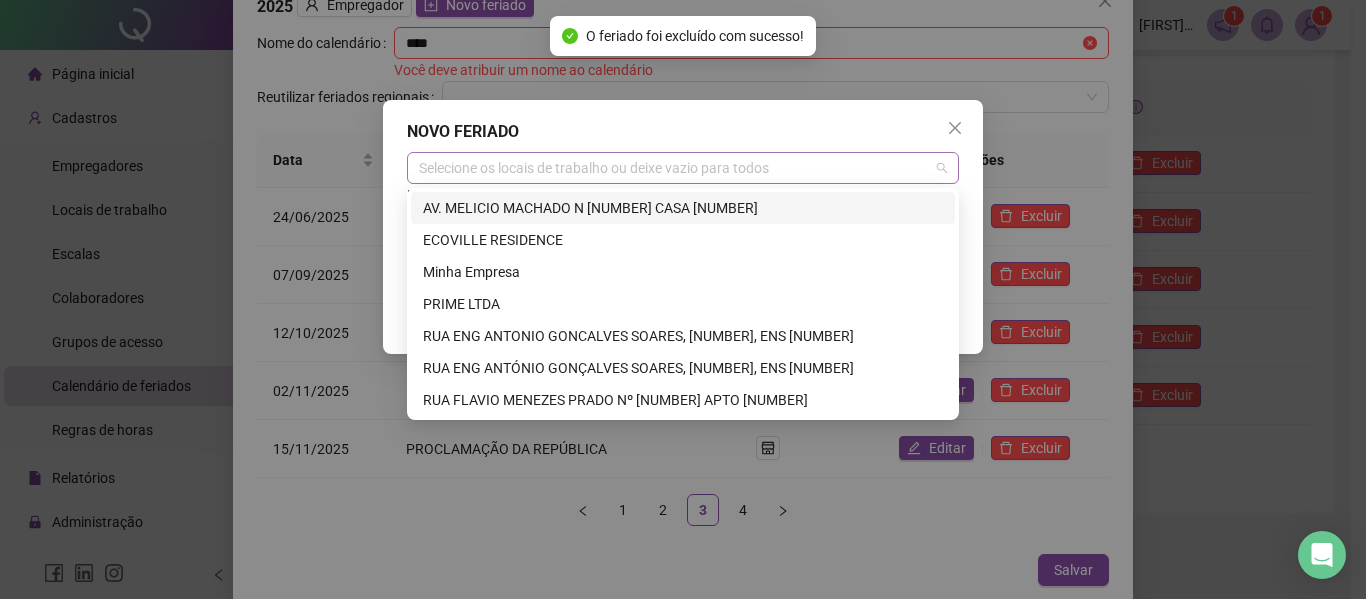 click at bounding box center [672, 168] 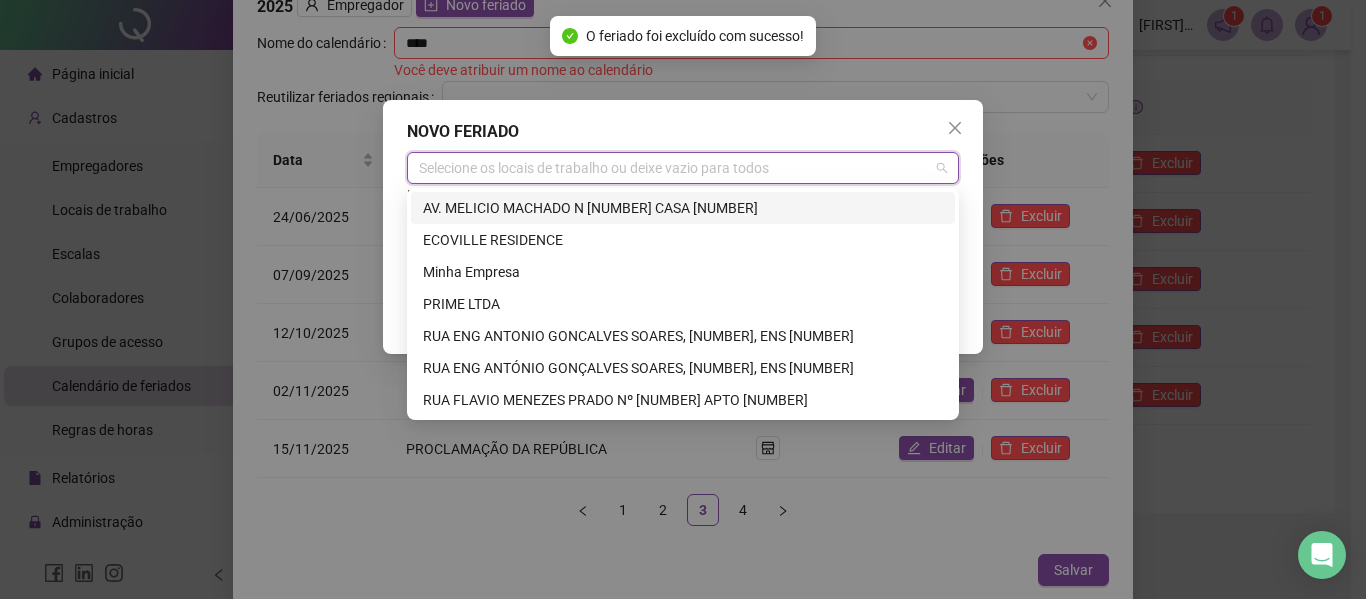 click on "AV. MELICIO MACHADO N [NUMBER] CASA [NUMBER]" at bounding box center [683, 208] 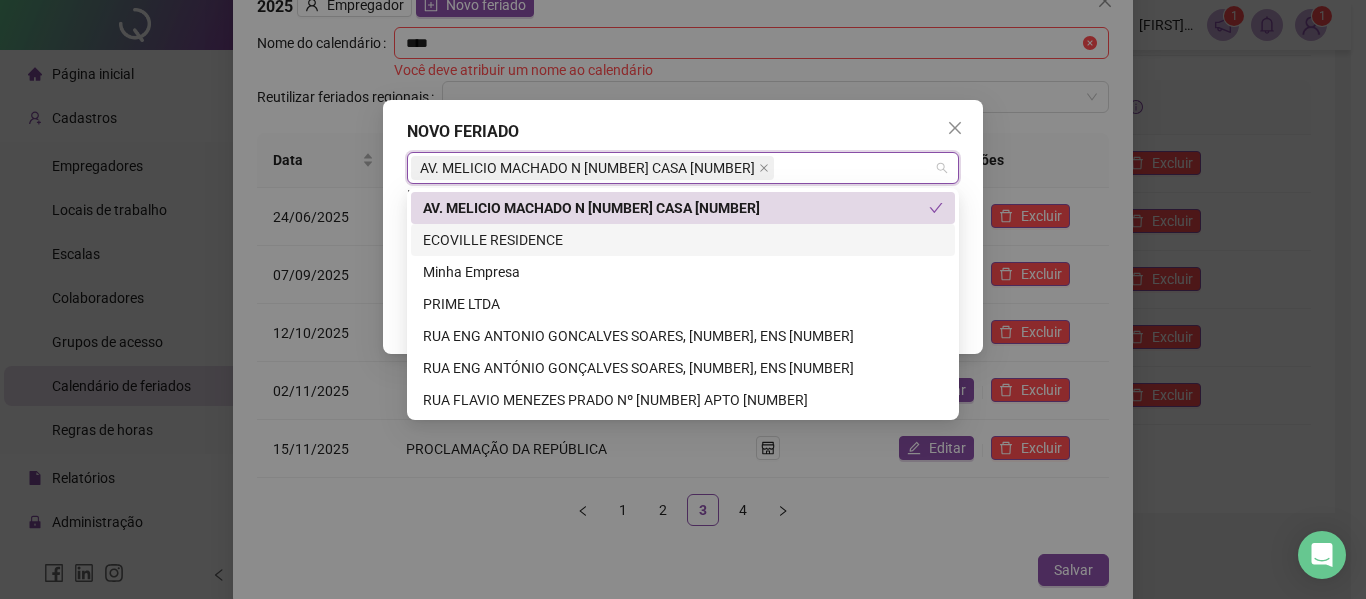 click on "ECOVILLE RESIDENCE" at bounding box center [683, 240] 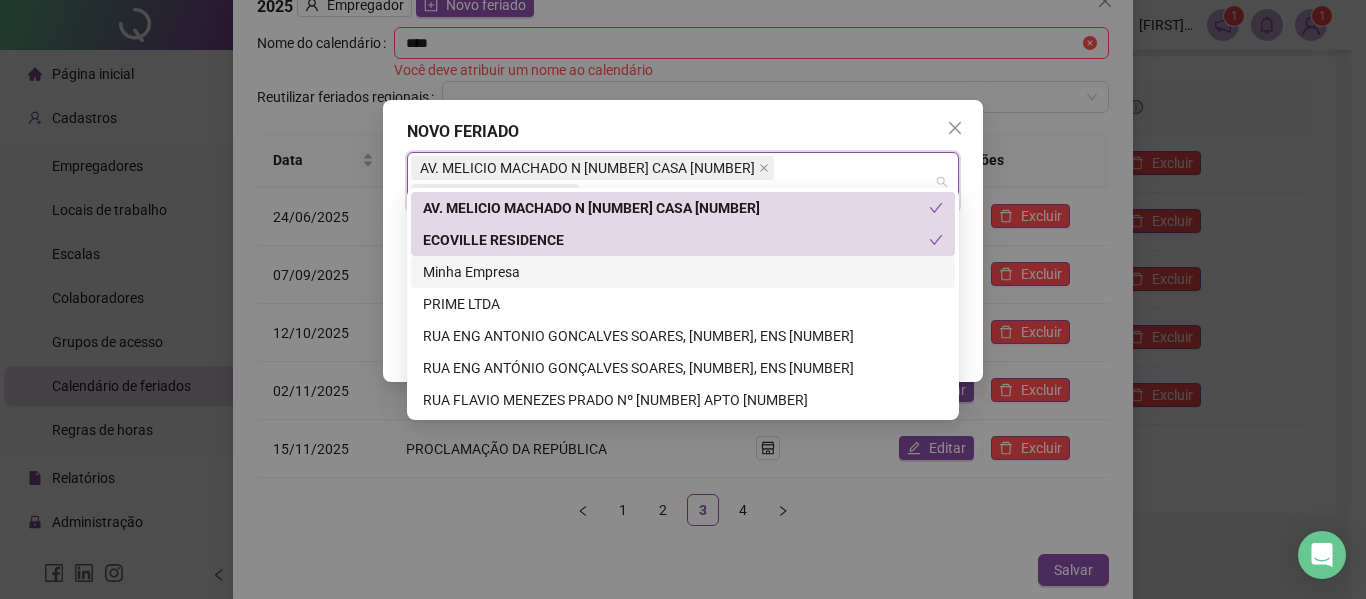 click on "Minha Empresa" at bounding box center [683, 272] 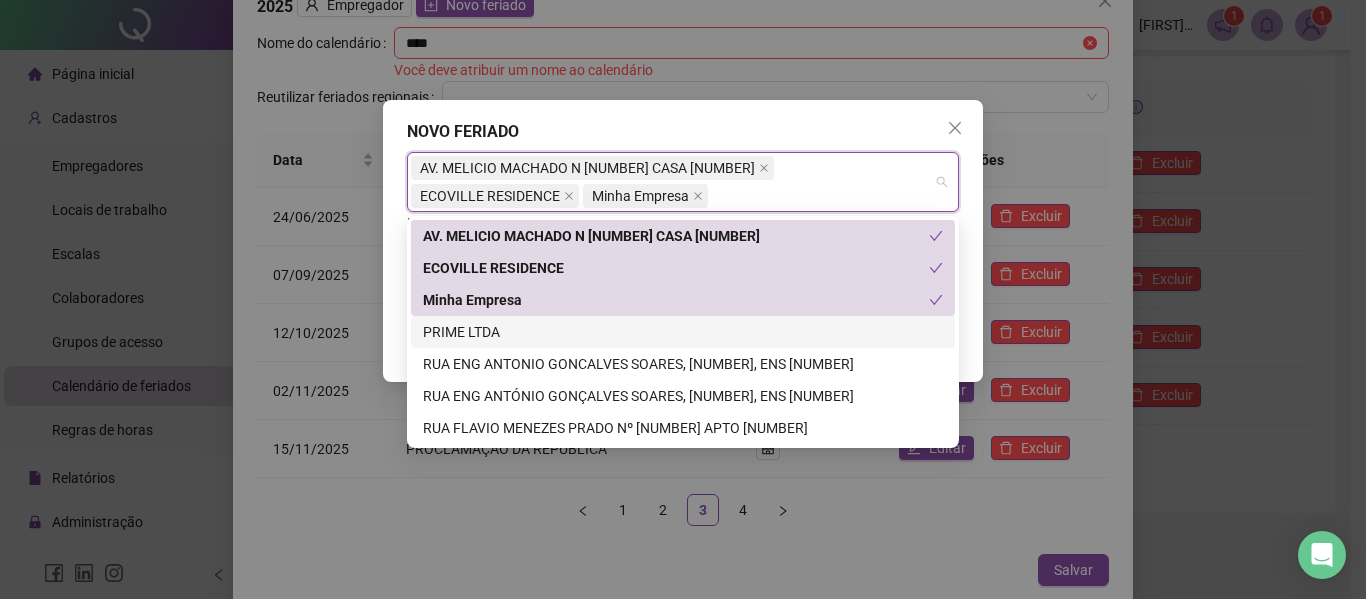 click on "PRIME LTDA" at bounding box center [683, 332] 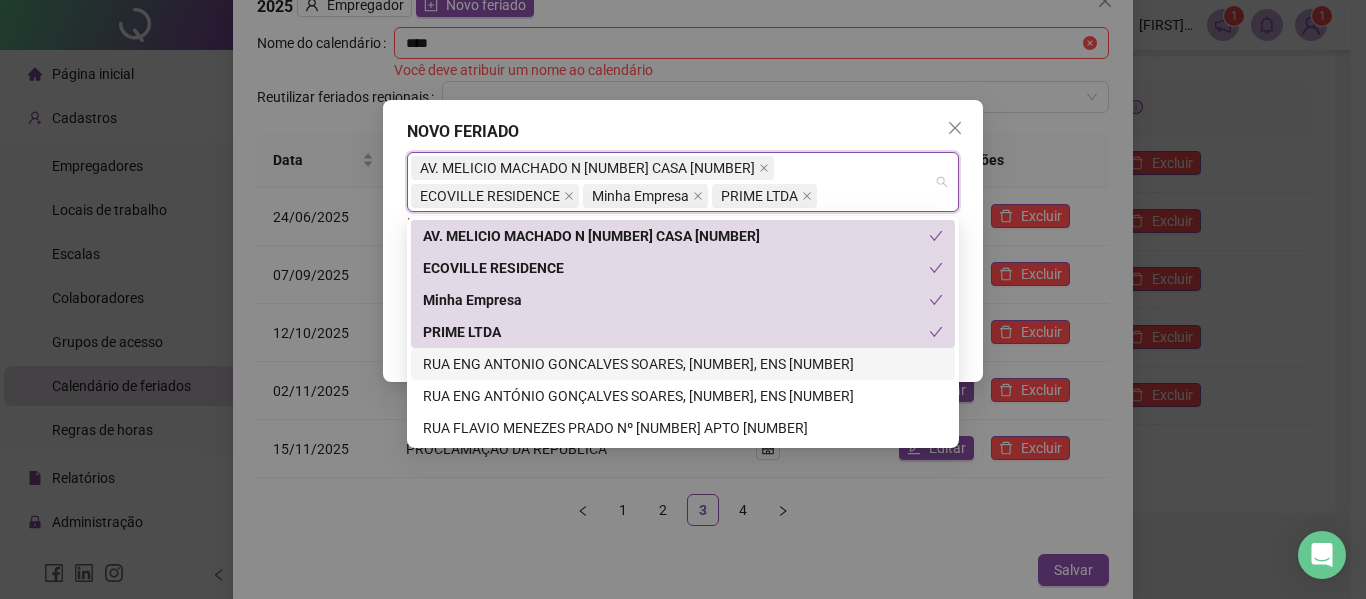 click on "RUA ENG ANTONIO GONCALVES SOARES, [NUMBER], ENS [NUMBER]" at bounding box center (683, 364) 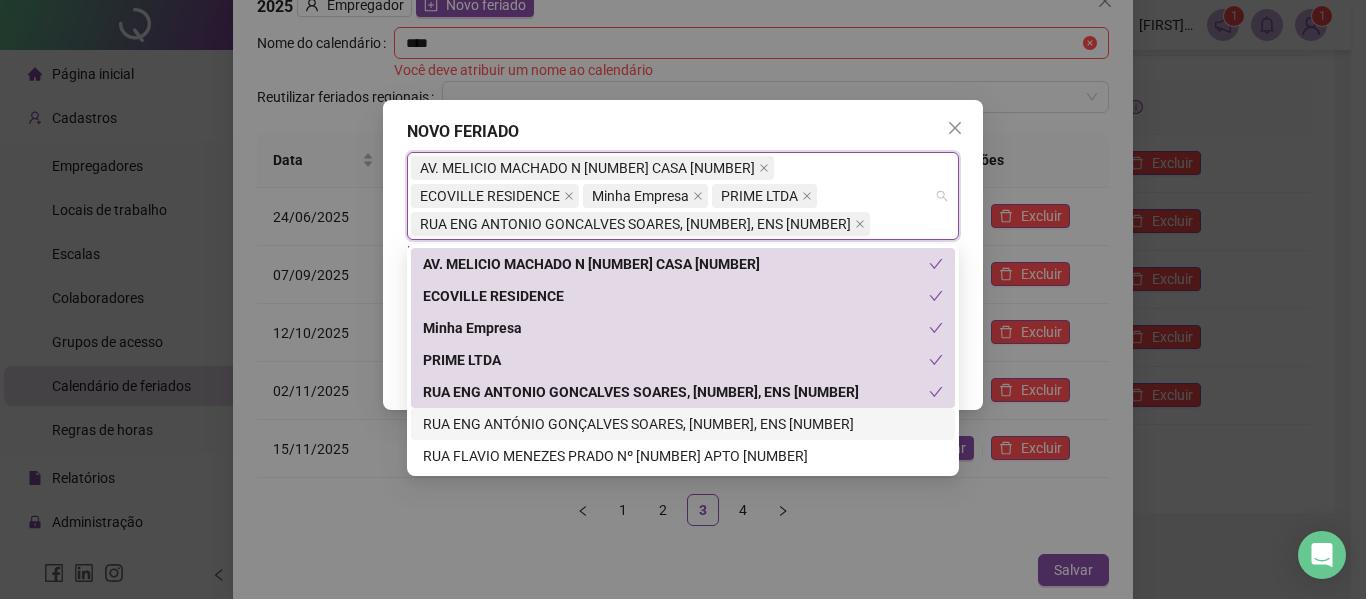 click on "RUA ENG ANTÓNIO GONÇALVES SOARES, [NUMBER], ENS [NUMBER]" at bounding box center (683, 424) 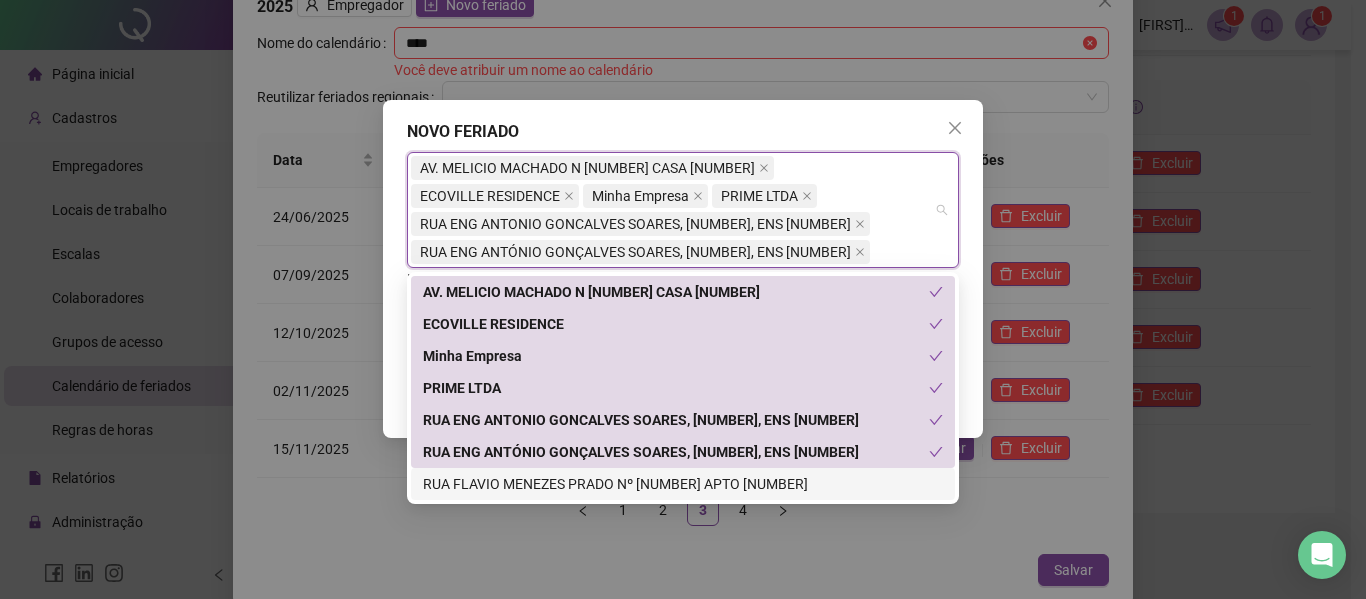 click on "RUA FLAVIO MENEZES PRADO Nº [NUMBER] APTO [NUMBER]" at bounding box center [683, 484] 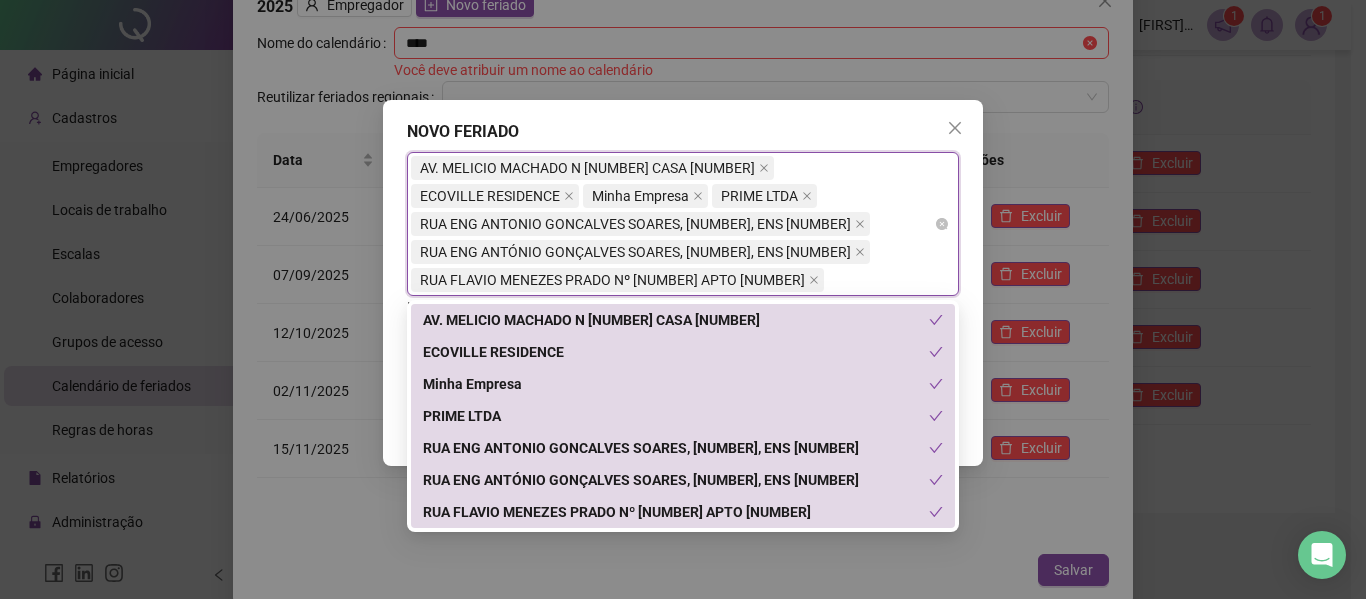click on "AV. MELICIO MACHADO N [NUMBER] CASA [NUMBER] ECOVILLE RESIDENCE Minha Empresa PRIME LTDA RUA ENG ANTONIO GONCALVES SOARES, [NUMBER], ENS [NUMBER] RUA ENG ANTÓNIO GONÇALVES SOARES, [NUMBER], ENS [NUMBER] RUA FLAVIO MENEZES PRADO Nº [NUMBER] APTO [NUMBER]" at bounding box center (672, 224) 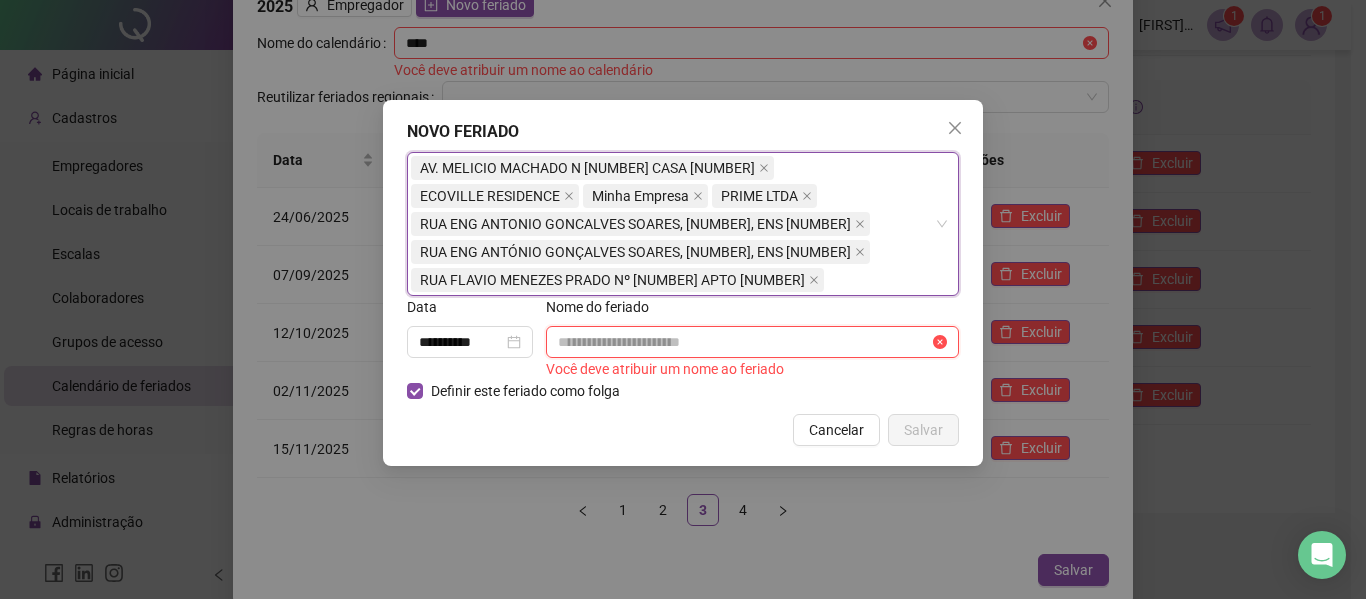 click at bounding box center (743, 342) 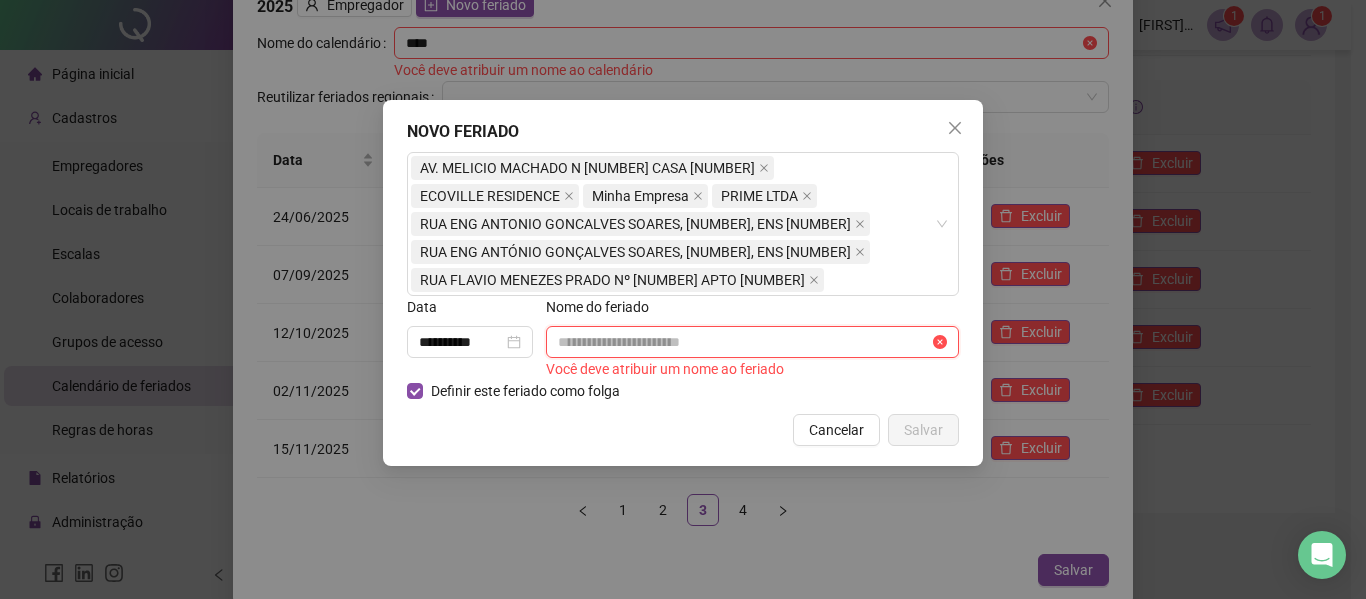 paste on "**********" 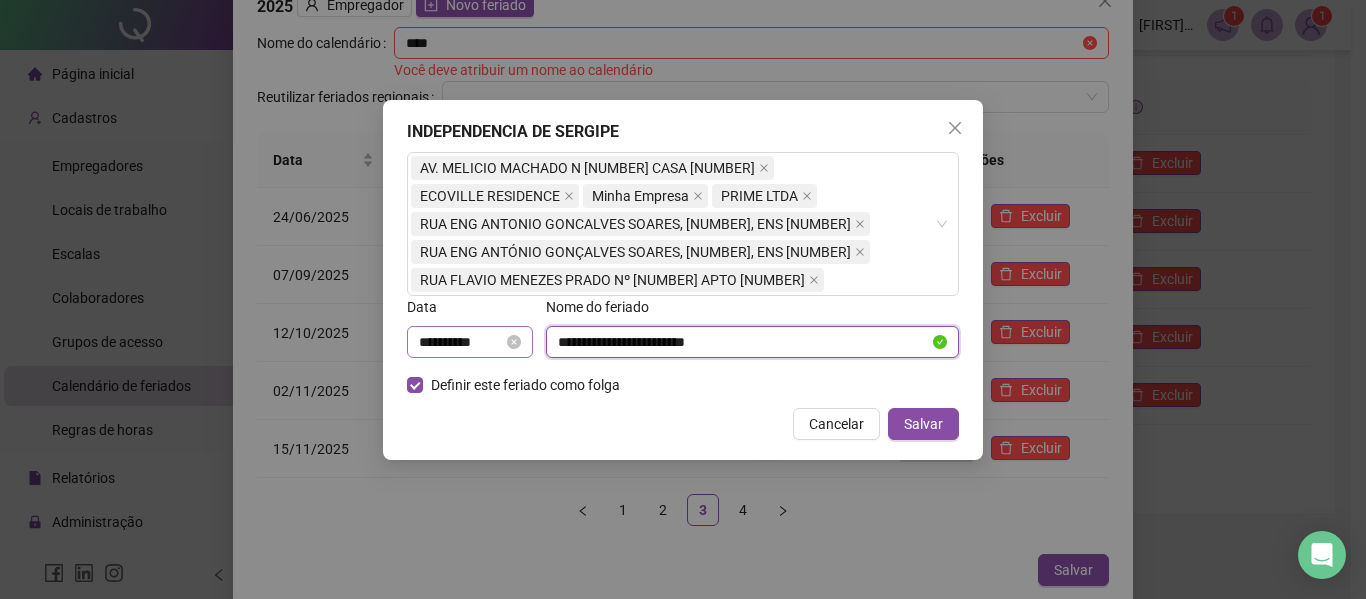 type on "**********" 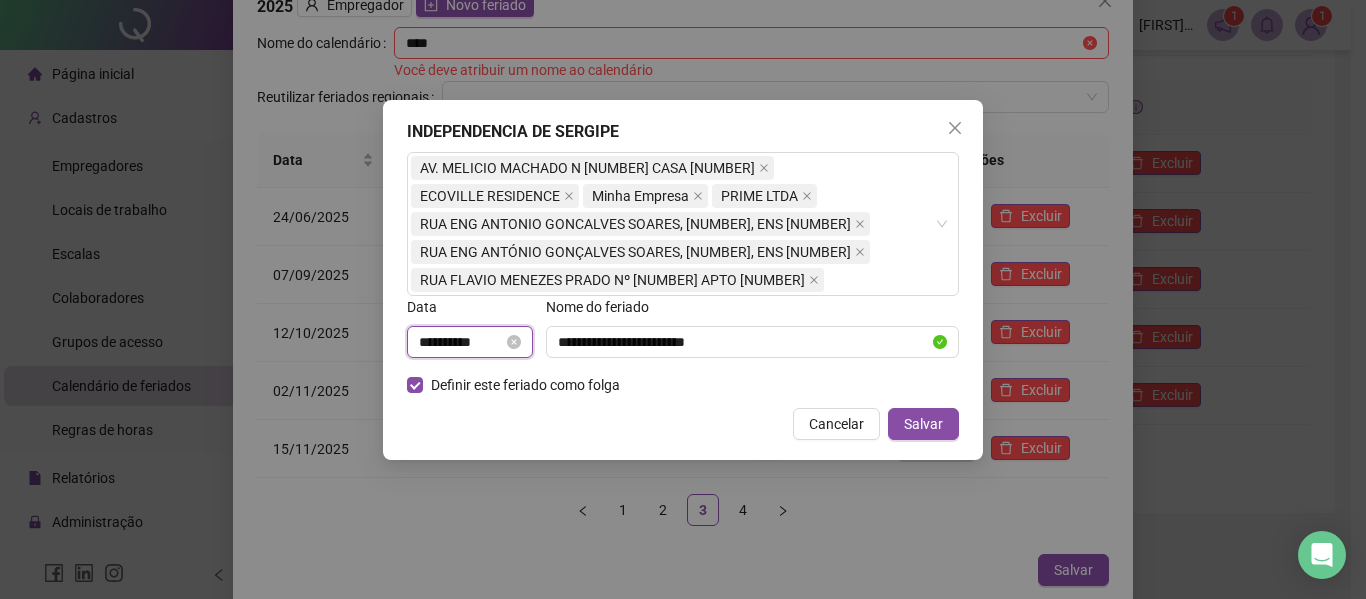 click on "**********" at bounding box center (461, 342) 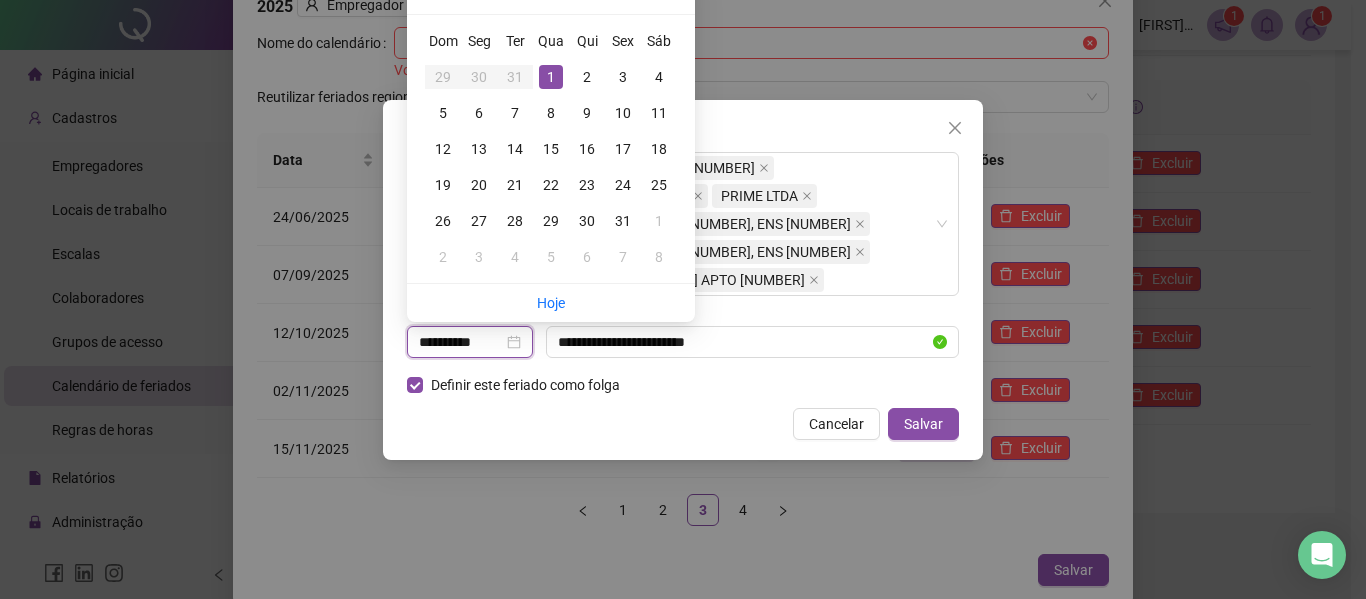 drag, startPoint x: 453, startPoint y: 338, endPoint x: 386, endPoint y: 337, distance: 67.00746 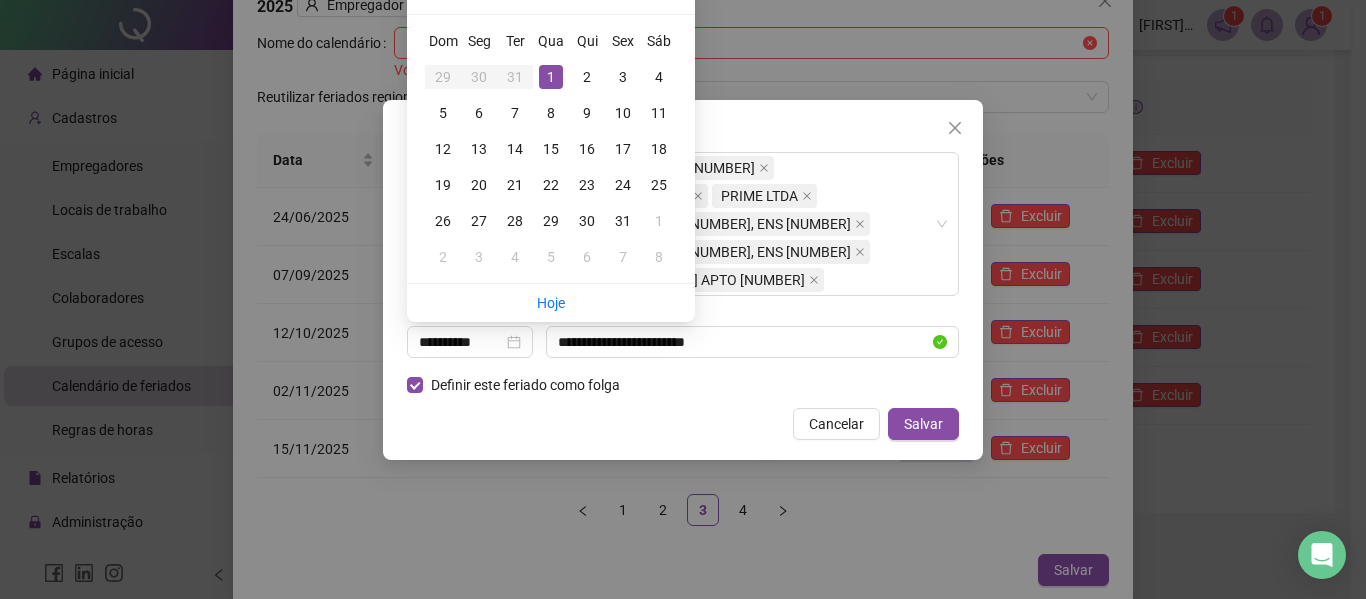 click on "**********" at bounding box center (683, 280) 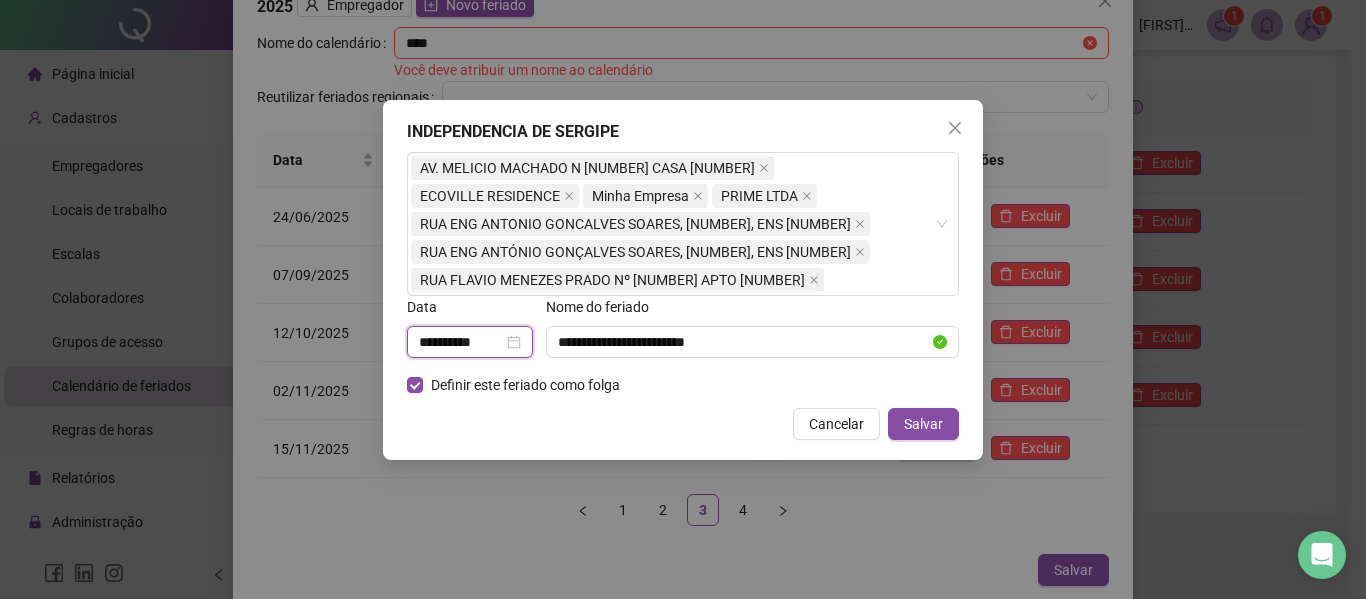 drag, startPoint x: 501, startPoint y: 348, endPoint x: 314, endPoint y: 360, distance: 187.38463 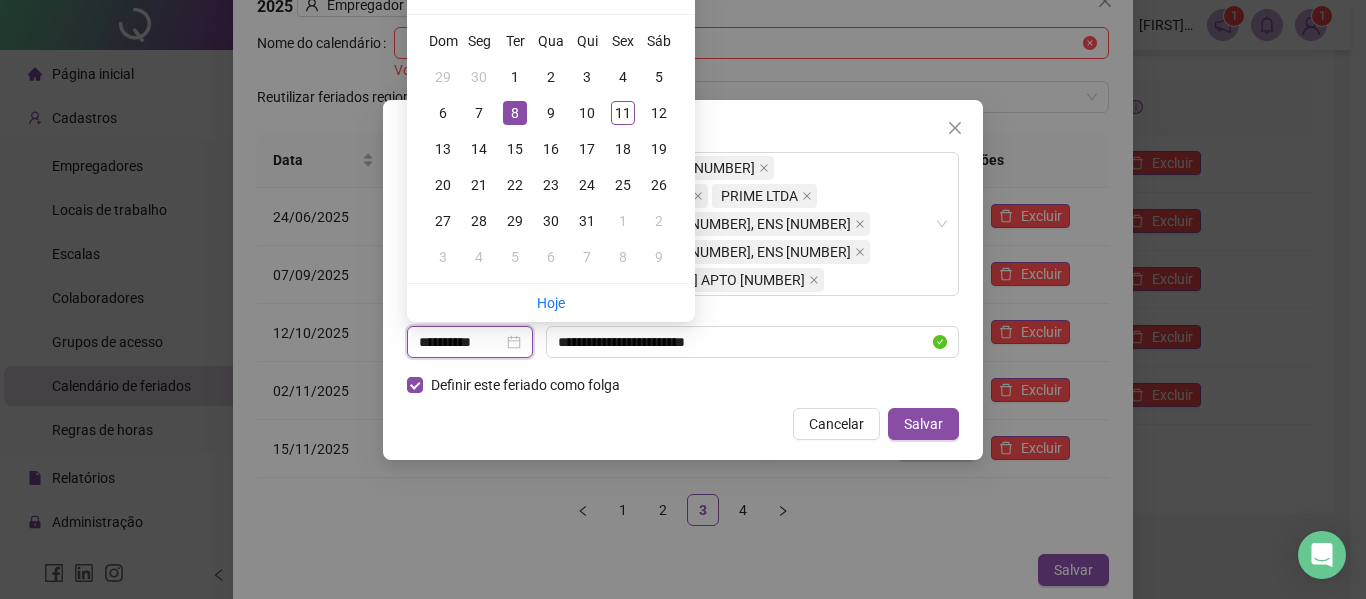 type on "**********" 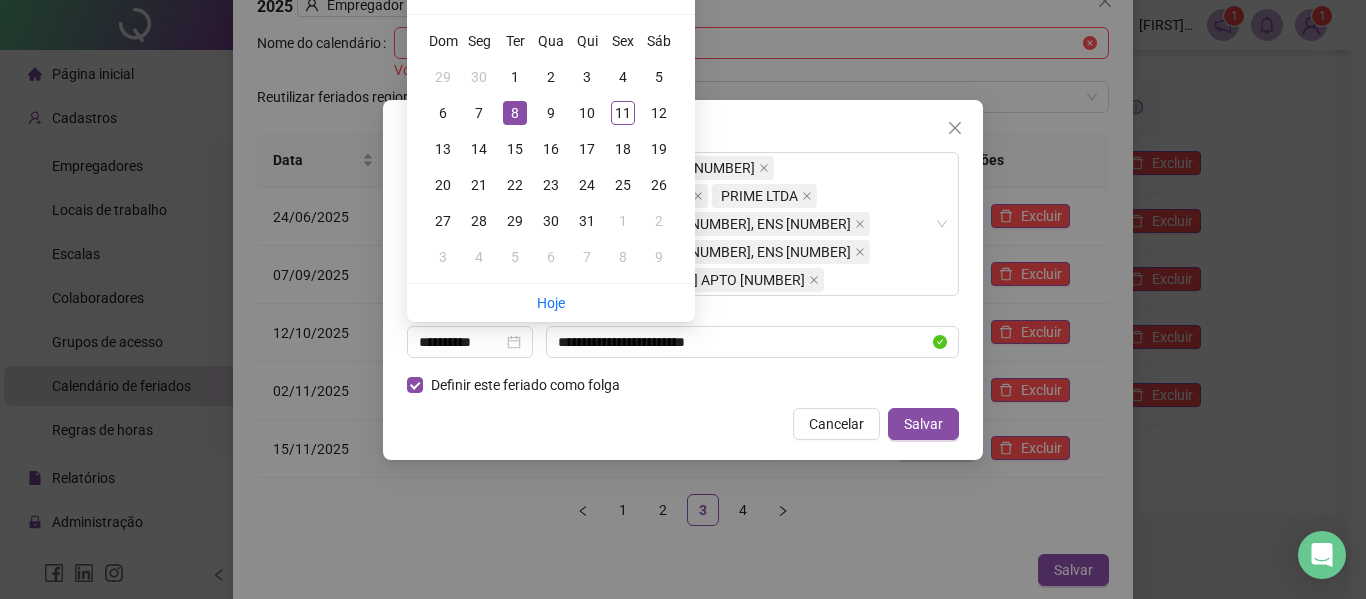 click on "**********" at bounding box center (683, 274) 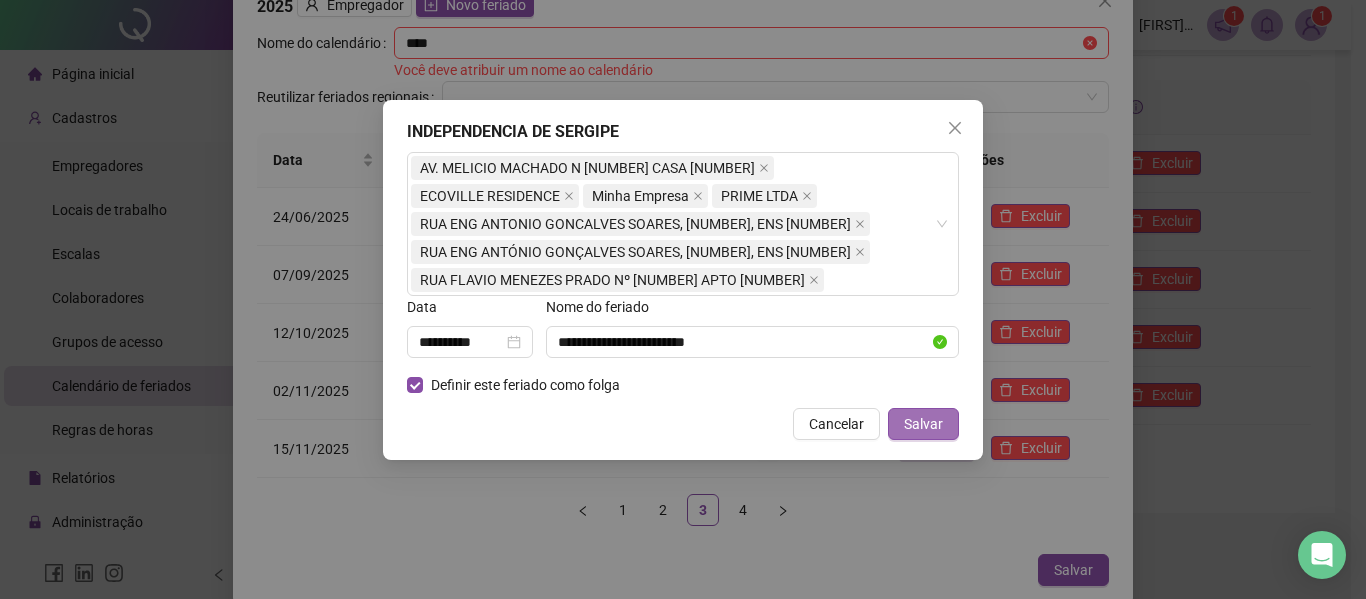 click on "Salvar" at bounding box center [923, 424] 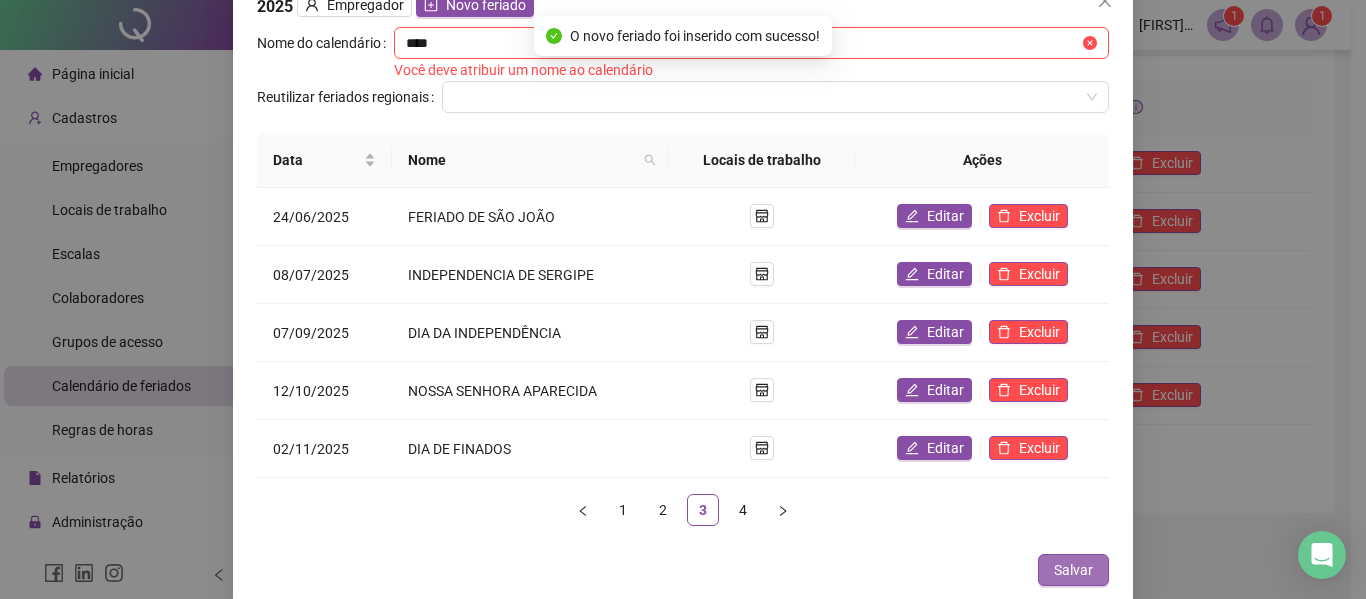 click on "Salvar" at bounding box center [1073, 570] 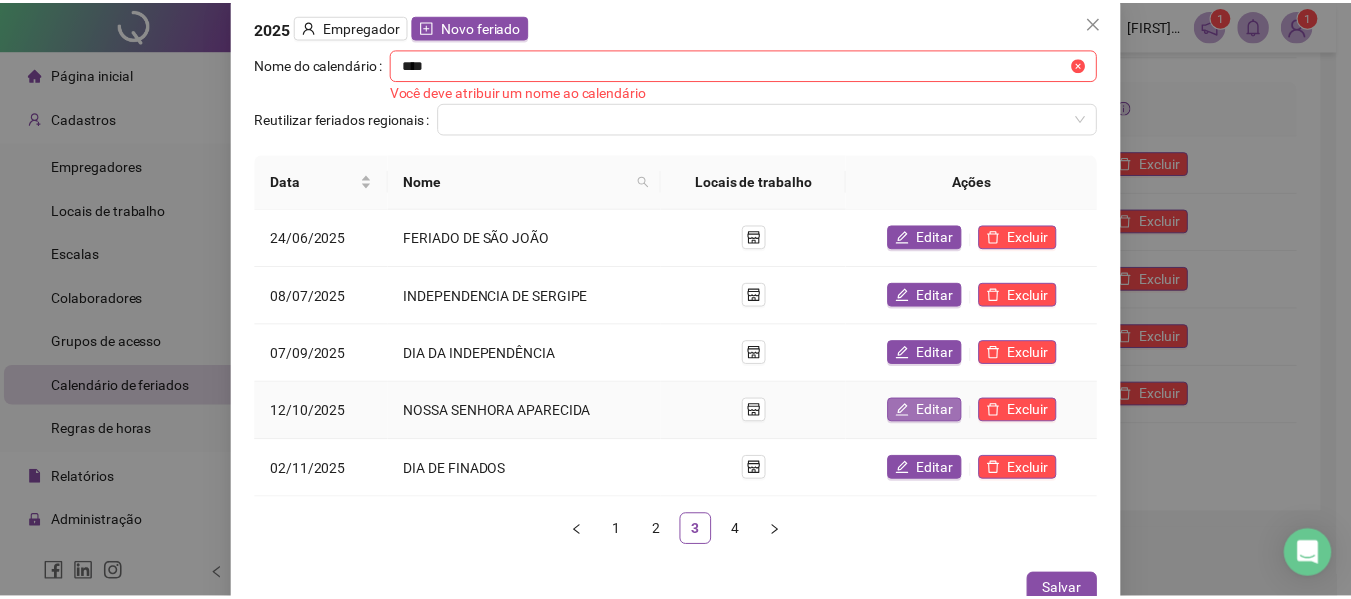 scroll, scrollTop: 0, scrollLeft: 0, axis: both 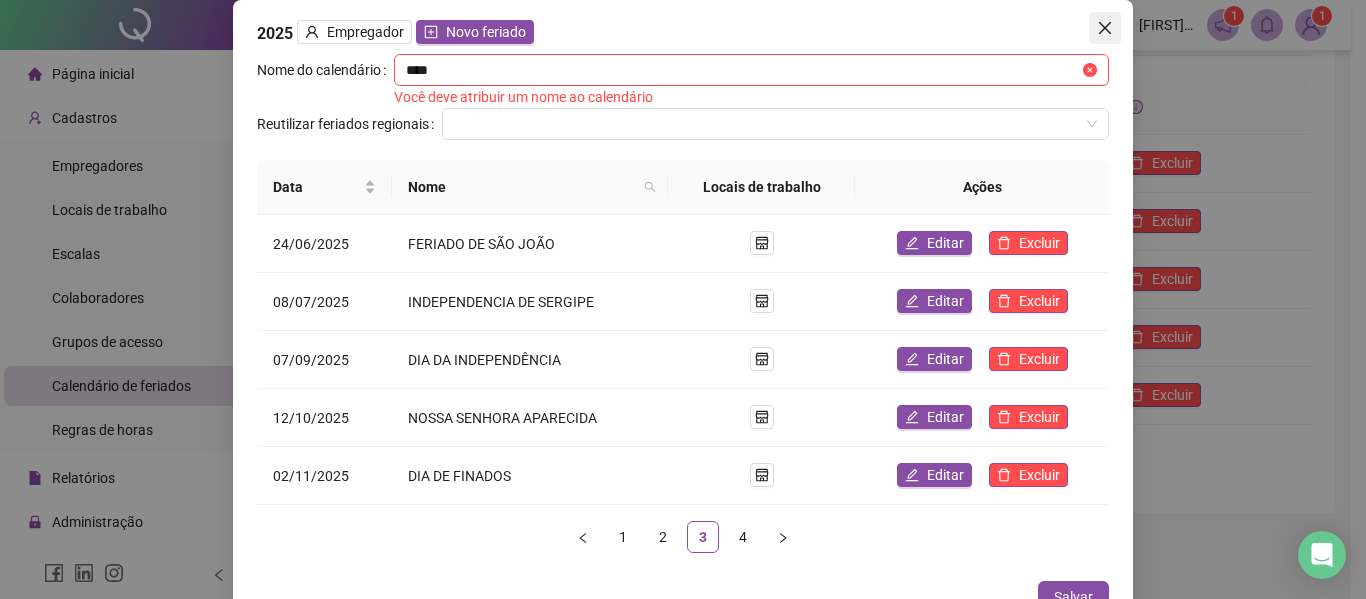click 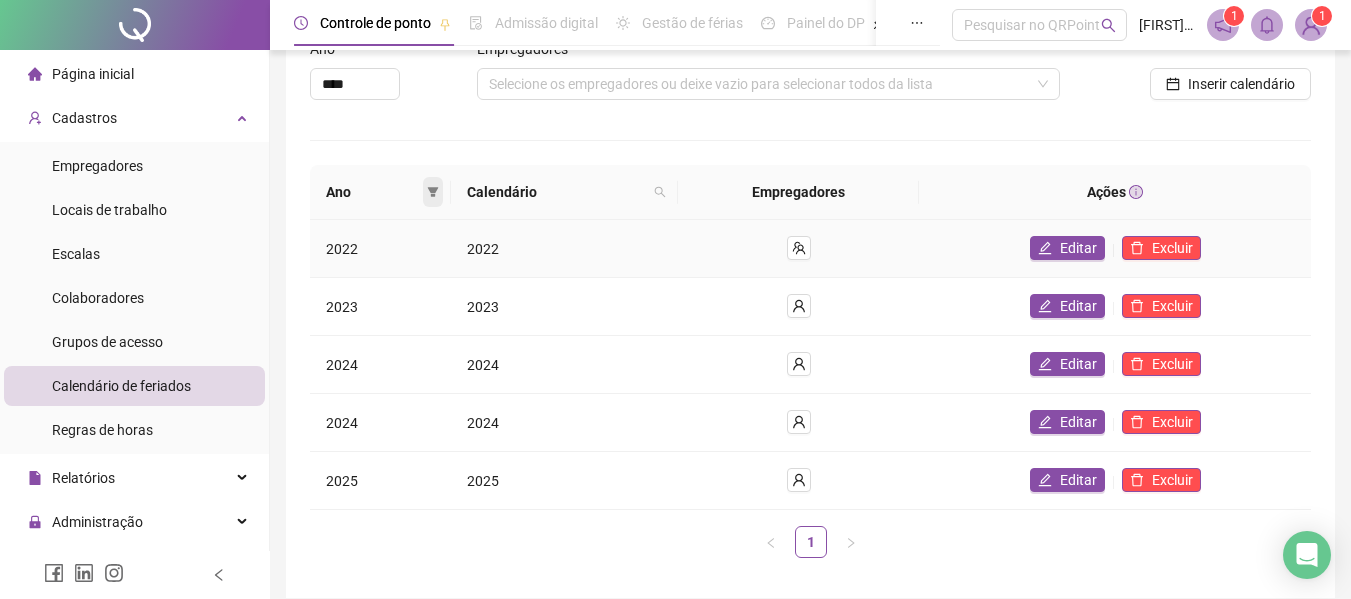 scroll, scrollTop: 0, scrollLeft: 0, axis: both 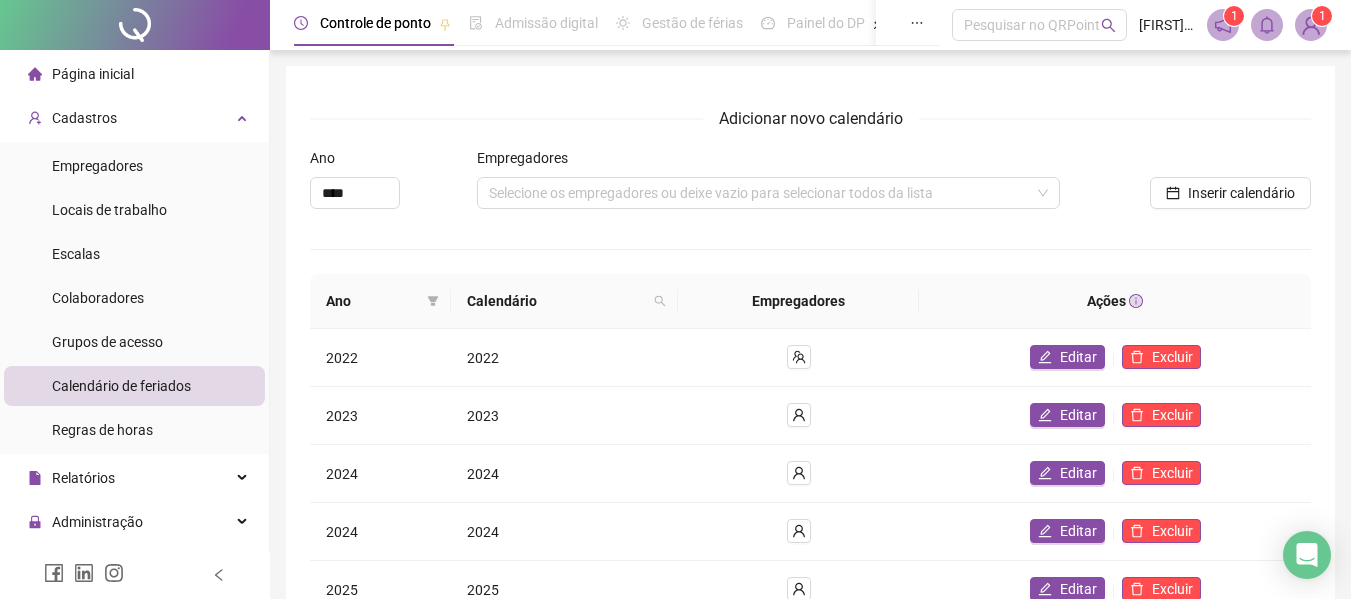 click on "Página inicial" at bounding box center [93, 74] 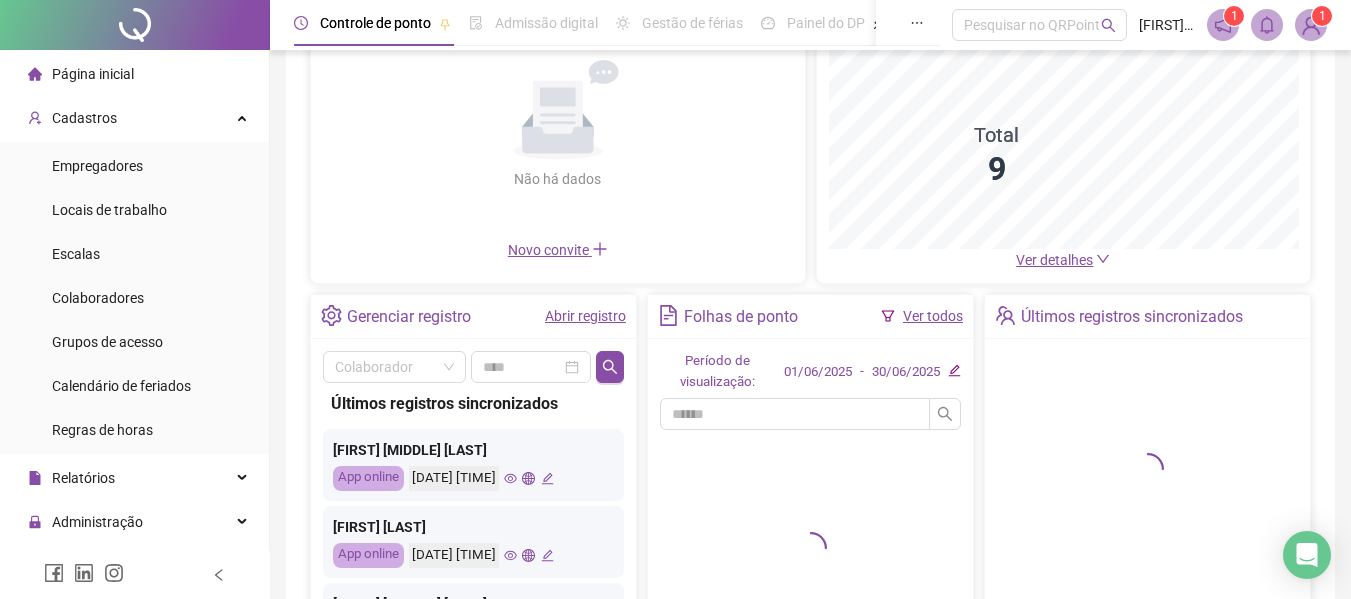 scroll, scrollTop: 200, scrollLeft: 0, axis: vertical 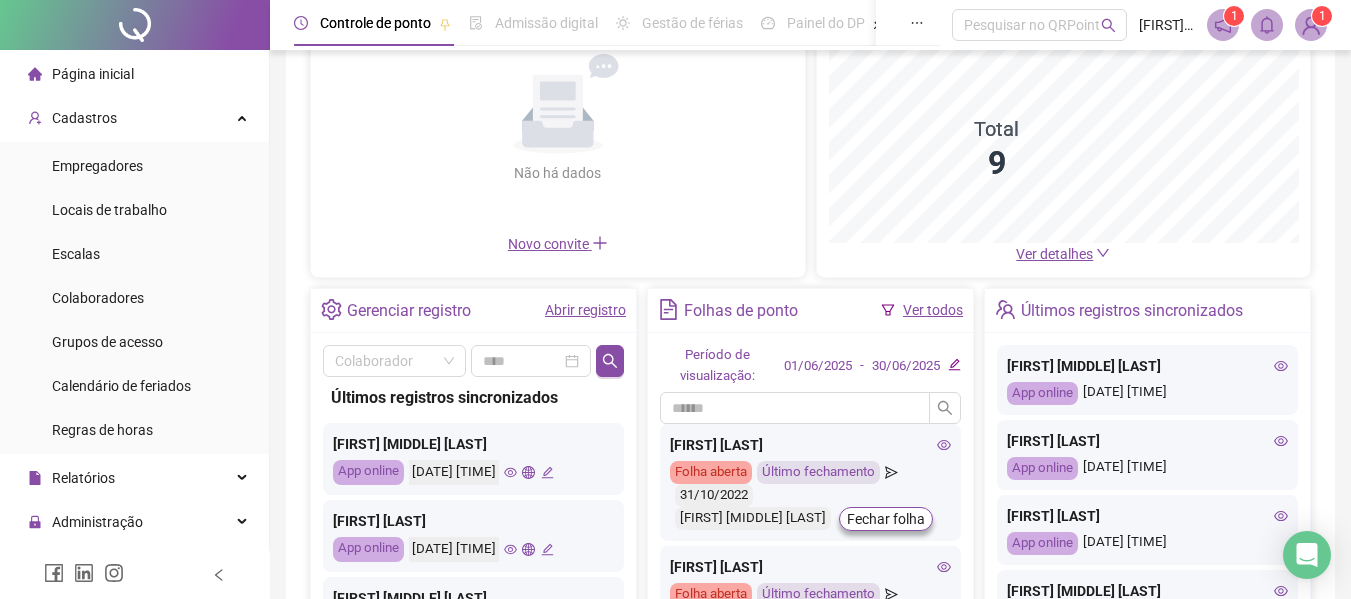 click 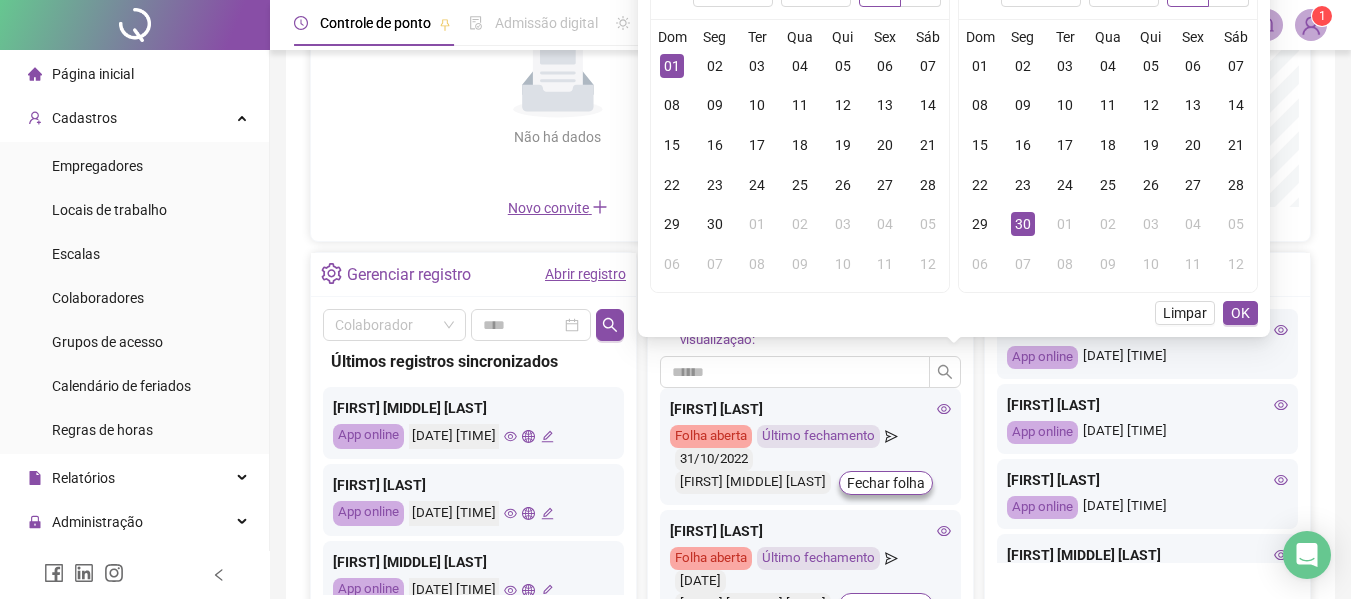 scroll, scrollTop: 300, scrollLeft: 0, axis: vertical 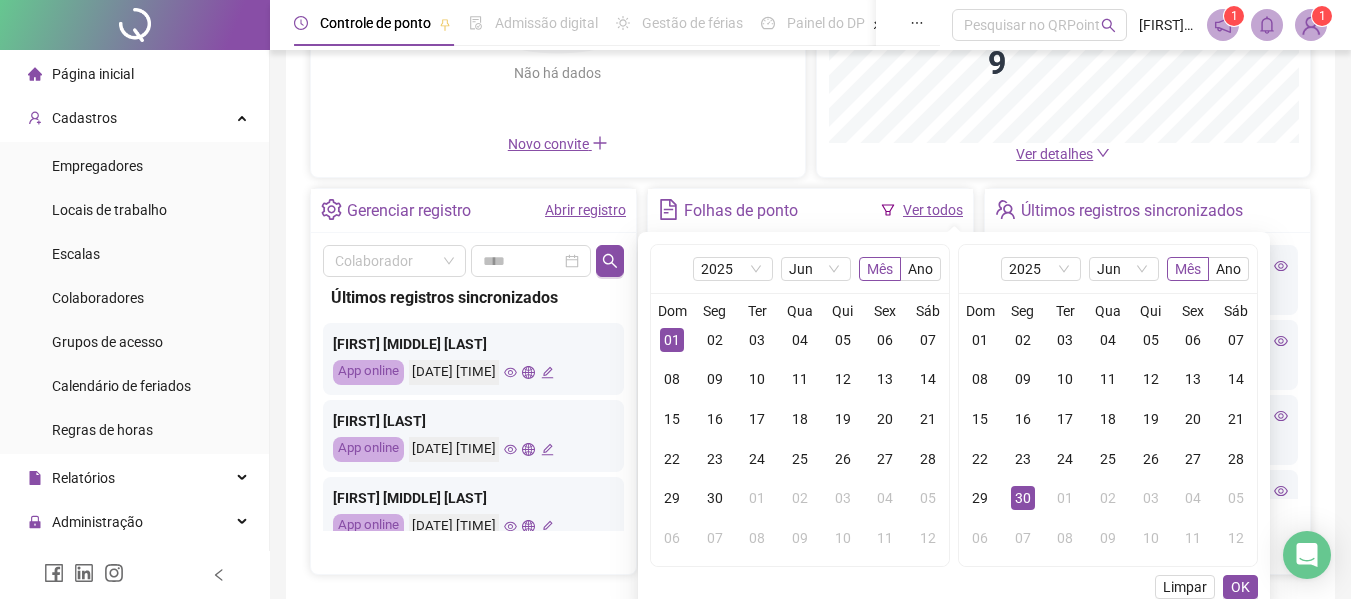 click on "2025 Jun Mês Ano Dom Seg Ter Qua Qui Sex Sáb 01 02 03 04 05 06 07 08 09 10 11 12 13 14 15 16 17 18 19 20 21 22 23 24 25 26 27 28 29 30 01 02 03 04 05 06 07 08 09 10 11 12 2025 Jun Mês Ano Dom Seg Ter Qua Qui Sex Sáb 01 02 03 04 05 06 07 08 09 10 11 12 13 14 15 16 17 18 19 20 21 22 23 24 25 26 27 28 29 30 01 02 03 04 05 06 07 08 09 10 11 12 Limpar OK" at bounding box center [954, 421] 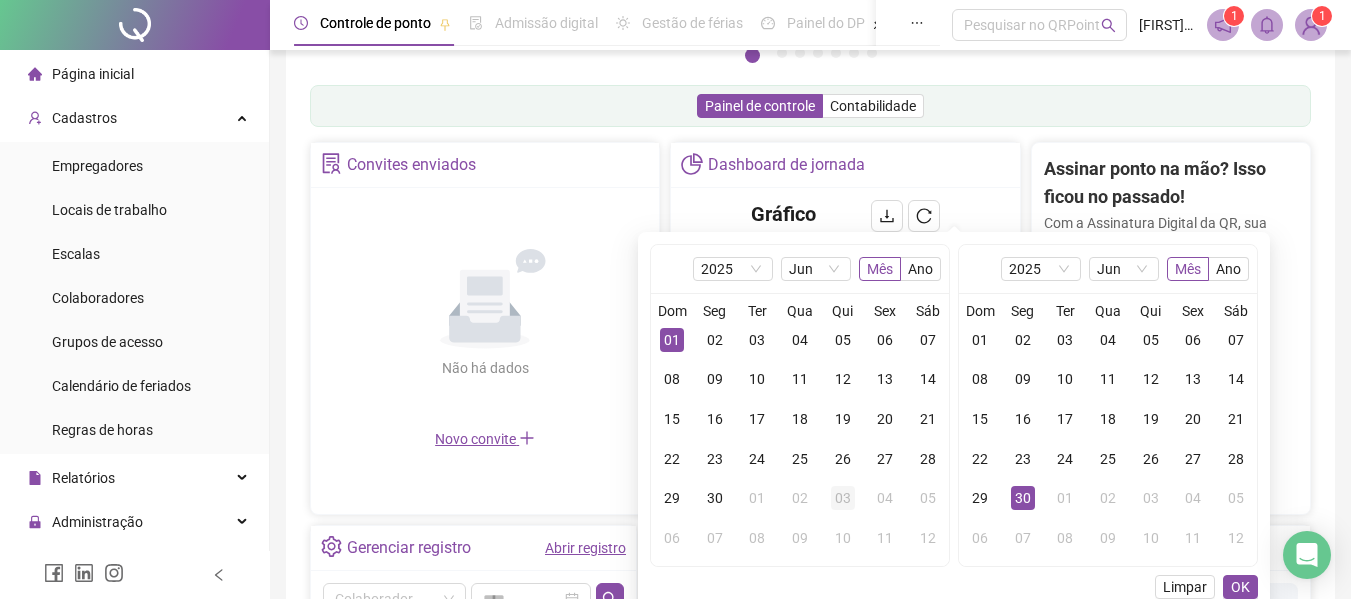 click on "03" at bounding box center (842, 499) 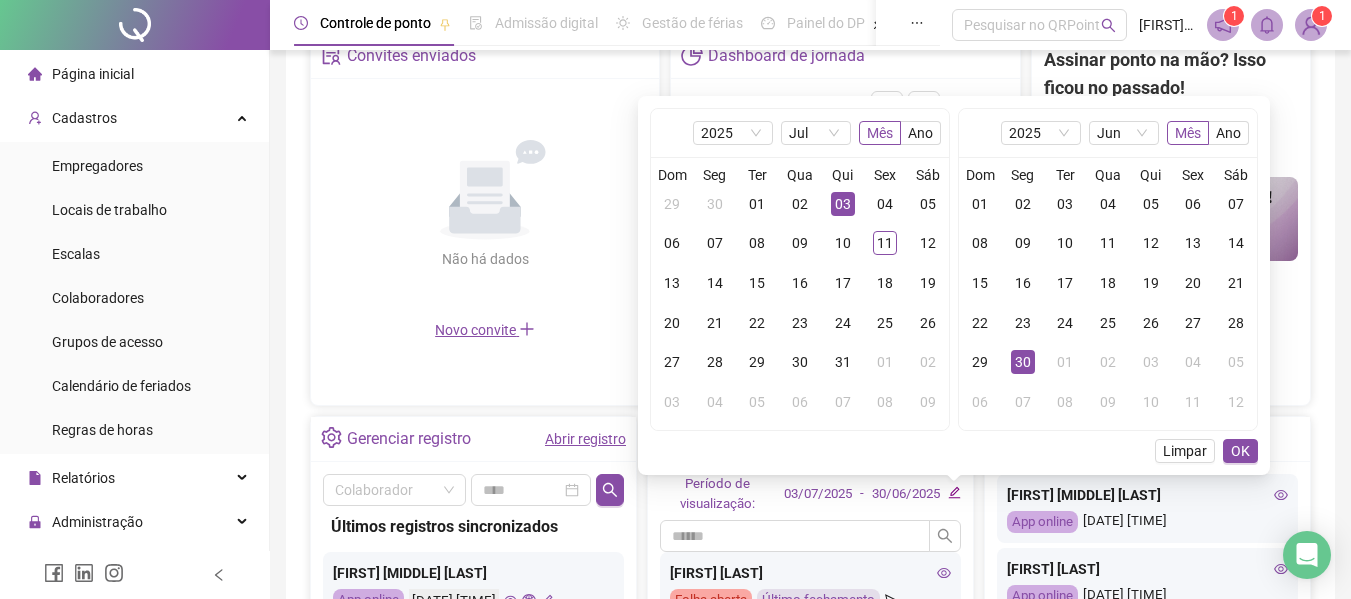 scroll, scrollTop: 395, scrollLeft: 0, axis: vertical 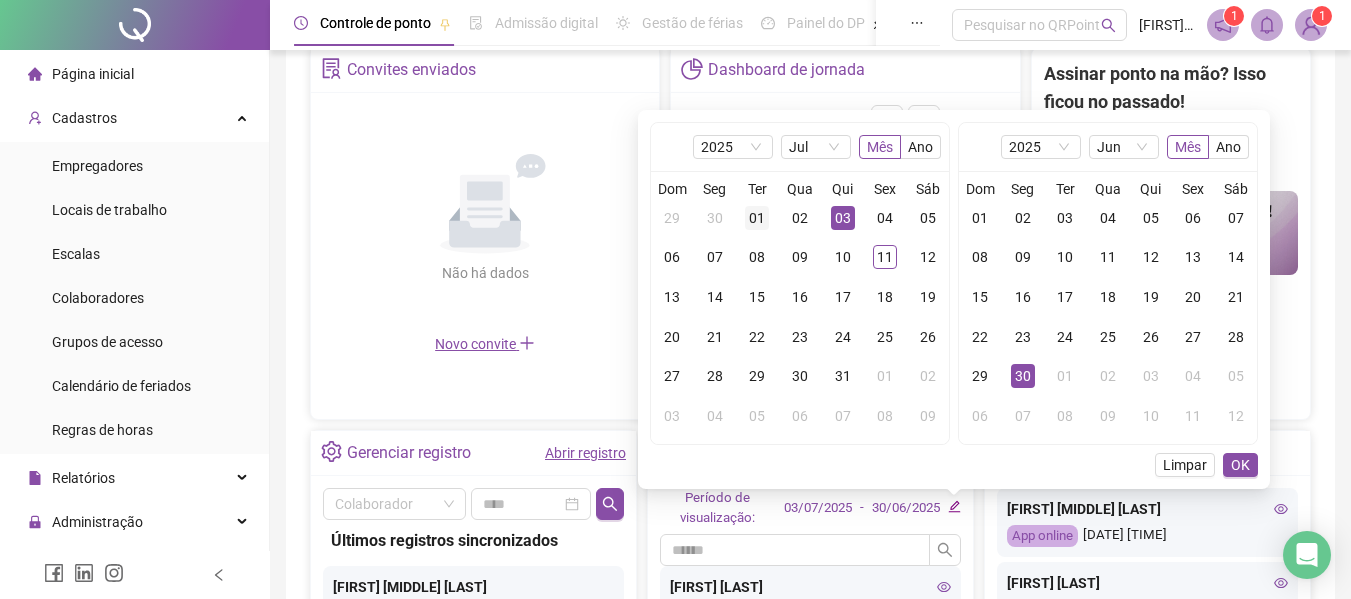 click on "01" at bounding box center (757, 218) 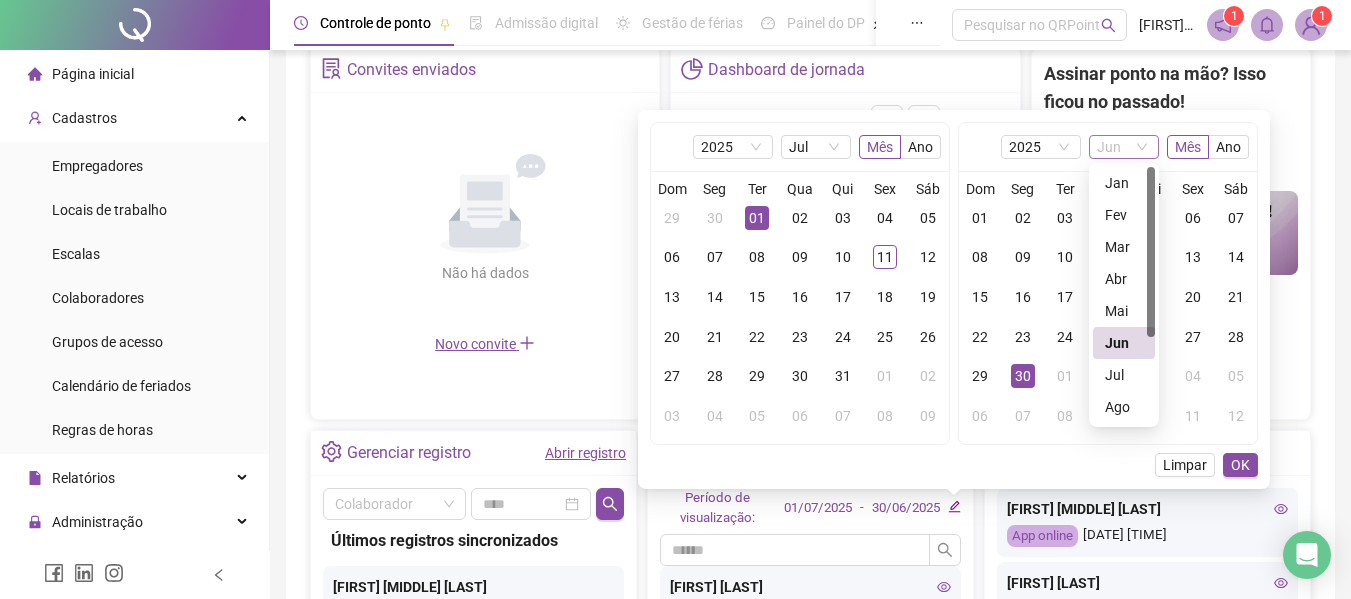 click on "Jun" at bounding box center (1124, 147) 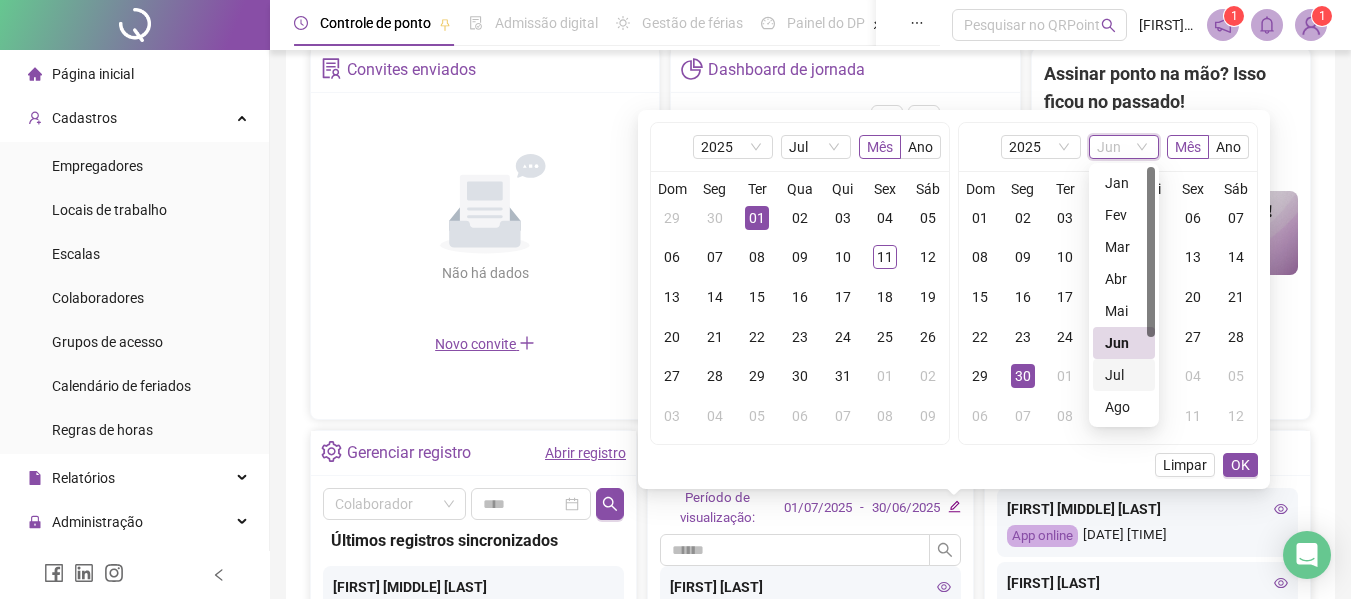 click on "Jul" at bounding box center (1124, 375) 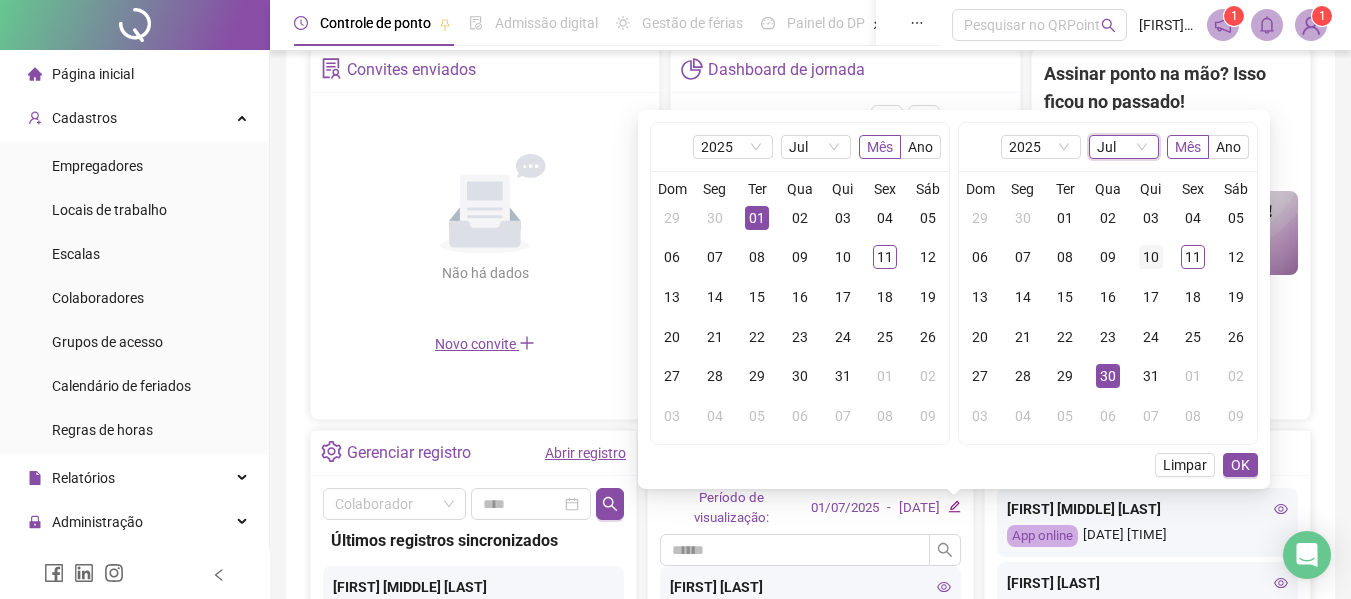 click on "10" at bounding box center (1151, 257) 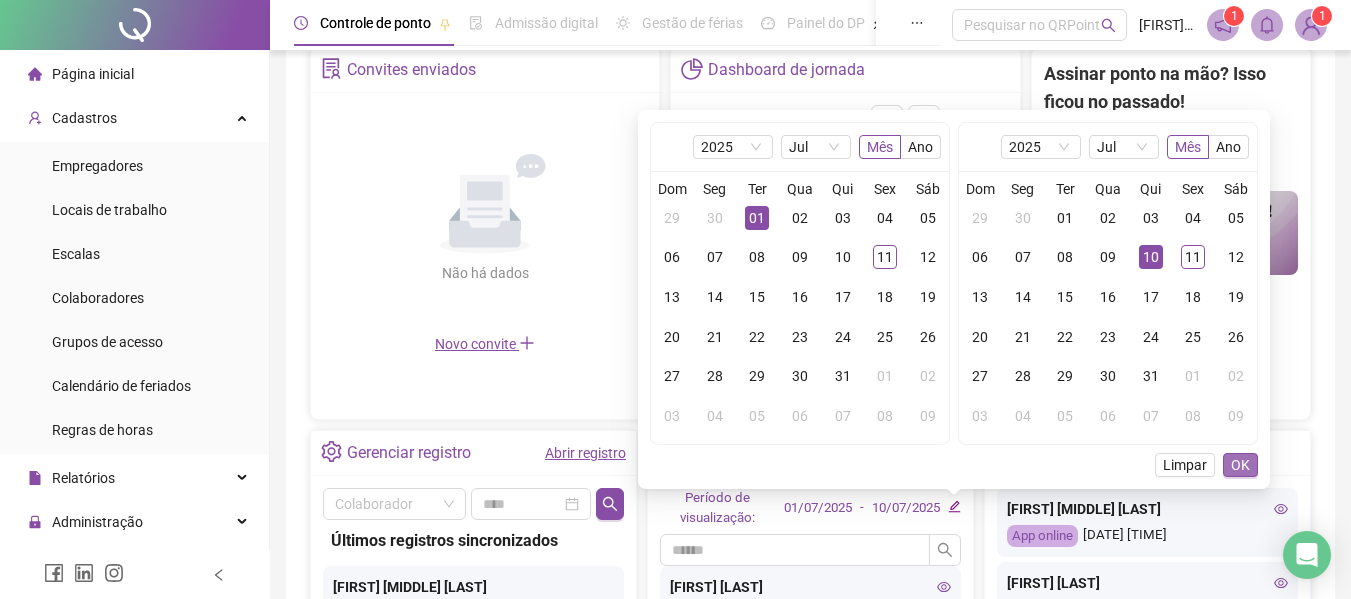 click on "OK" at bounding box center [1240, 465] 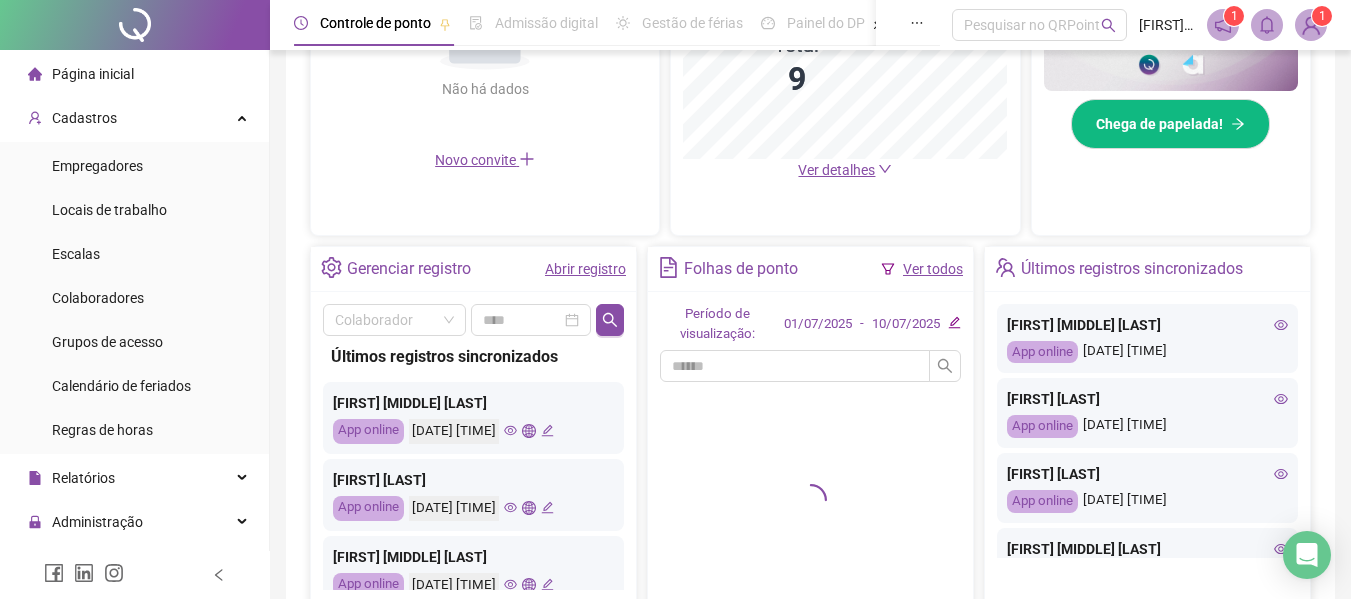 scroll, scrollTop: 595, scrollLeft: 0, axis: vertical 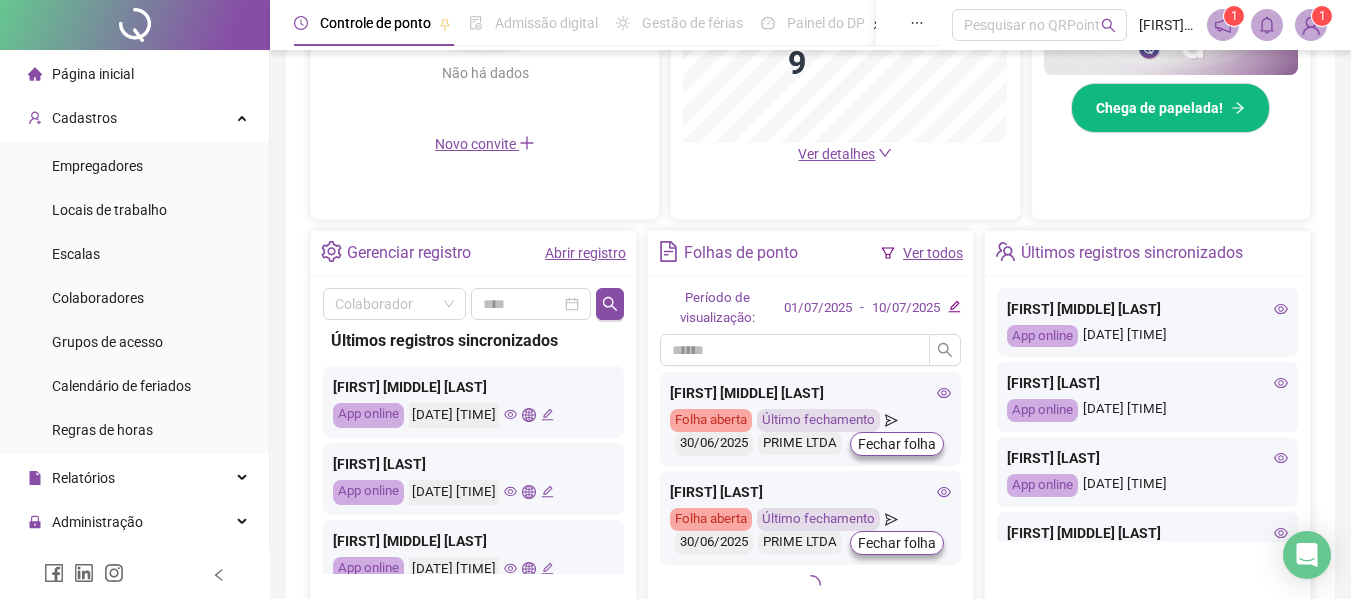 click 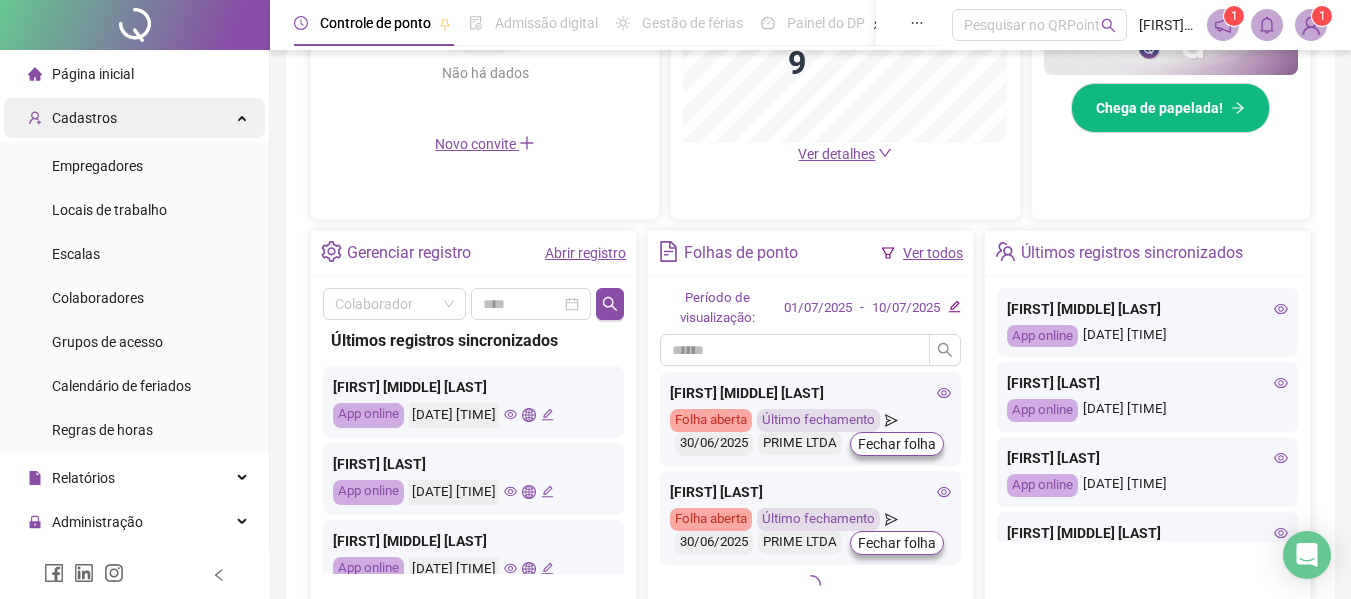 click on "Cadastros" at bounding box center [134, 118] 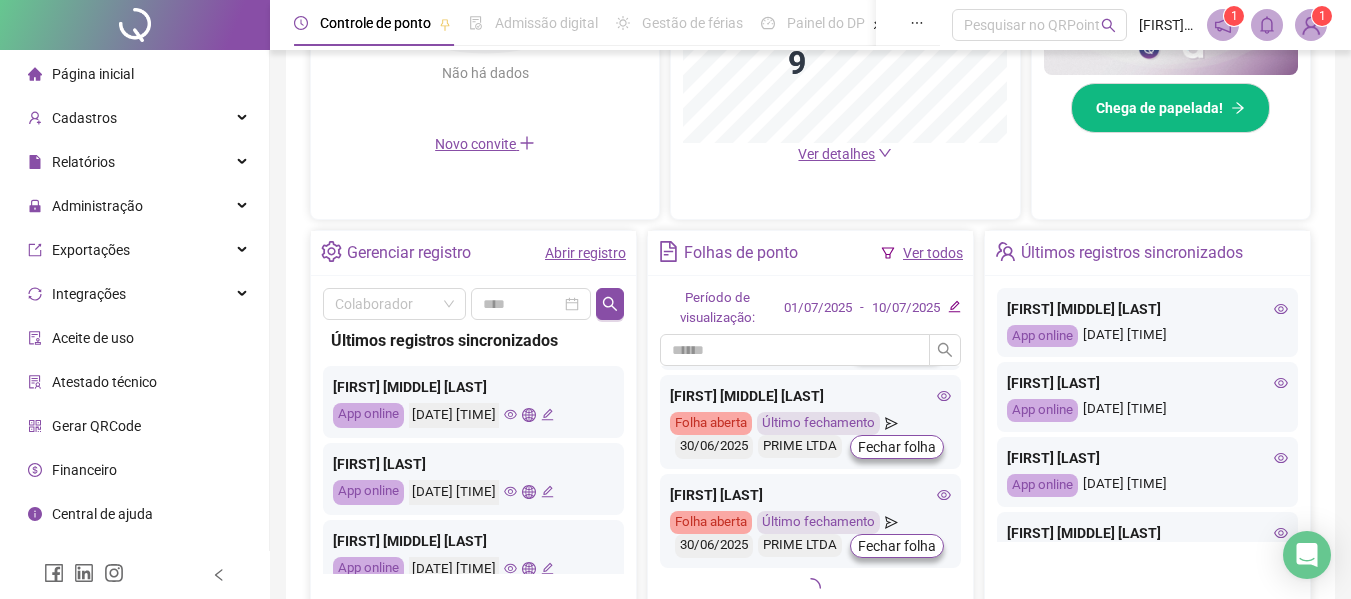 scroll, scrollTop: 700, scrollLeft: 0, axis: vertical 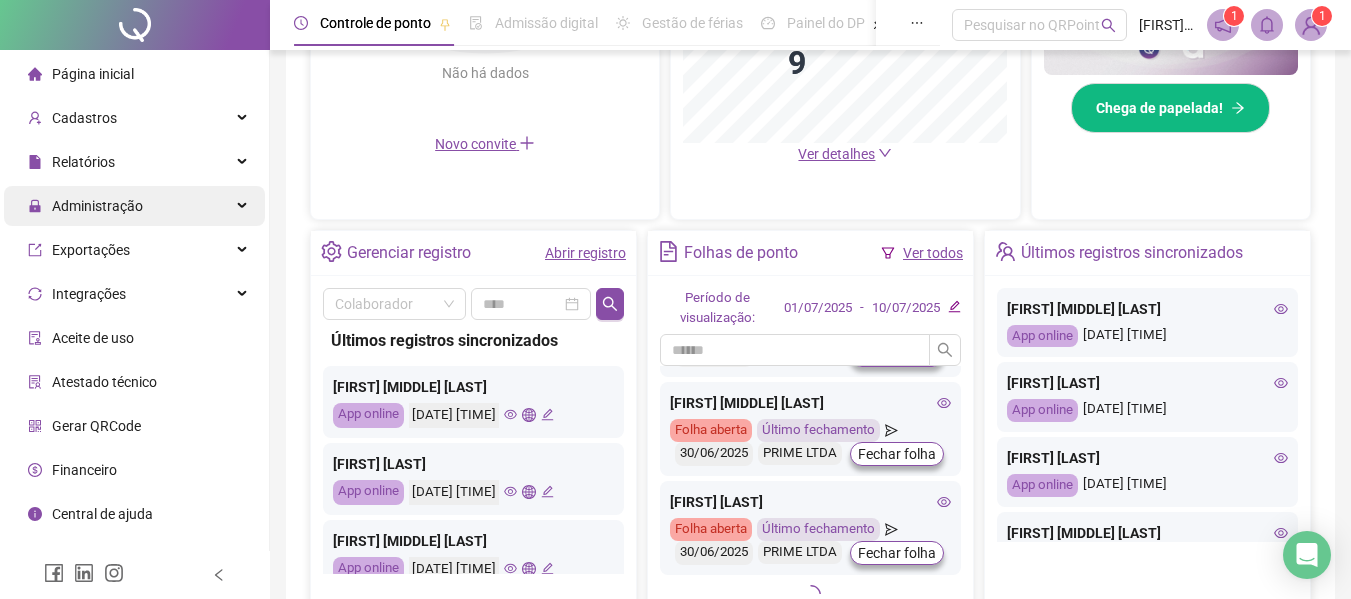 click on "Administração" at bounding box center [85, 206] 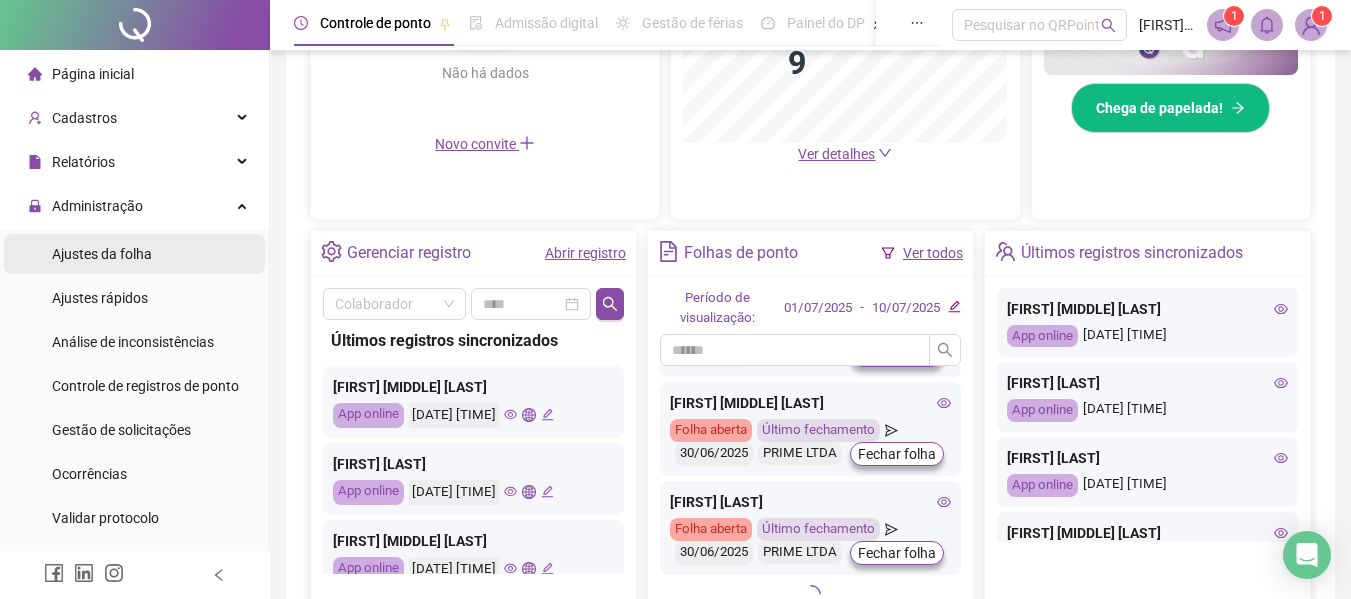 click on "Ajustes da folha" at bounding box center (102, 254) 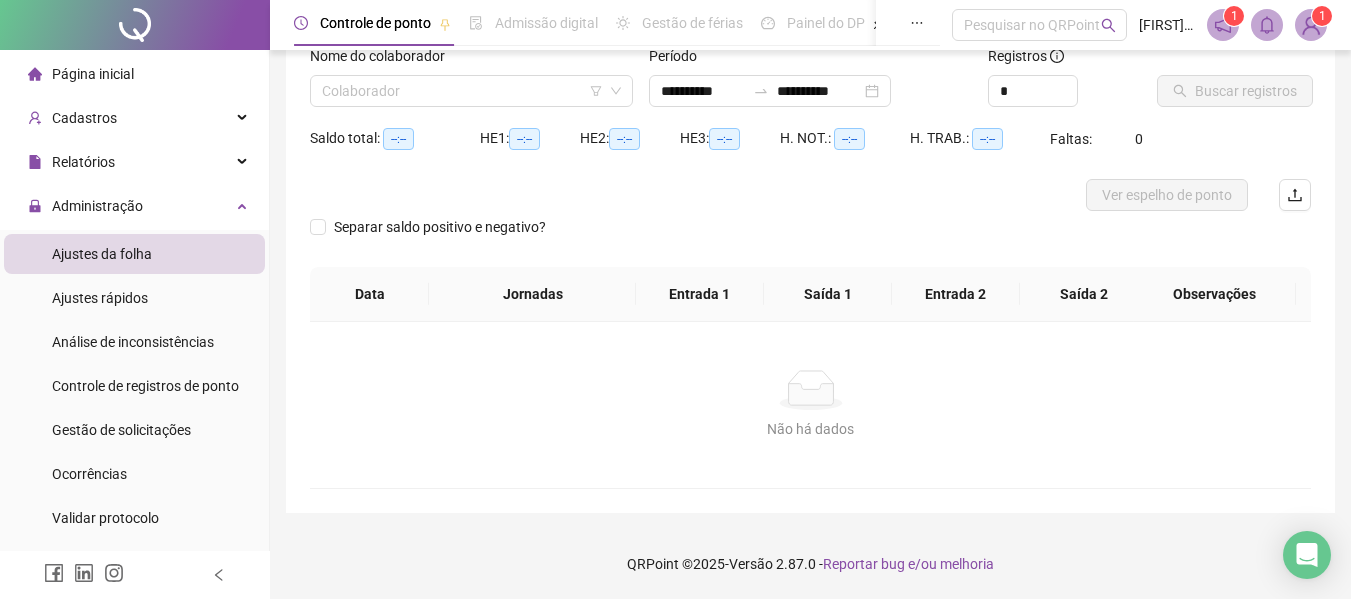 scroll, scrollTop: 139, scrollLeft: 0, axis: vertical 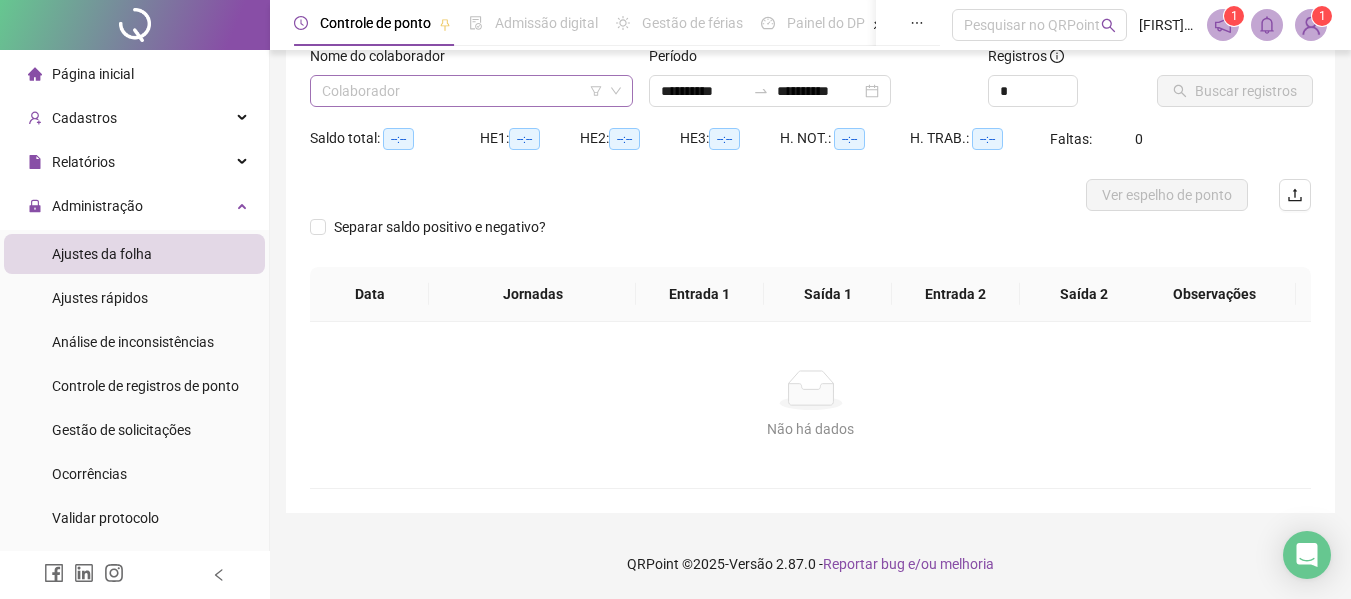 click at bounding box center (465, 91) 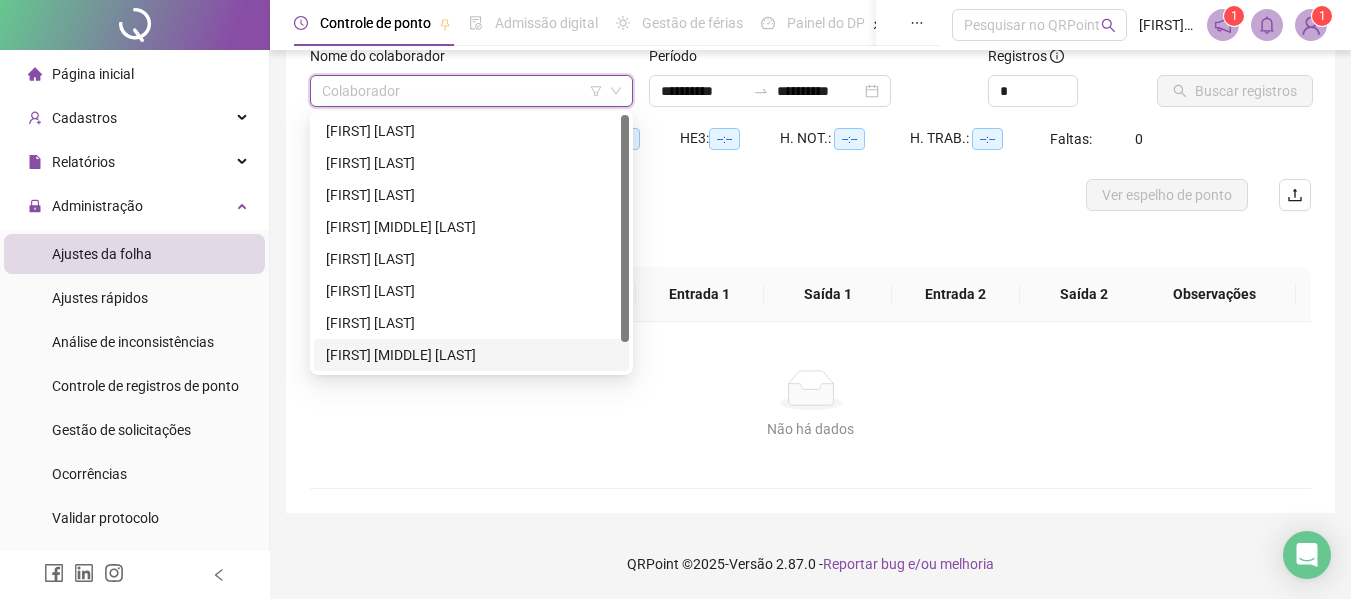 click on "[FIRST] [MIDDLE] [LAST]" at bounding box center (471, 355) 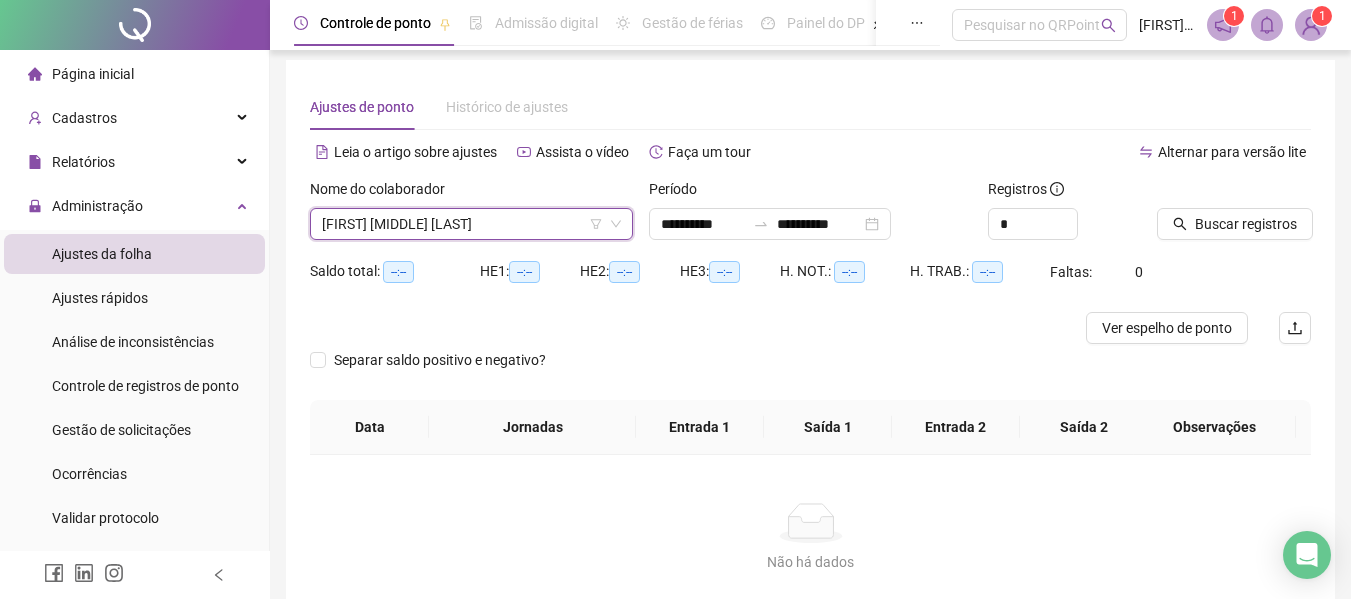 scroll, scrollTop: 0, scrollLeft: 0, axis: both 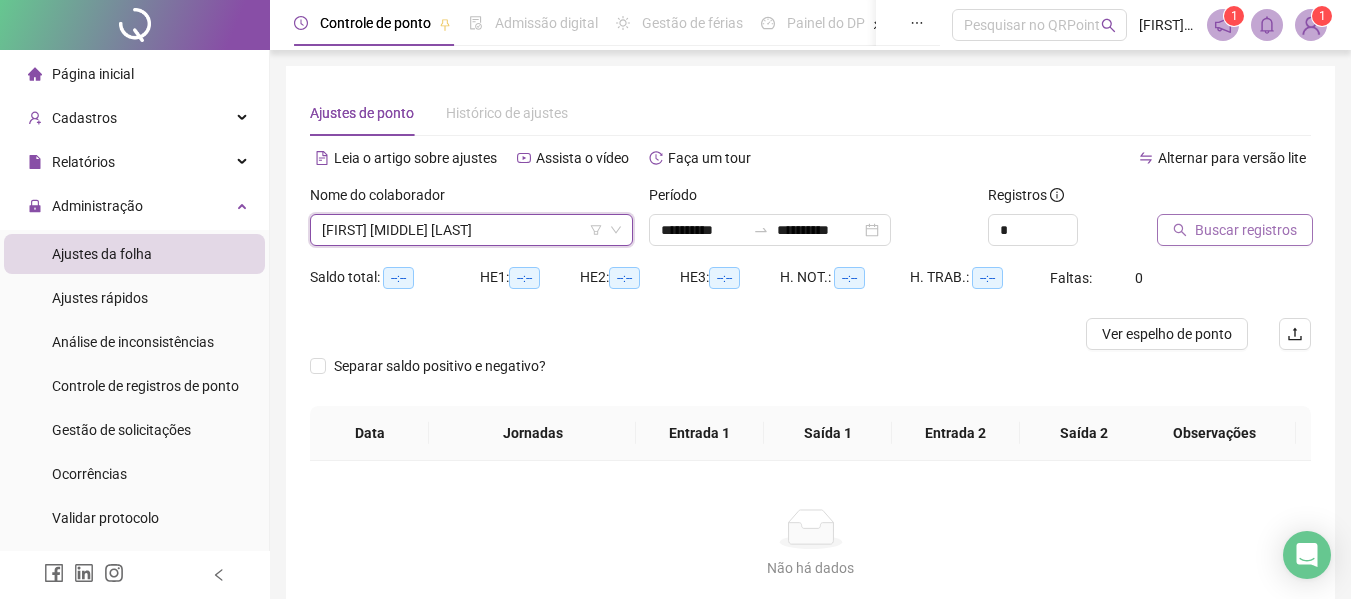 click on "Buscar registros" at bounding box center (1246, 230) 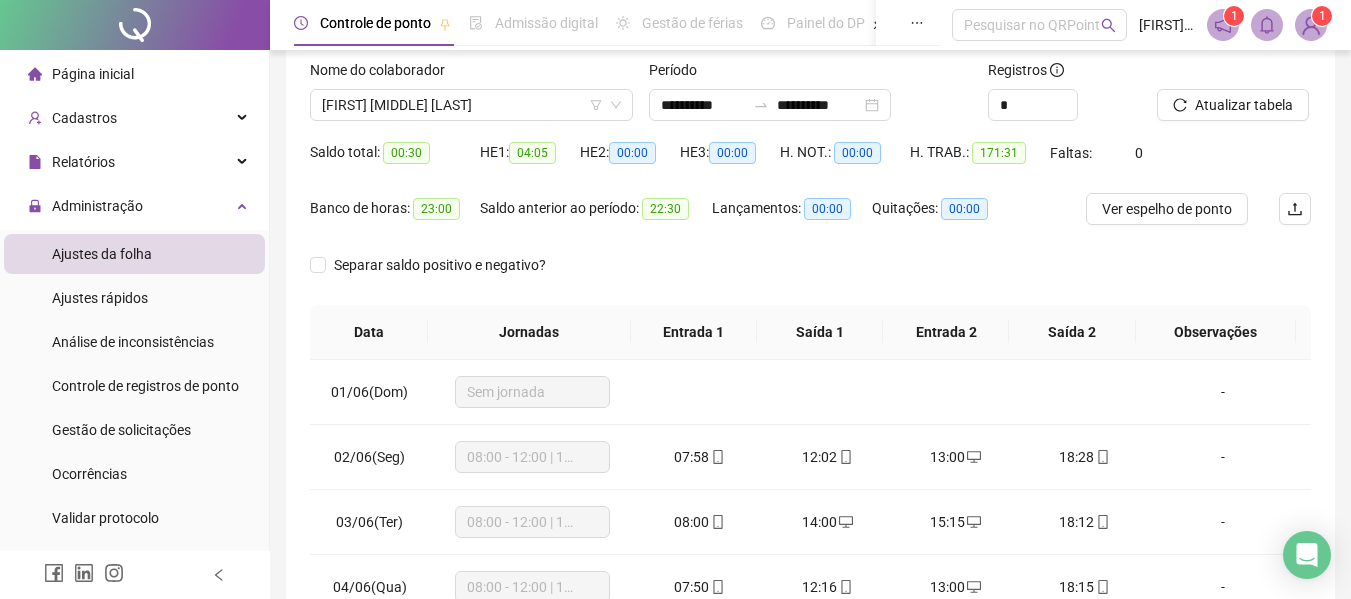 scroll, scrollTop: 200, scrollLeft: 0, axis: vertical 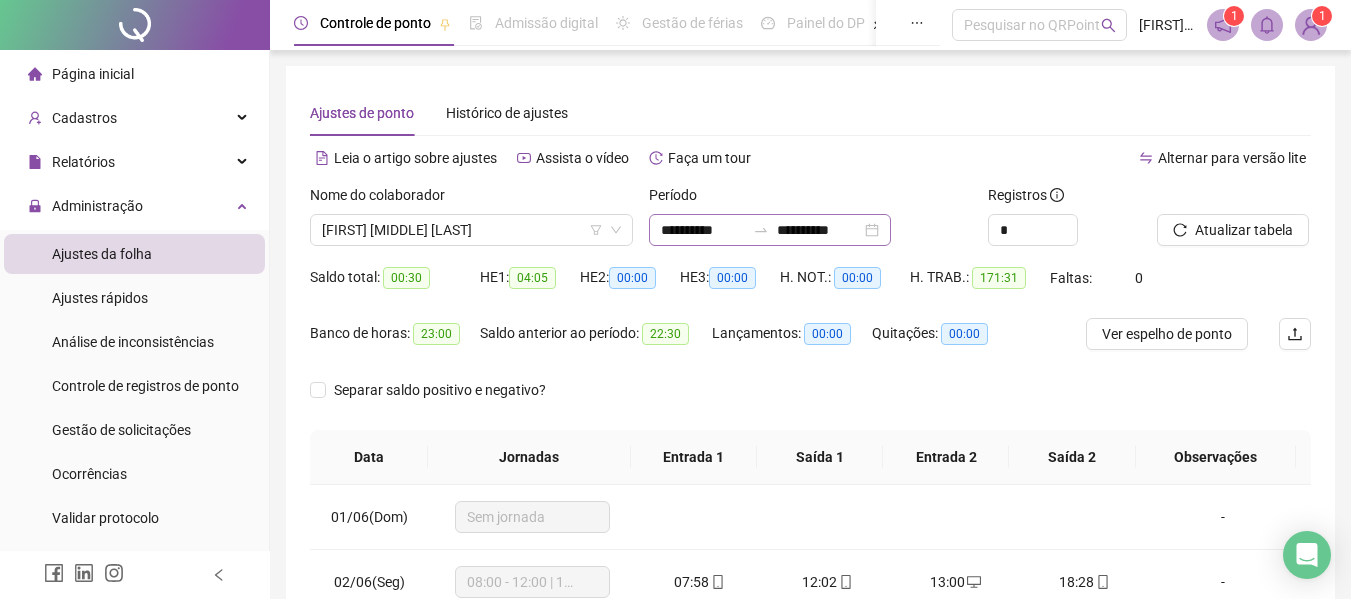 click on "**********" at bounding box center (770, 230) 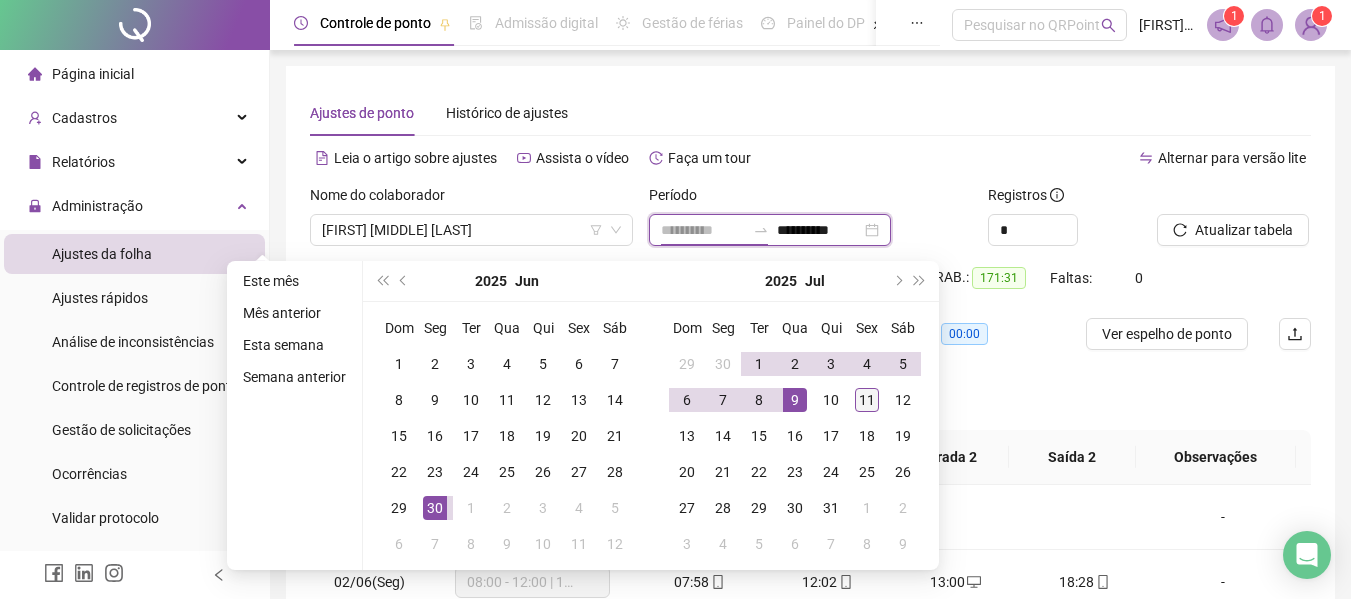 type on "**********" 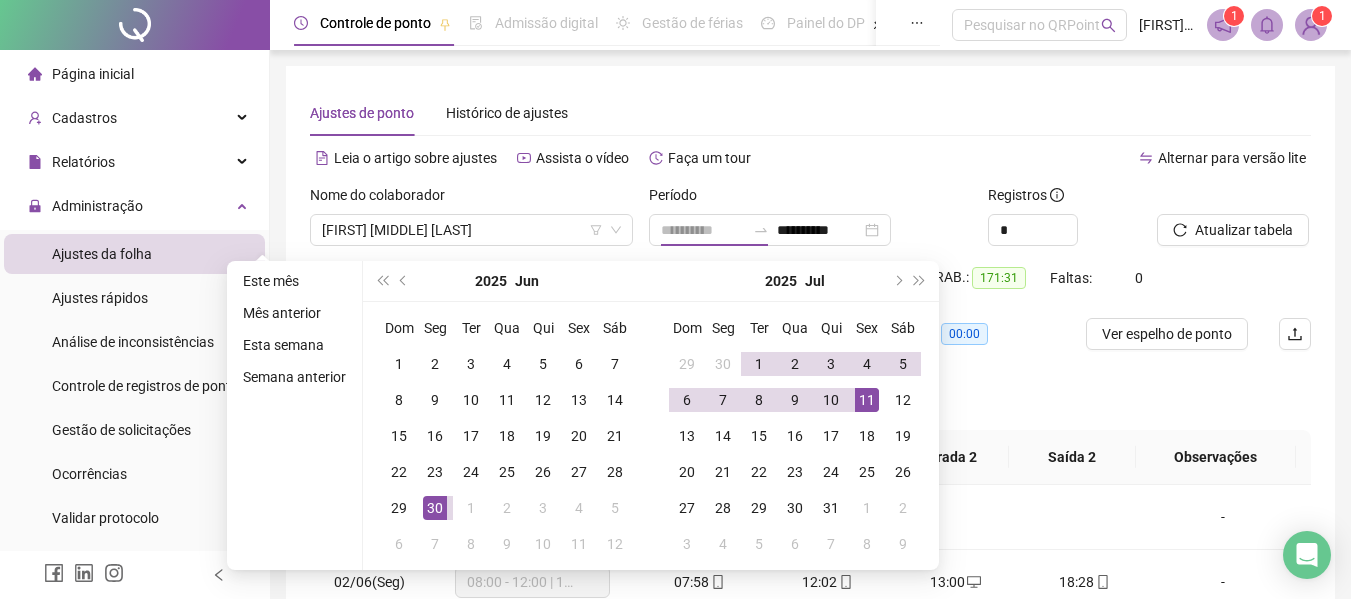 click on "11" at bounding box center [867, 400] 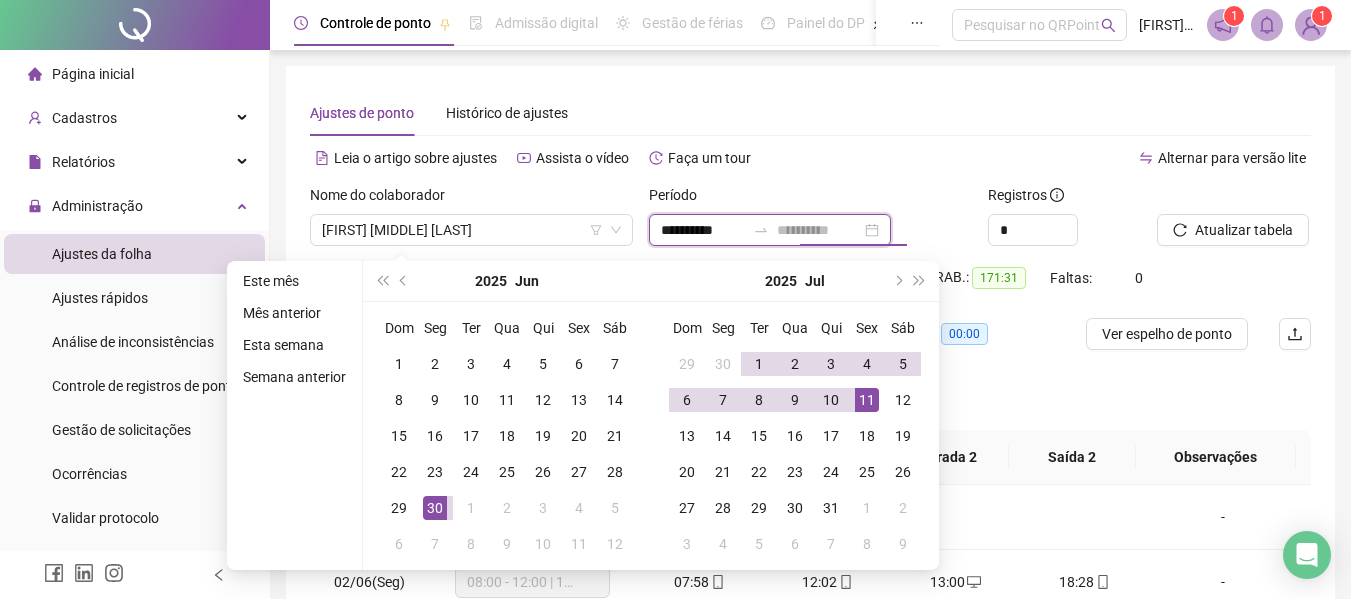 type on "**********" 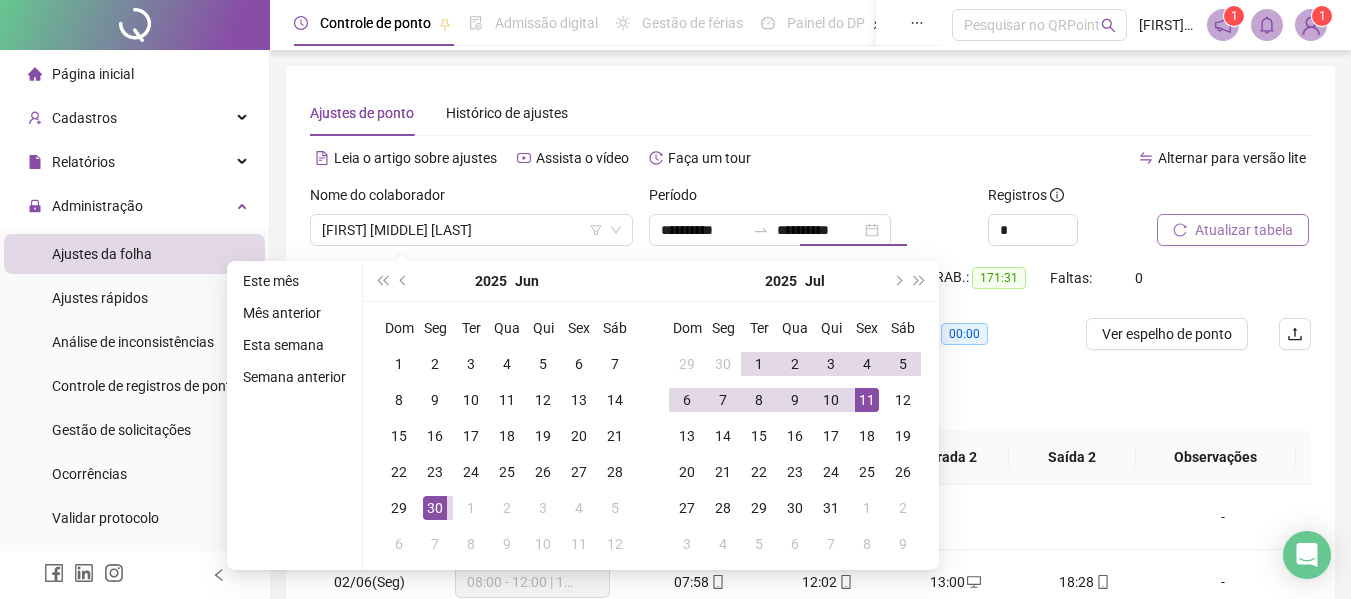 type on "**********" 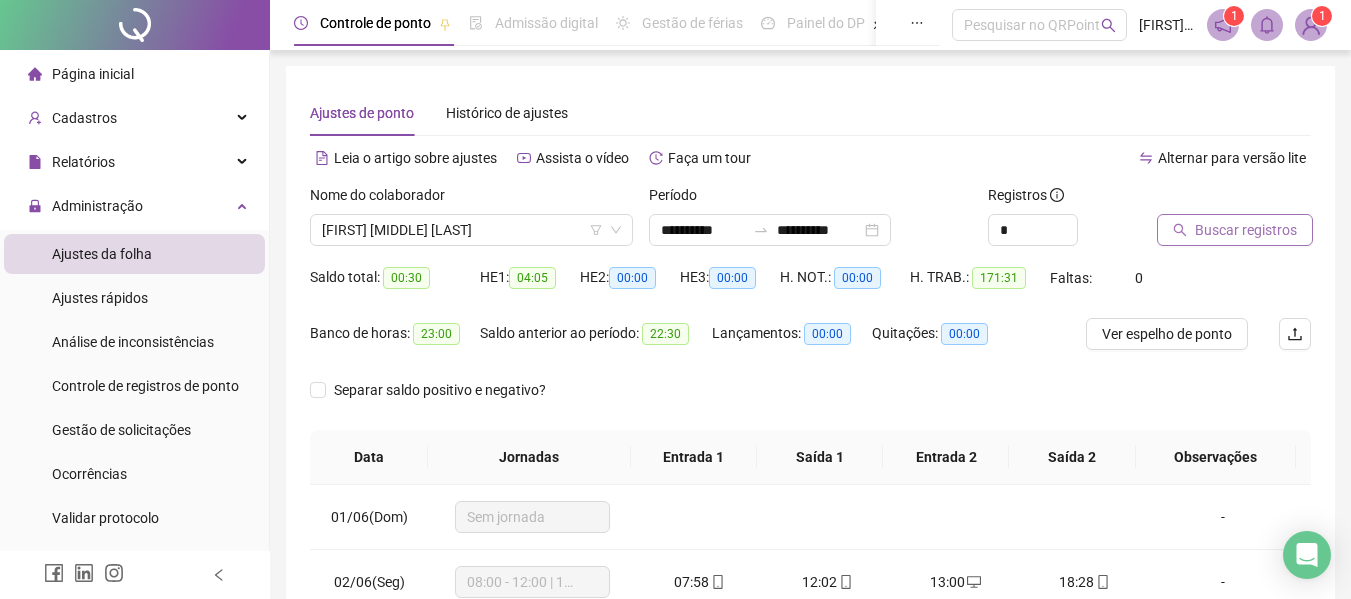 click on "Buscar registros" at bounding box center [1246, 230] 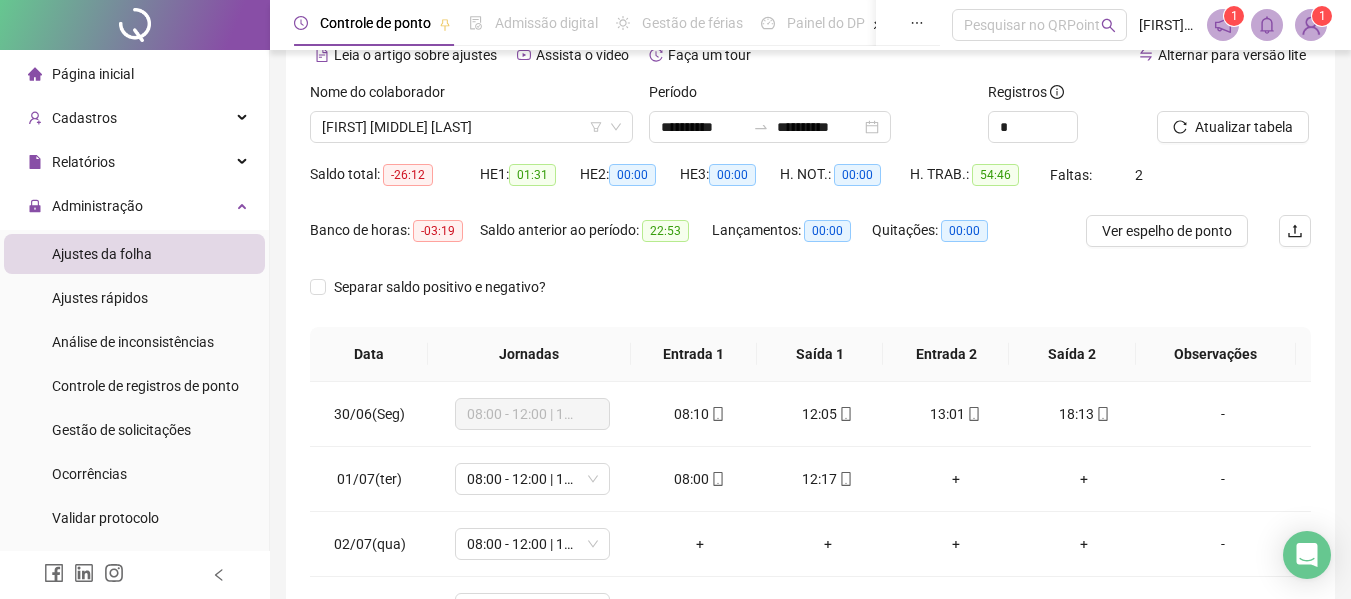 scroll, scrollTop: 200, scrollLeft: 0, axis: vertical 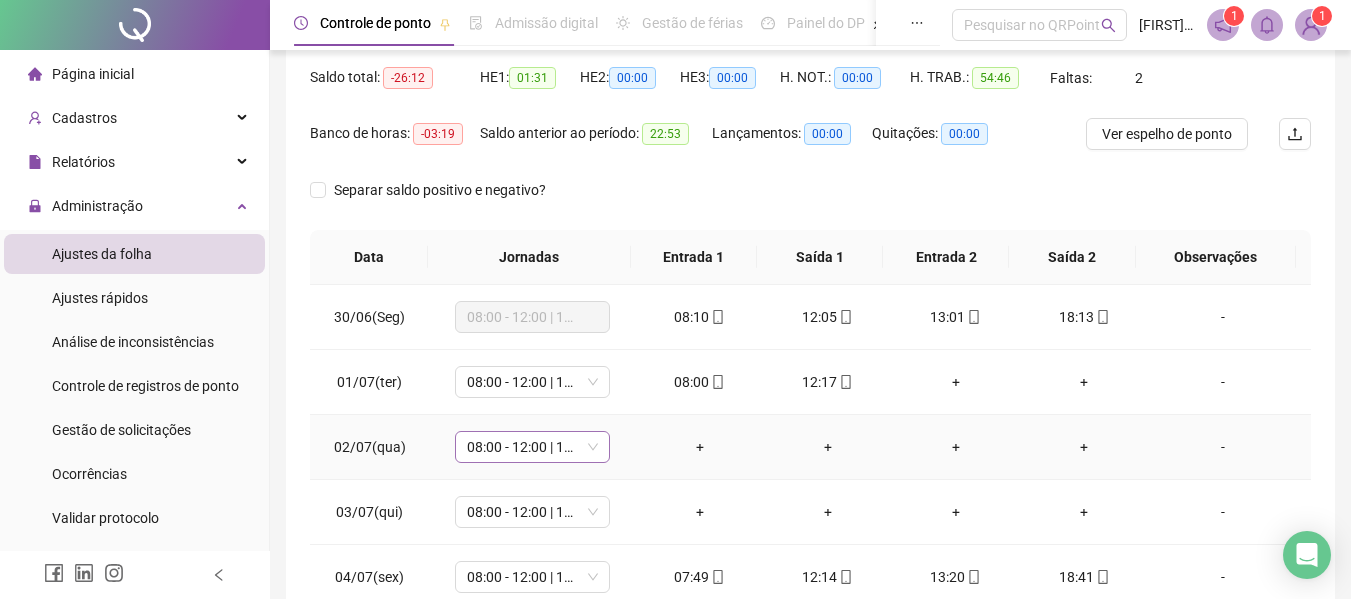 click on "08:00 - 12:00 | 13:00 - 18:00" at bounding box center [532, 447] 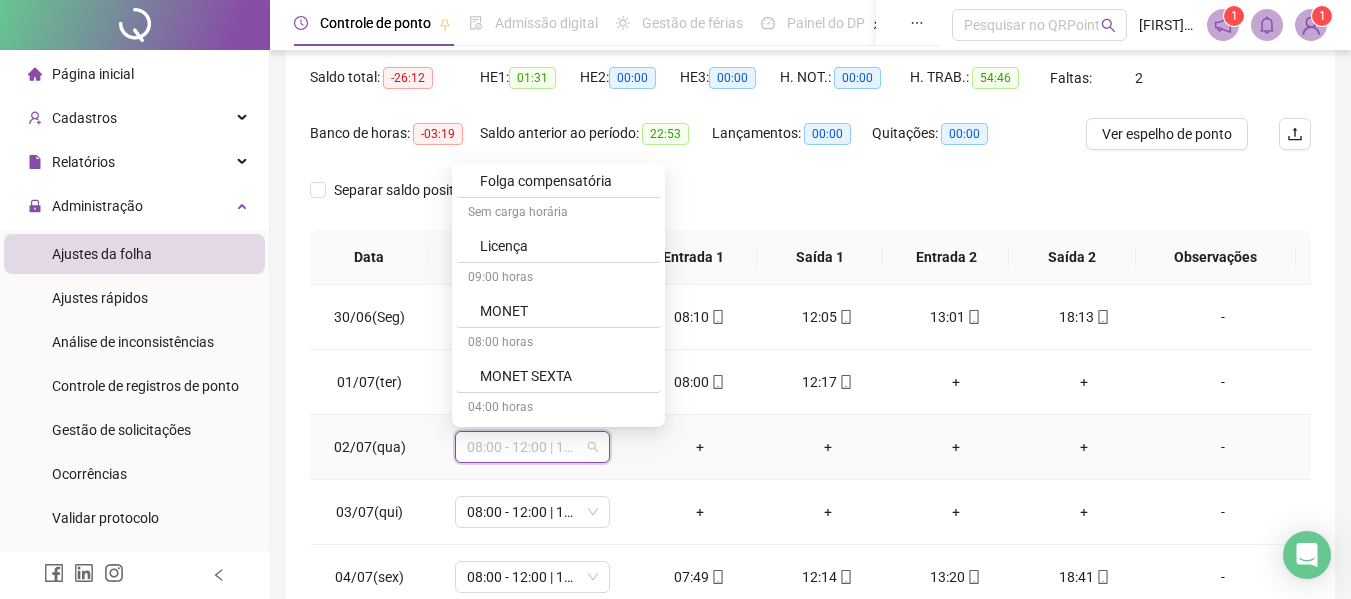 scroll, scrollTop: 589, scrollLeft: 0, axis: vertical 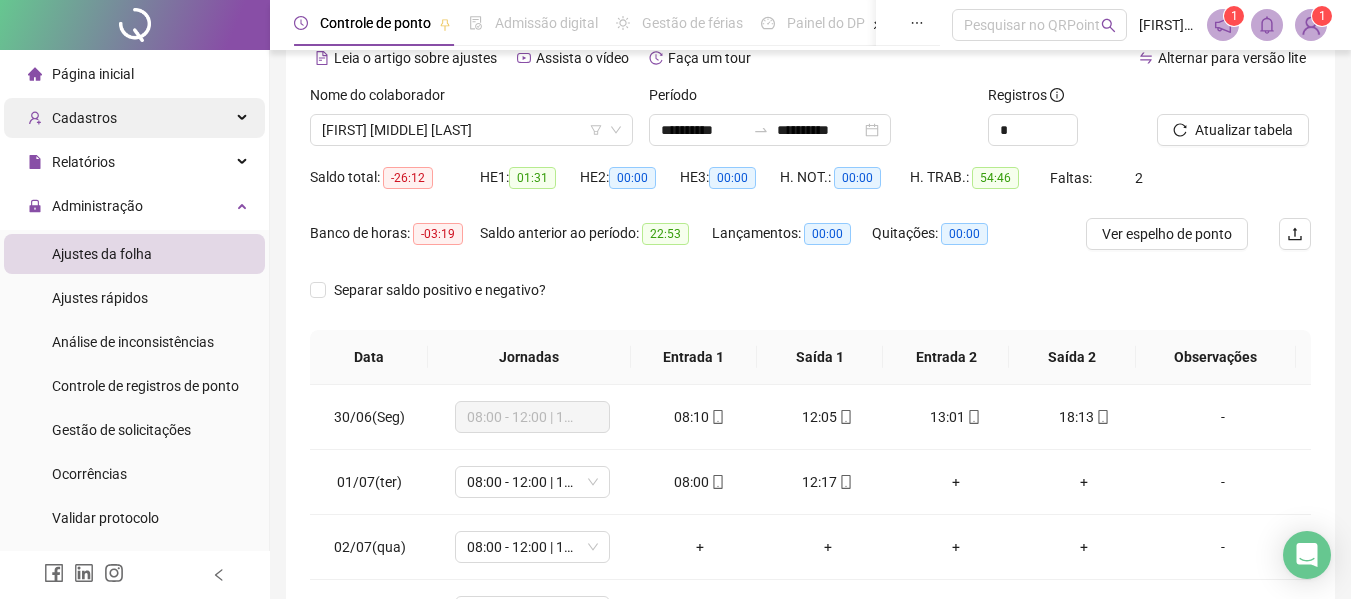 click on "Cadastros" at bounding box center [84, 118] 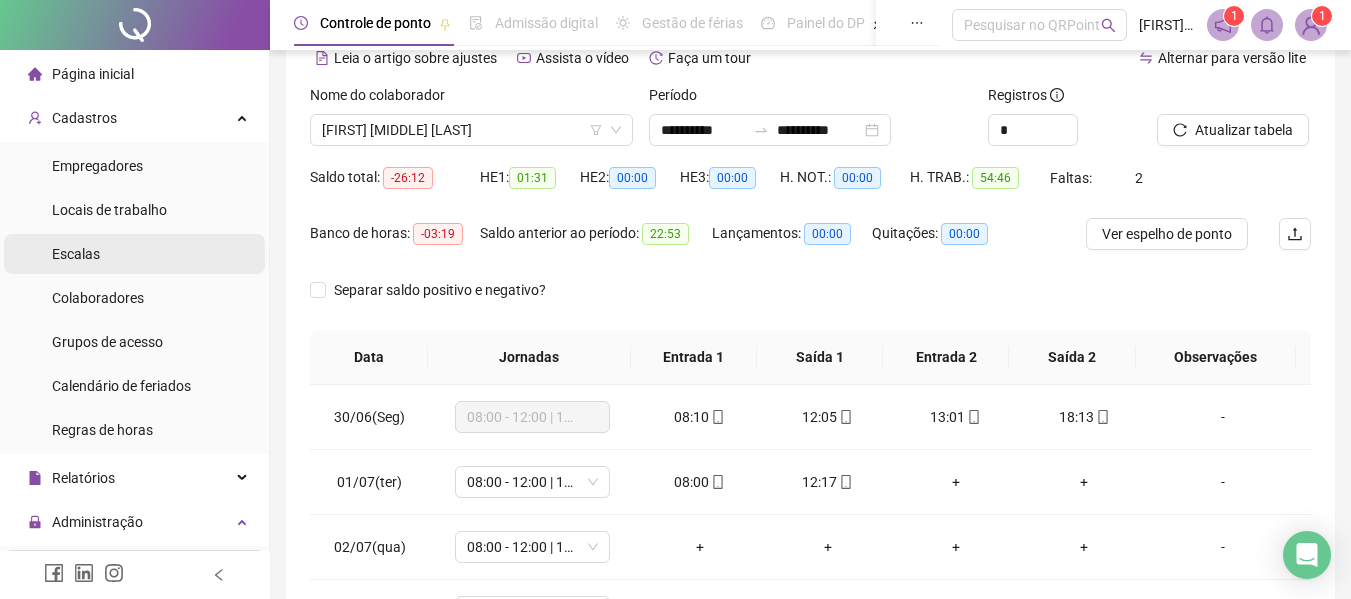 click on "Escalas" at bounding box center [134, 254] 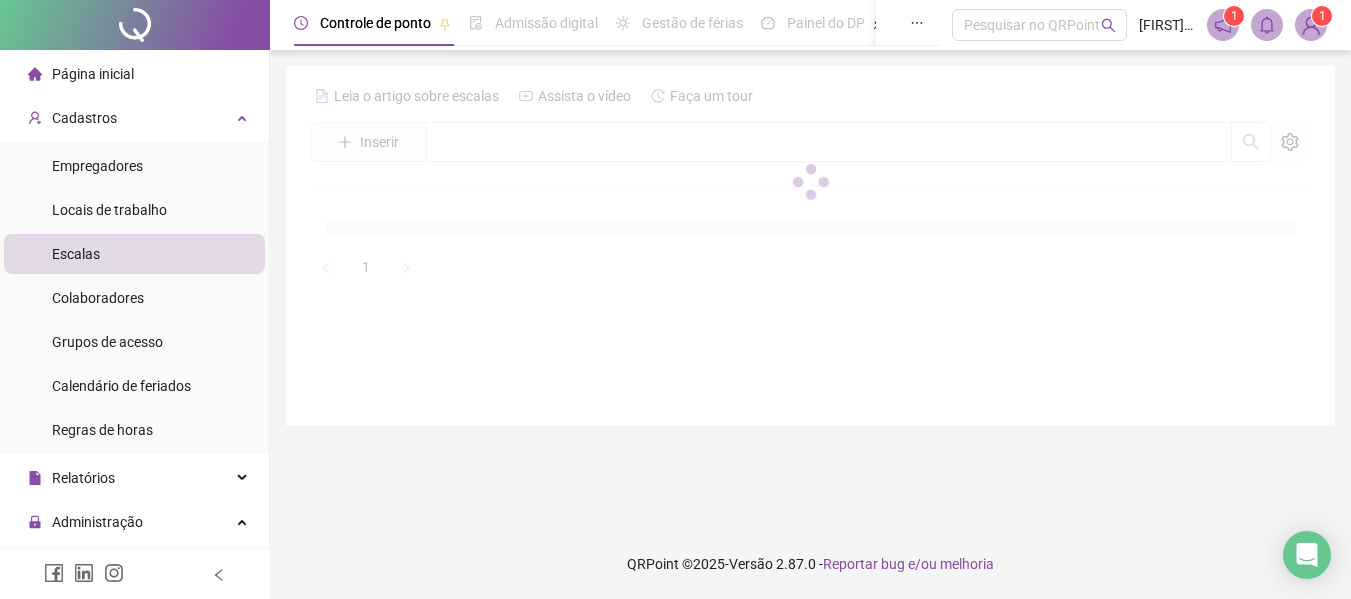scroll, scrollTop: 0, scrollLeft: 0, axis: both 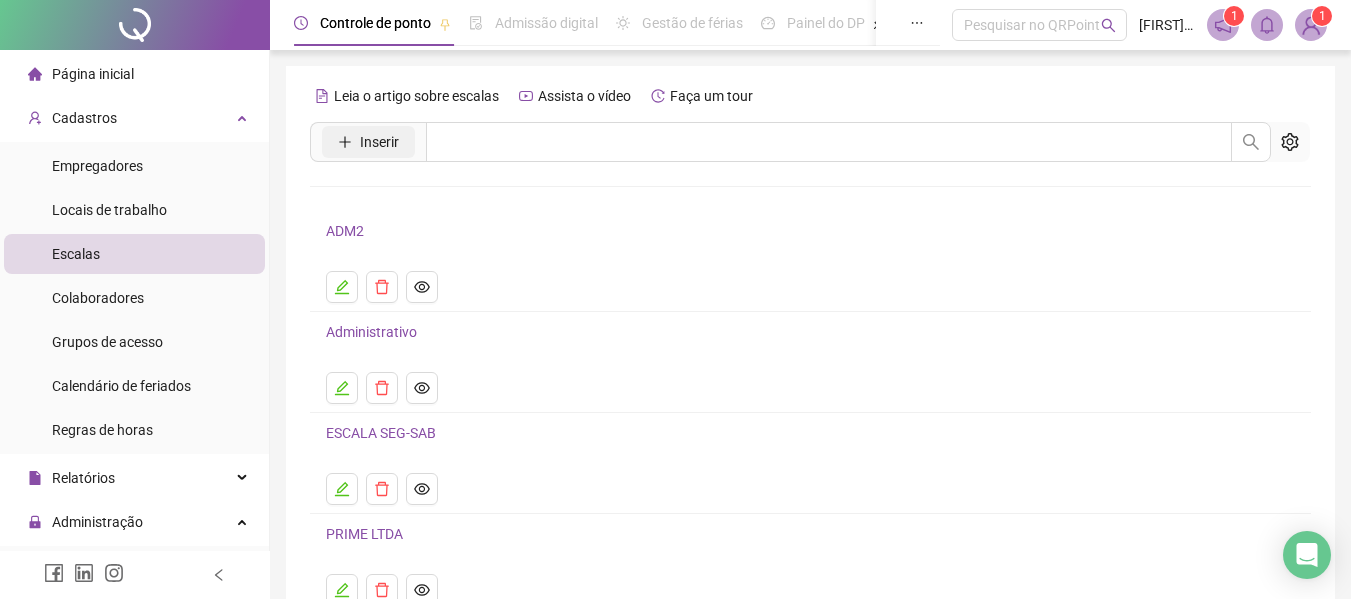 click on "Inserir" at bounding box center [379, 142] 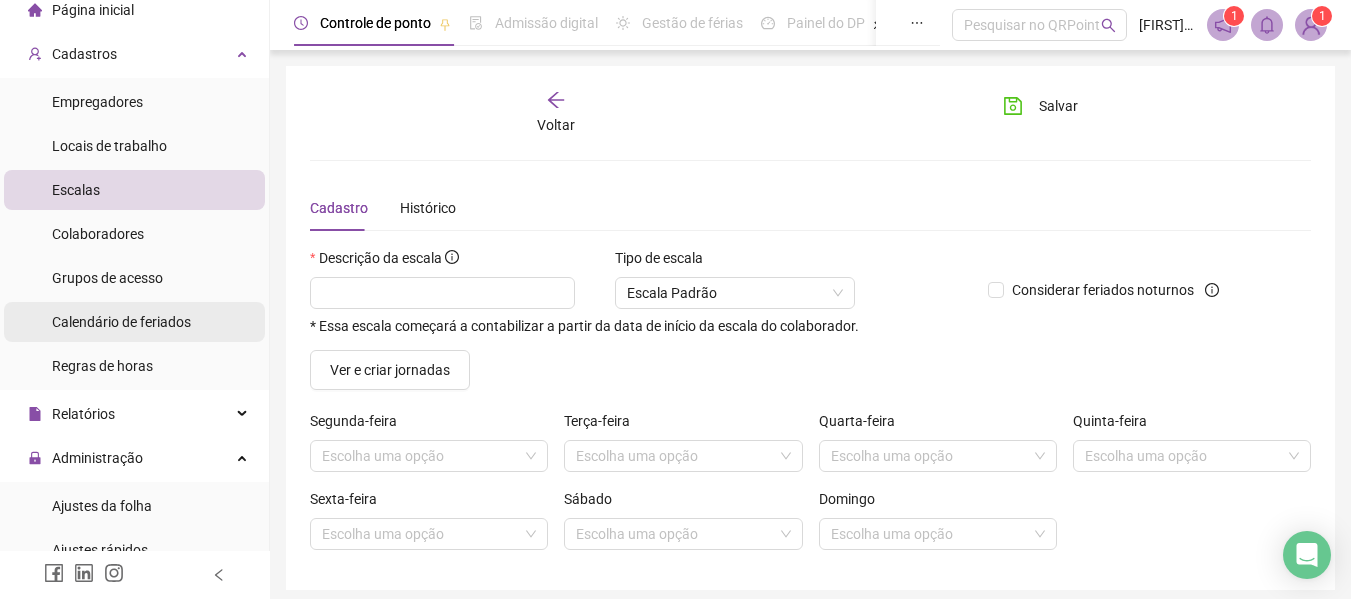scroll, scrollTop: 100, scrollLeft: 0, axis: vertical 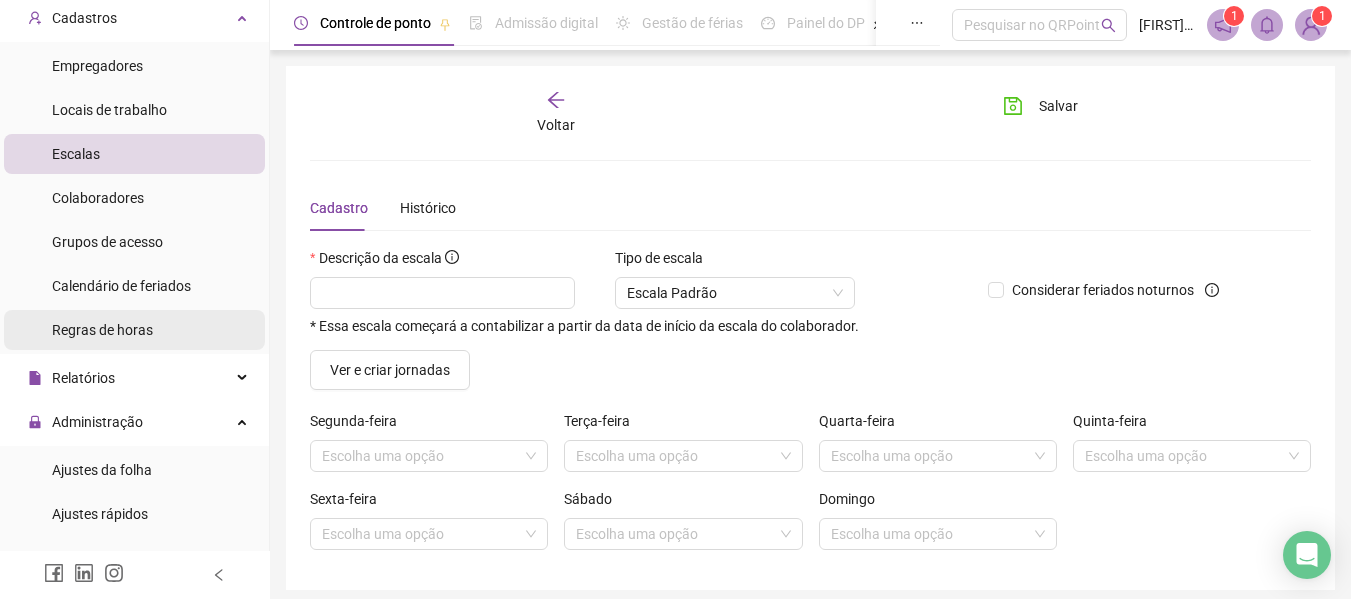 click on "Regras de horas" at bounding box center (102, 330) 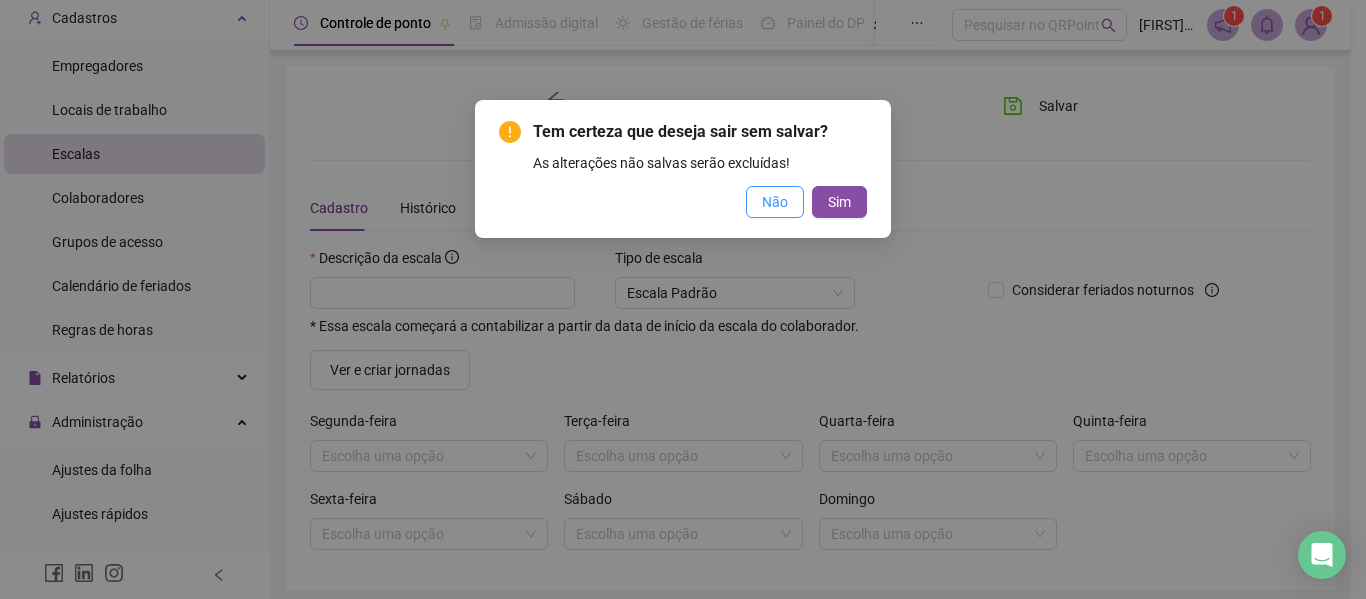 click on "Não" at bounding box center (775, 202) 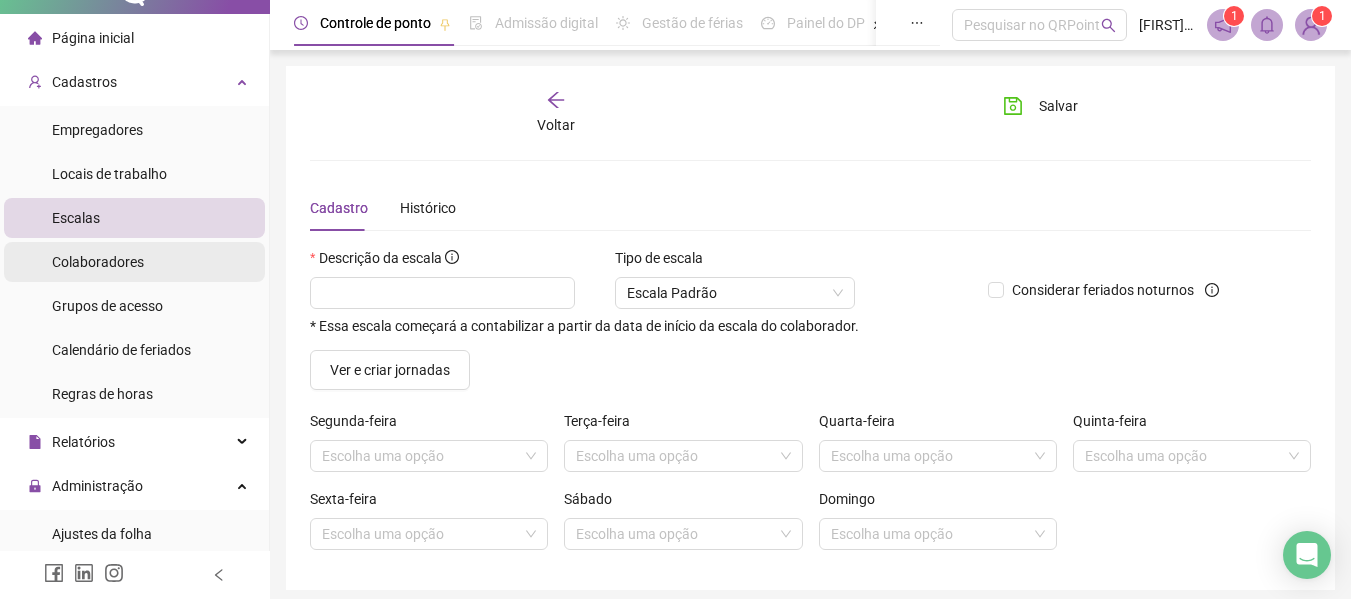 scroll, scrollTop: 0, scrollLeft: 0, axis: both 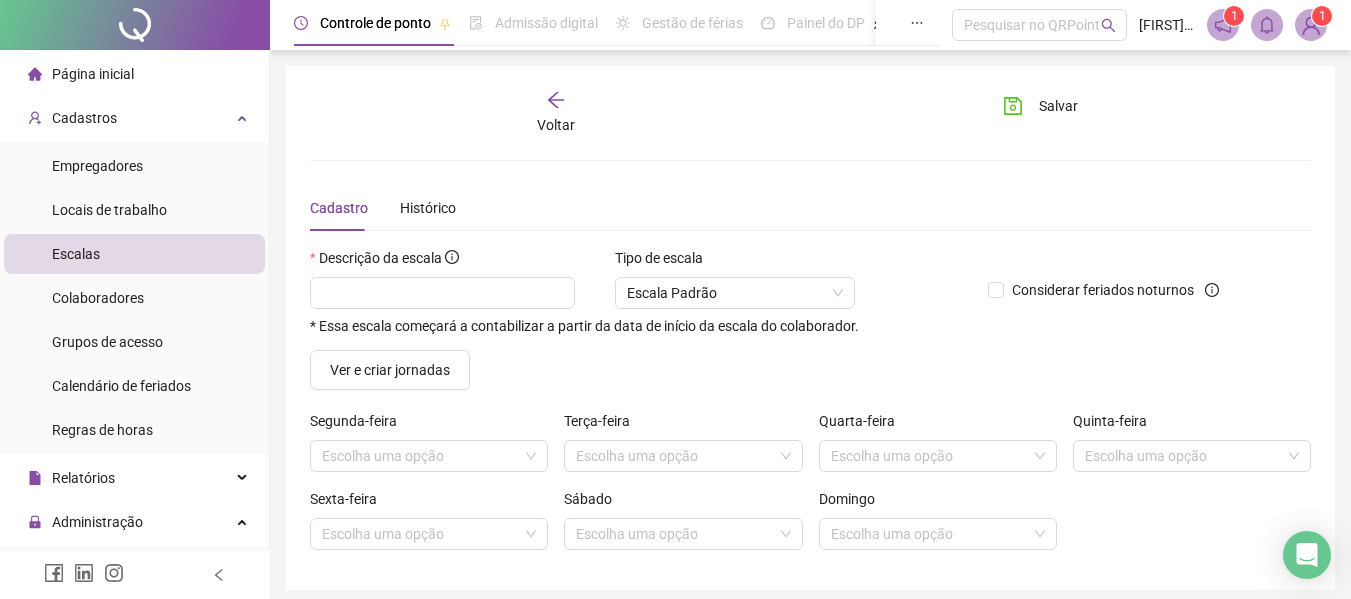 click on "Voltar" at bounding box center (556, 125) 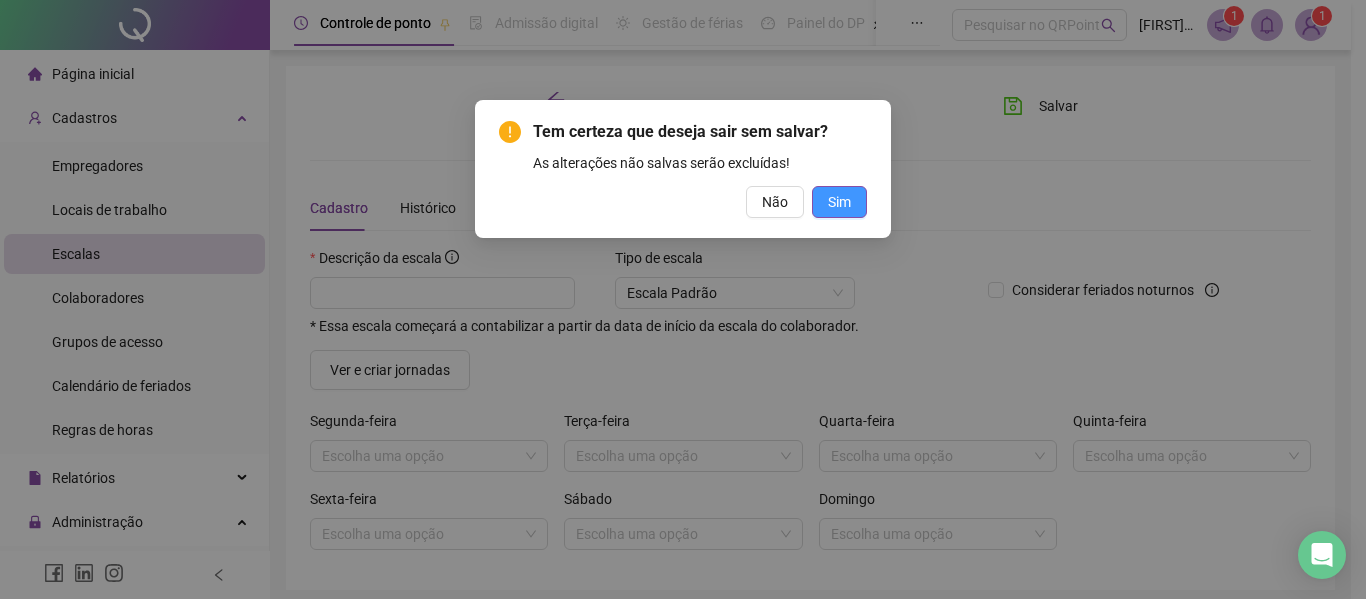 click on "Sim" at bounding box center (839, 202) 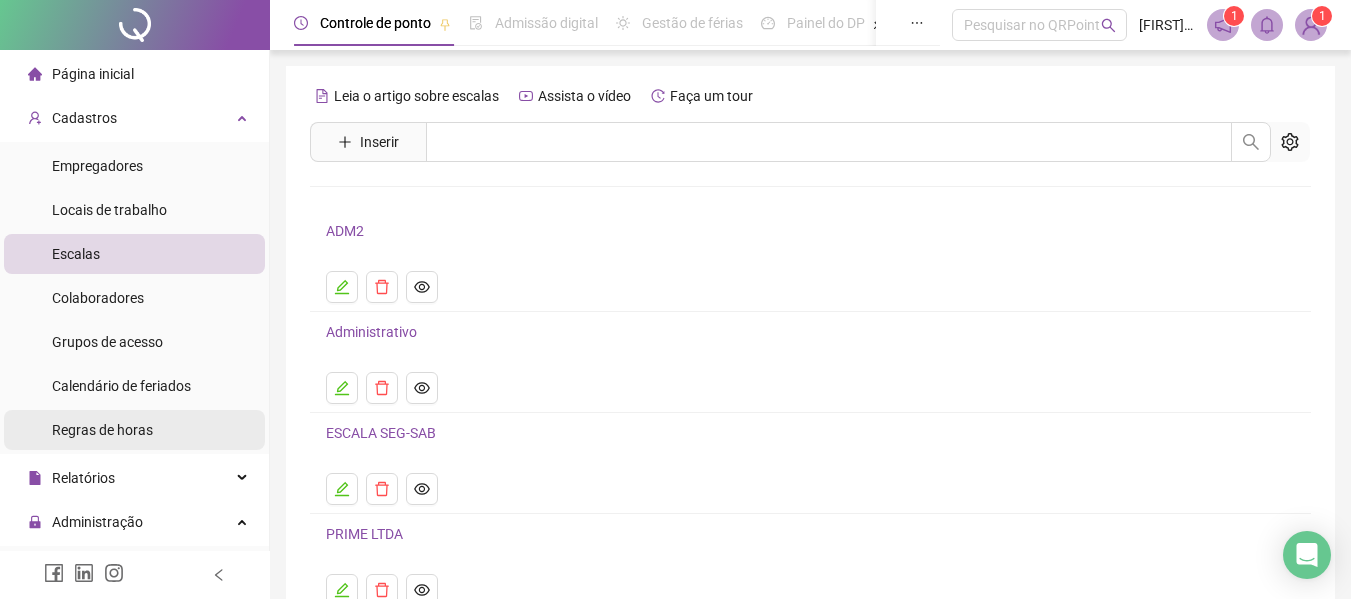 click on "Regras de horas" at bounding box center (102, 430) 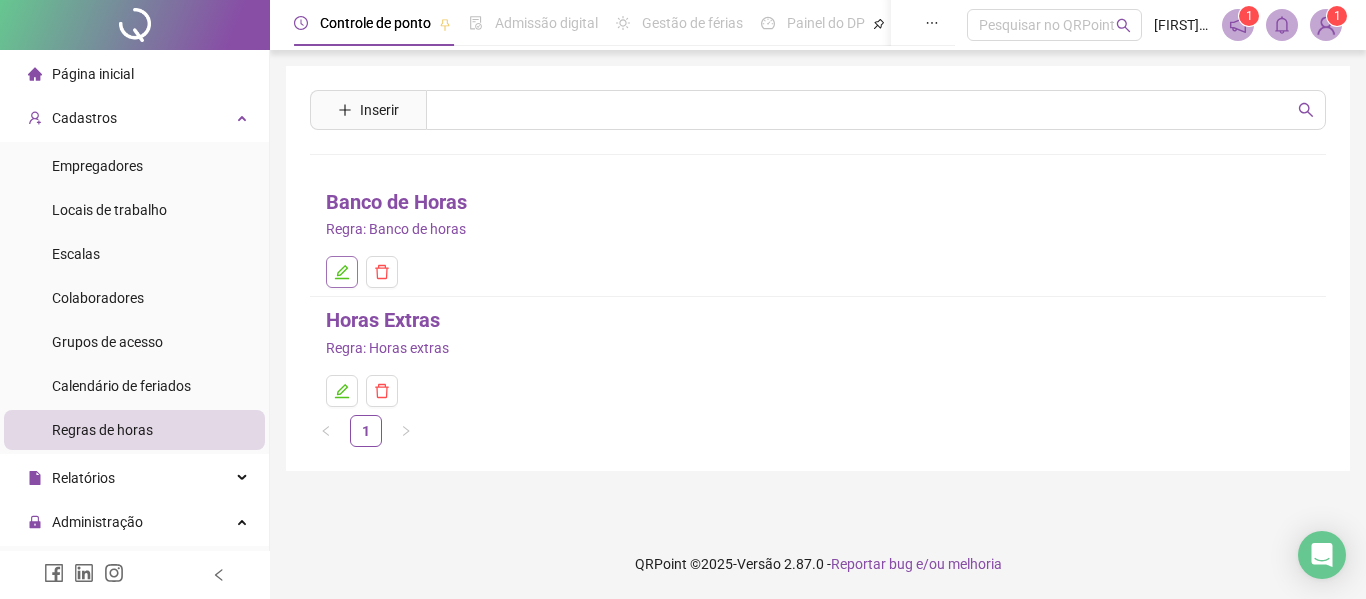 click 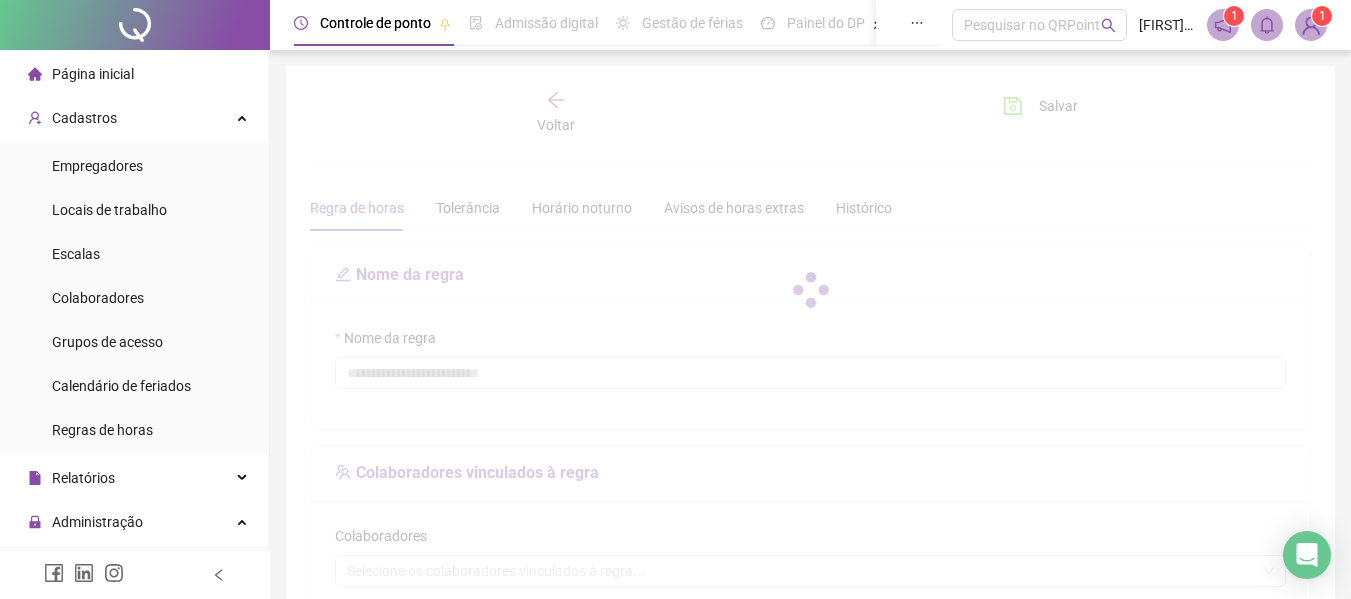 type on "**********" 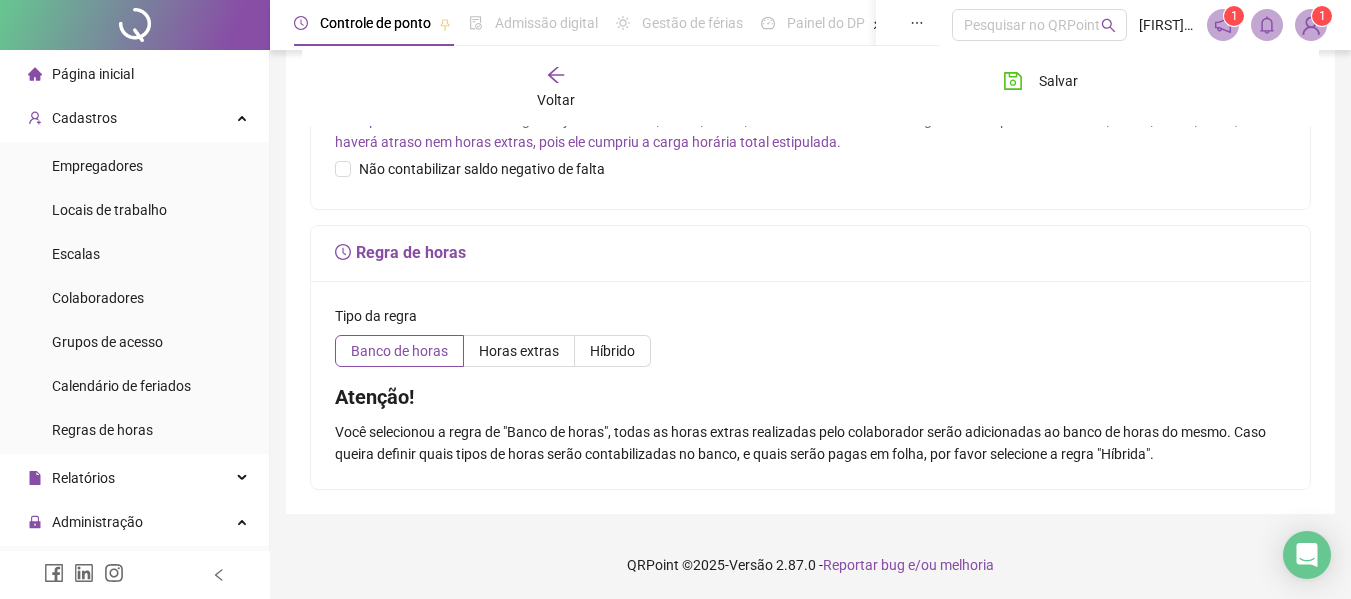 scroll, scrollTop: 705, scrollLeft: 0, axis: vertical 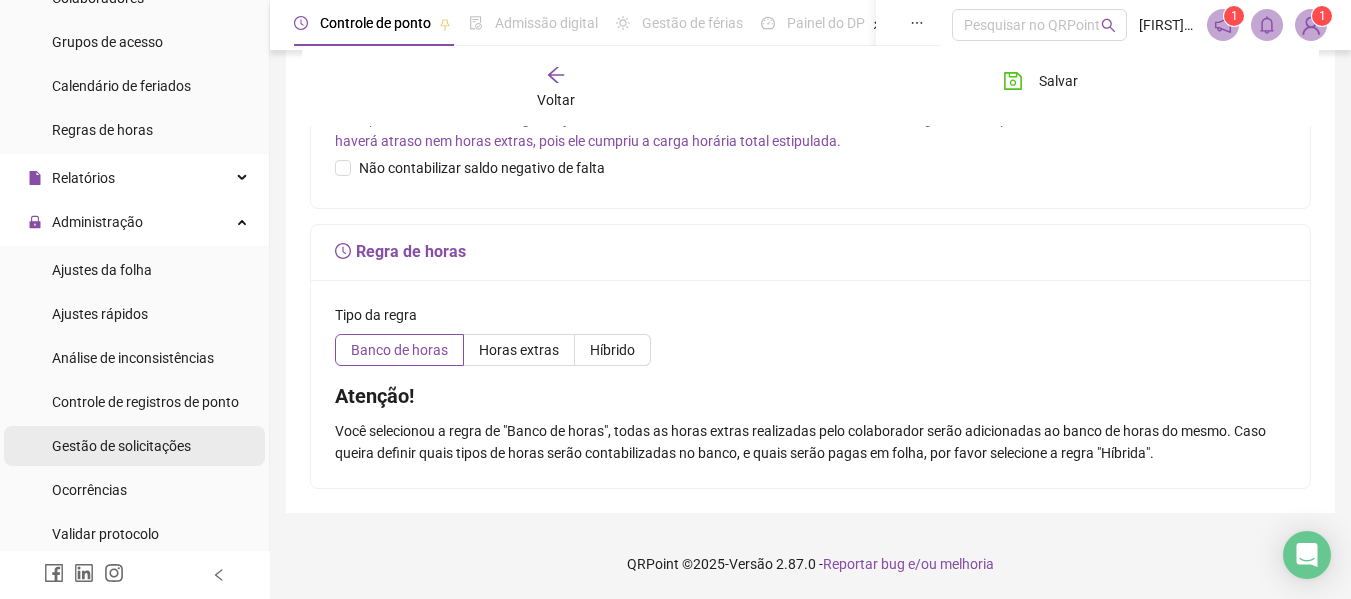 click on "Gestão de solicitações" at bounding box center (121, 446) 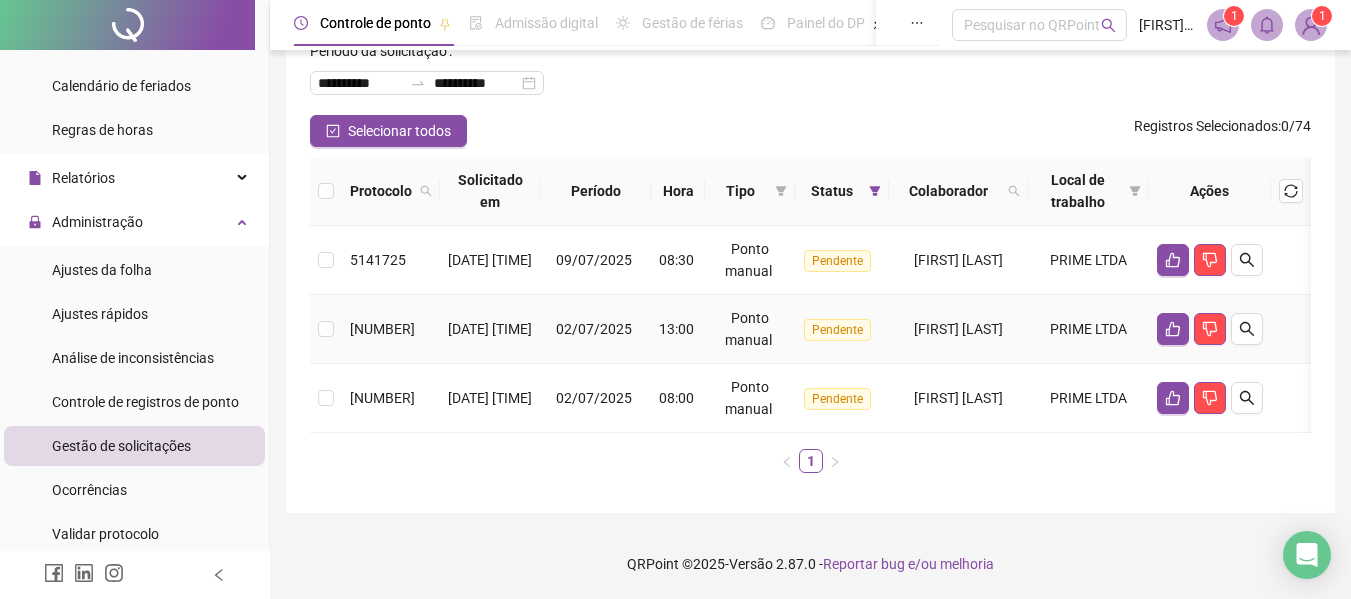 scroll, scrollTop: 132, scrollLeft: 0, axis: vertical 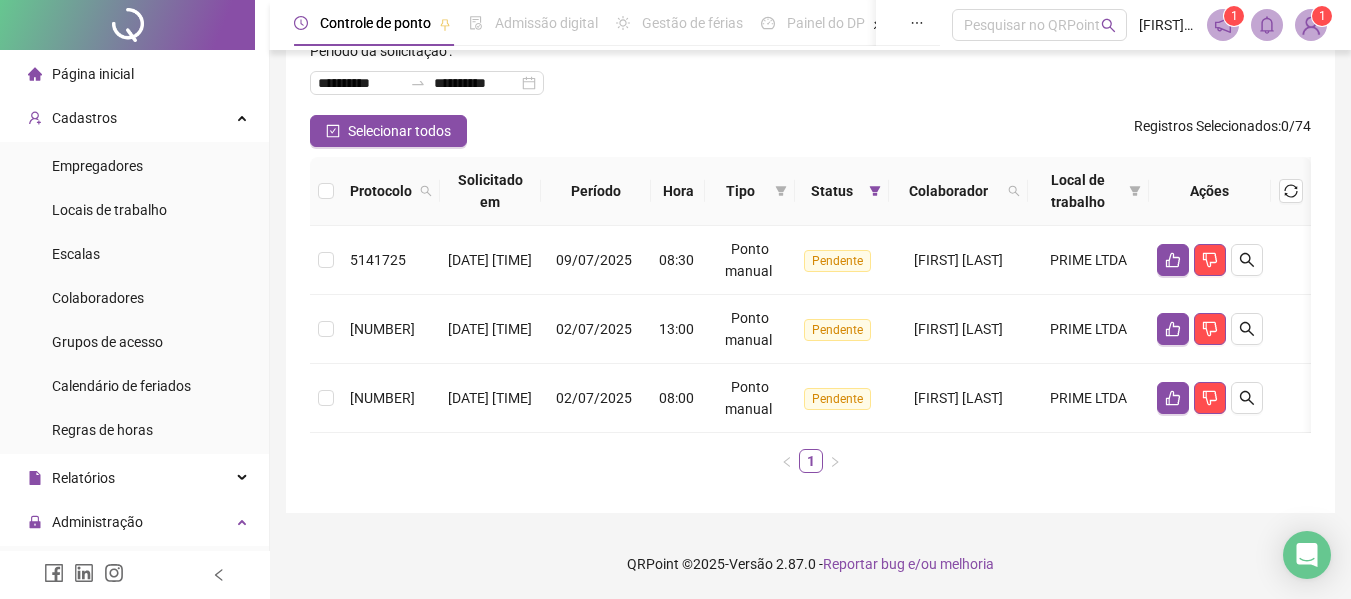 click on "Página inicial" at bounding box center (134, 74) 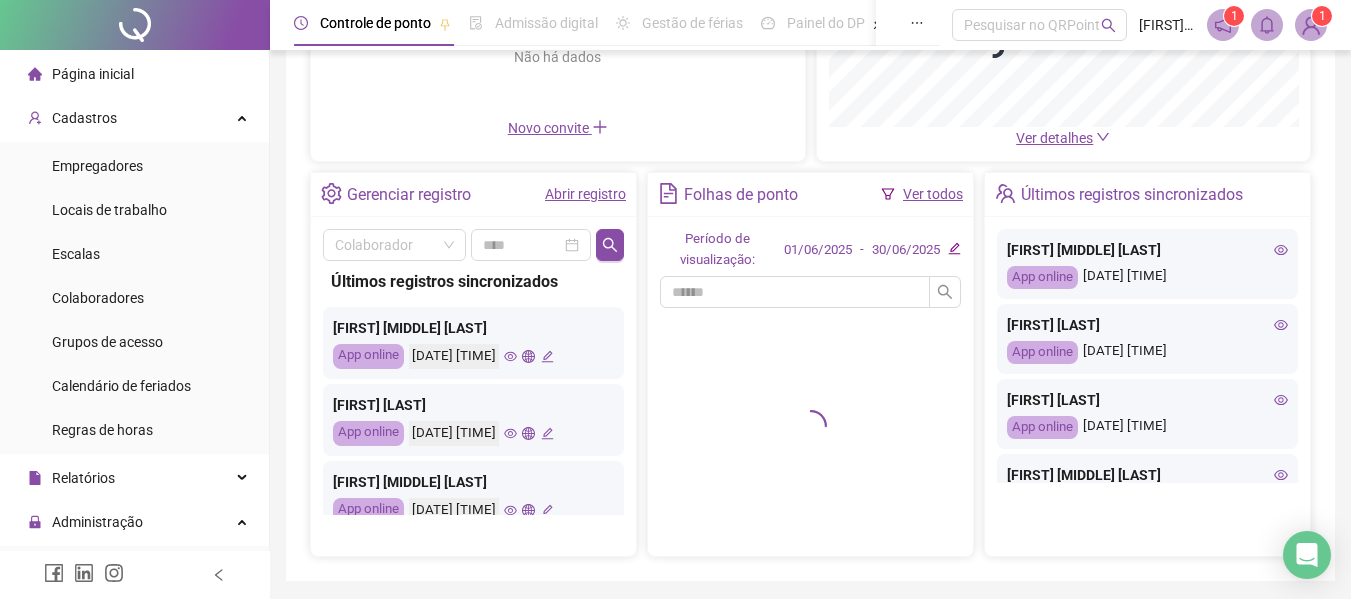 scroll, scrollTop: 384, scrollLeft: 0, axis: vertical 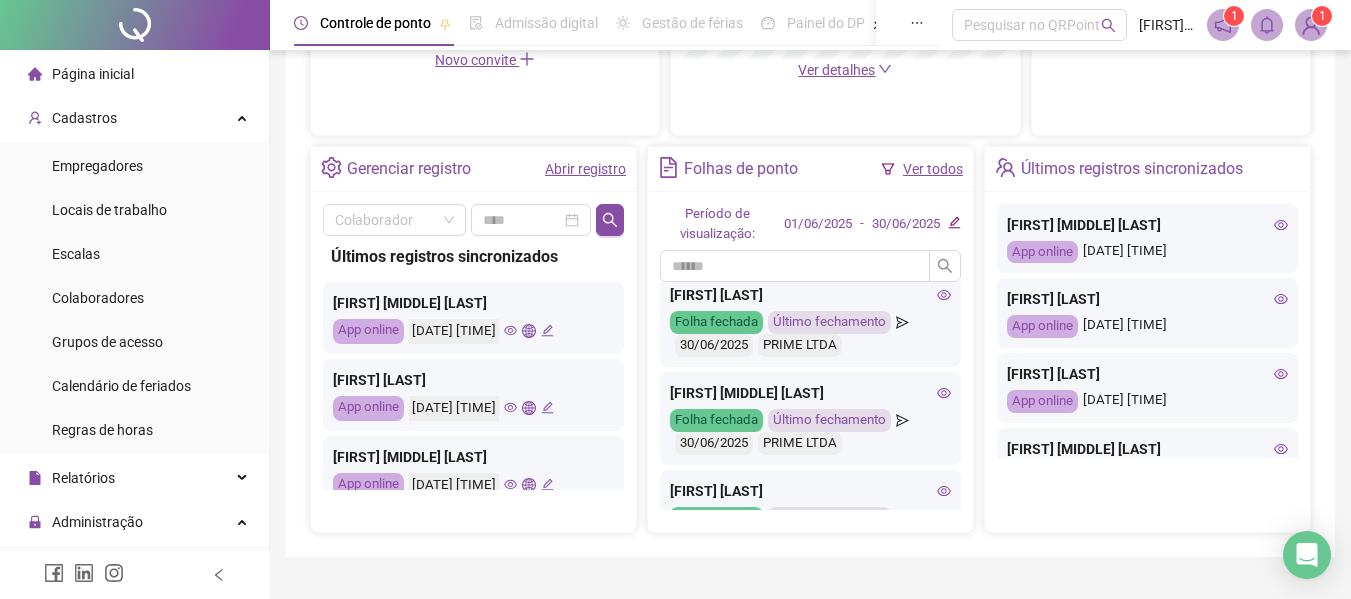 click 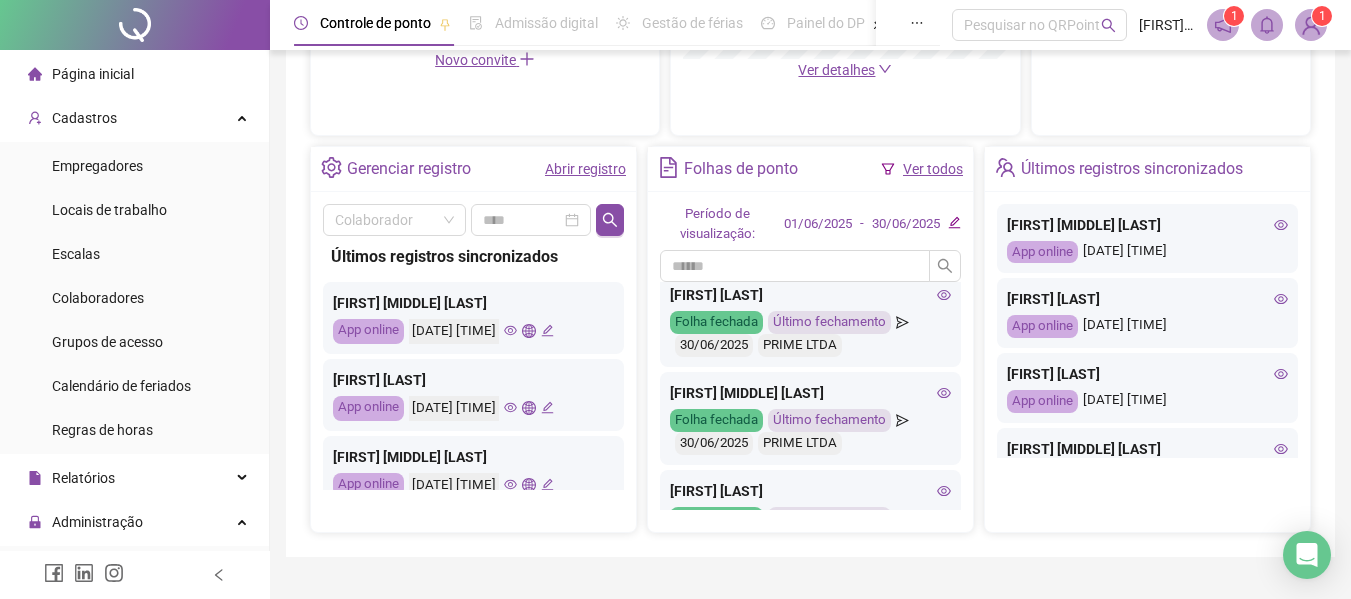 click on "Página inicial" at bounding box center (81, 74) 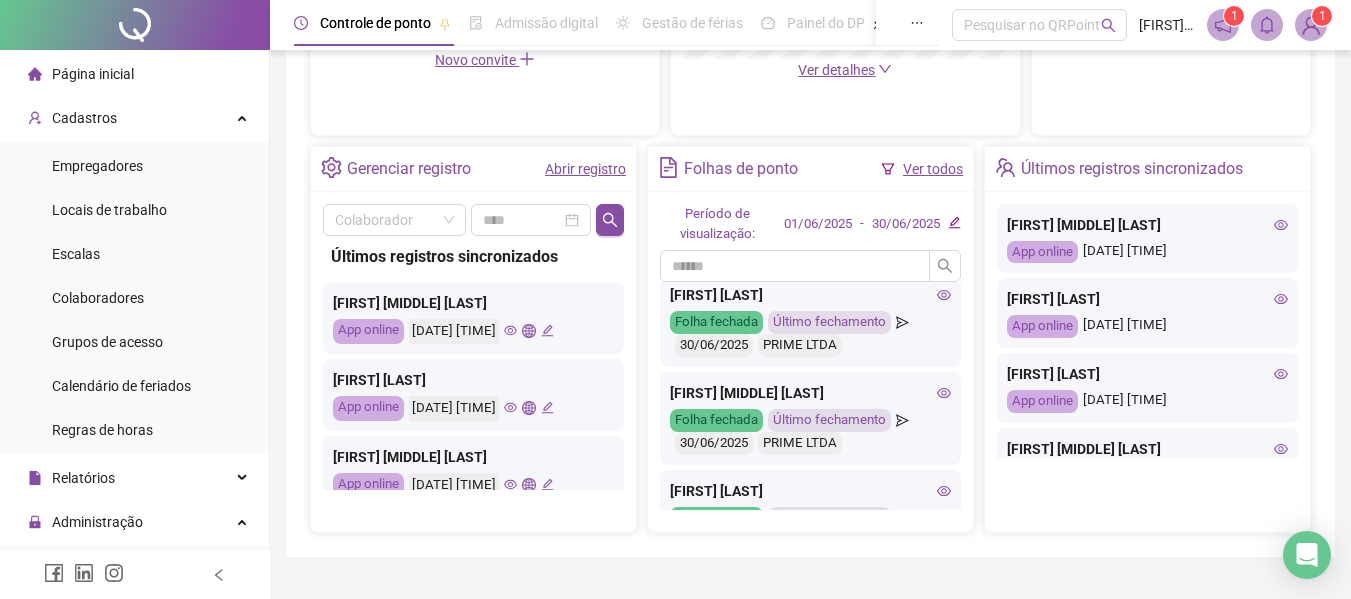 click on "Administração Ajustes da folha Ajustes rápidos Análise de inconsistências Controle de registros de ponto Gestão de solicitações Ocorrências Validar protocolo Link para Registro Rápido" at bounding box center [134, 702] 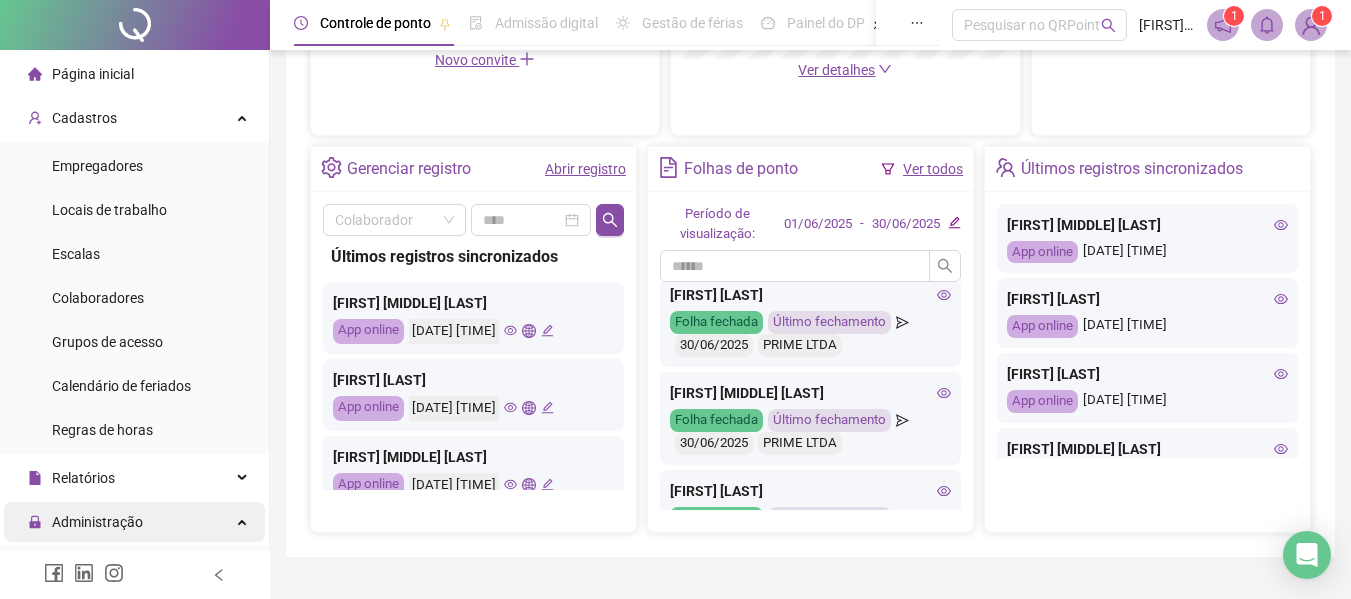click on "Administração" at bounding box center (85, 522) 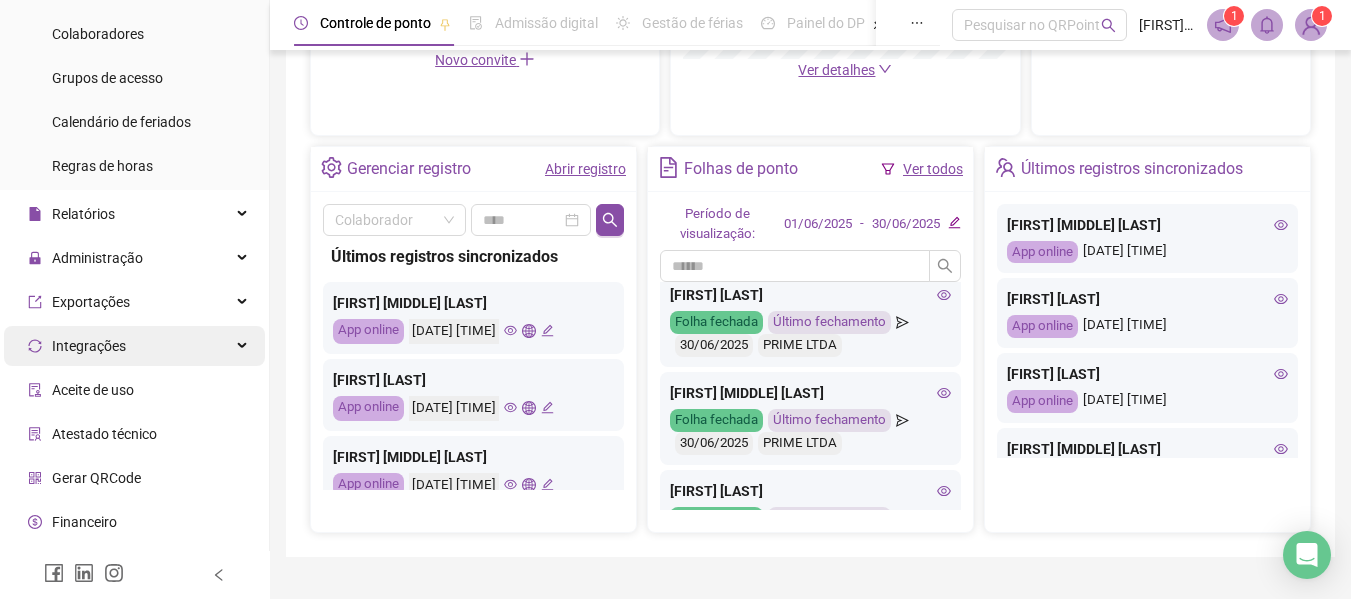 scroll, scrollTop: 299, scrollLeft: 0, axis: vertical 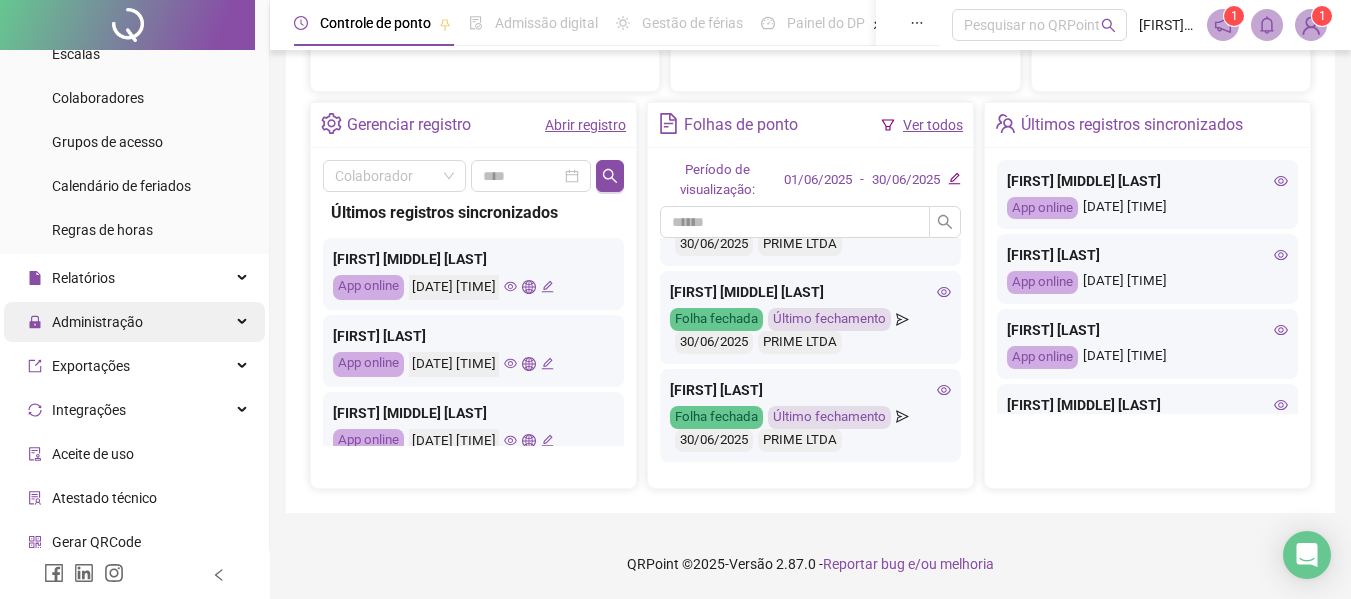 click on "Administração" at bounding box center (97, 322) 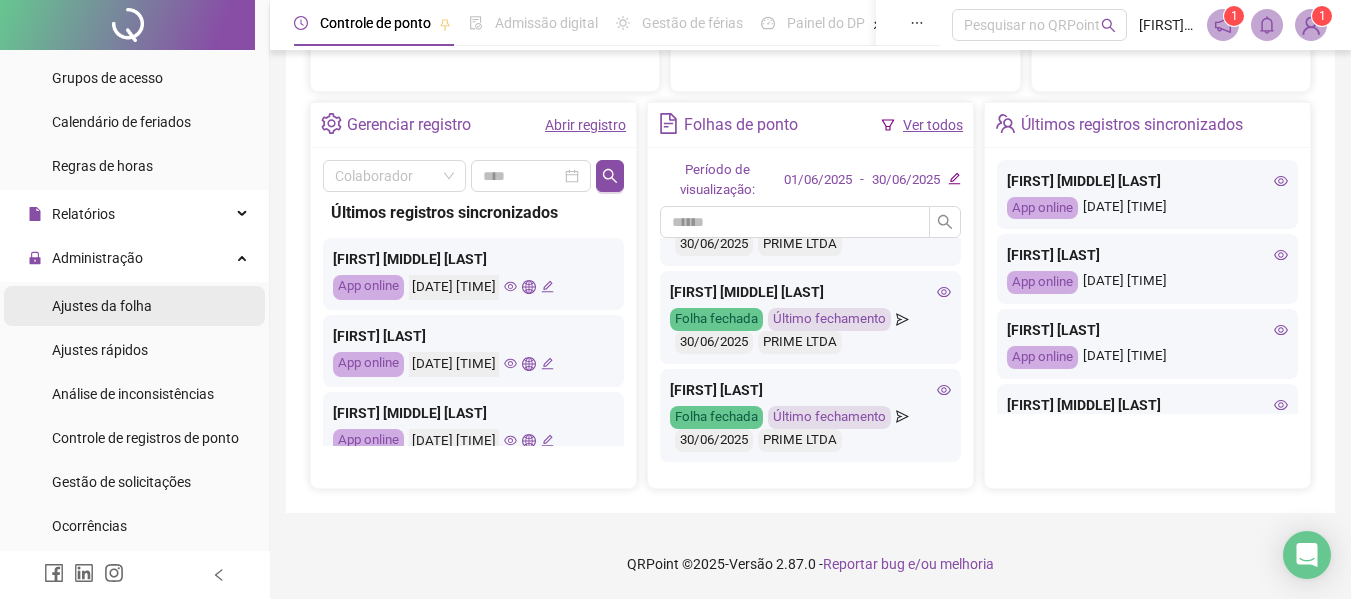 scroll, scrollTop: 300, scrollLeft: 0, axis: vertical 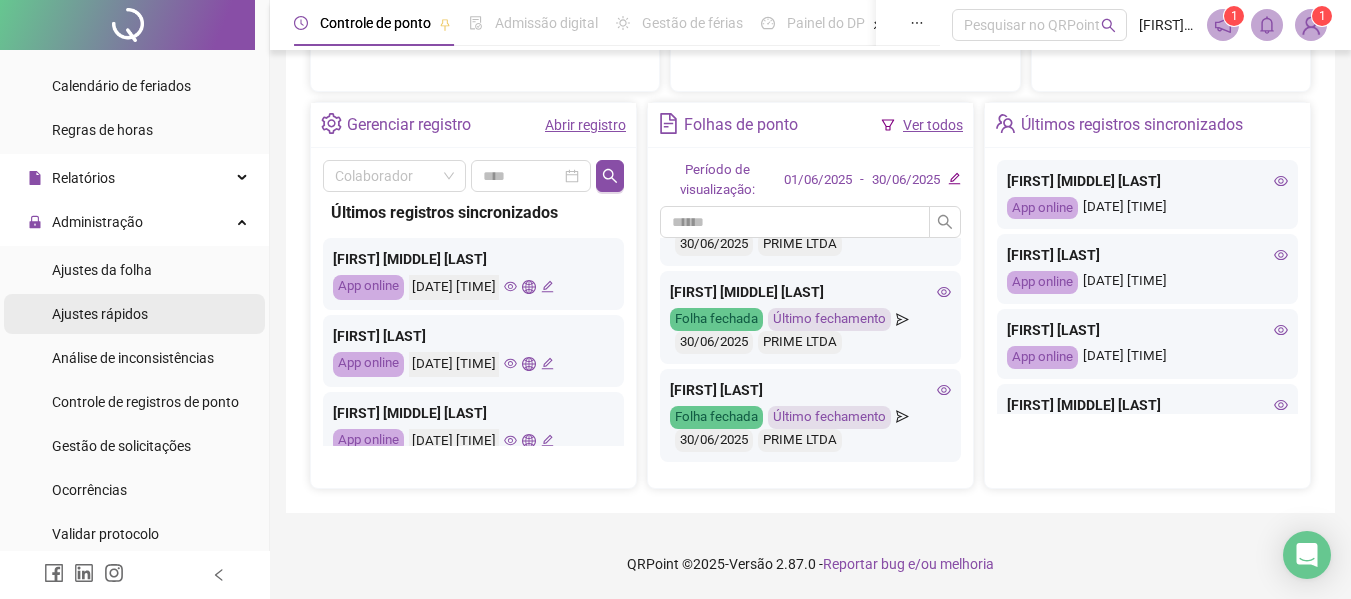 click on "Ajustes rápidos" at bounding box center [100, 314] 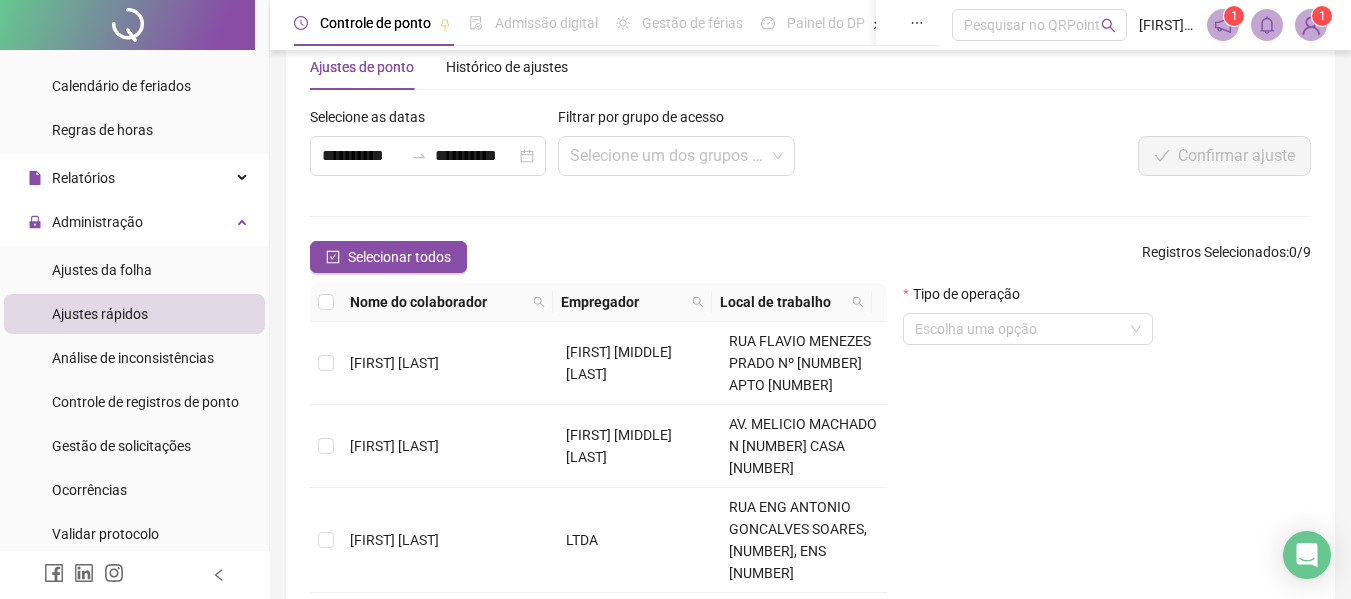 scroll, scrollTop: 235, scrollLeft: 0, axis: vertical 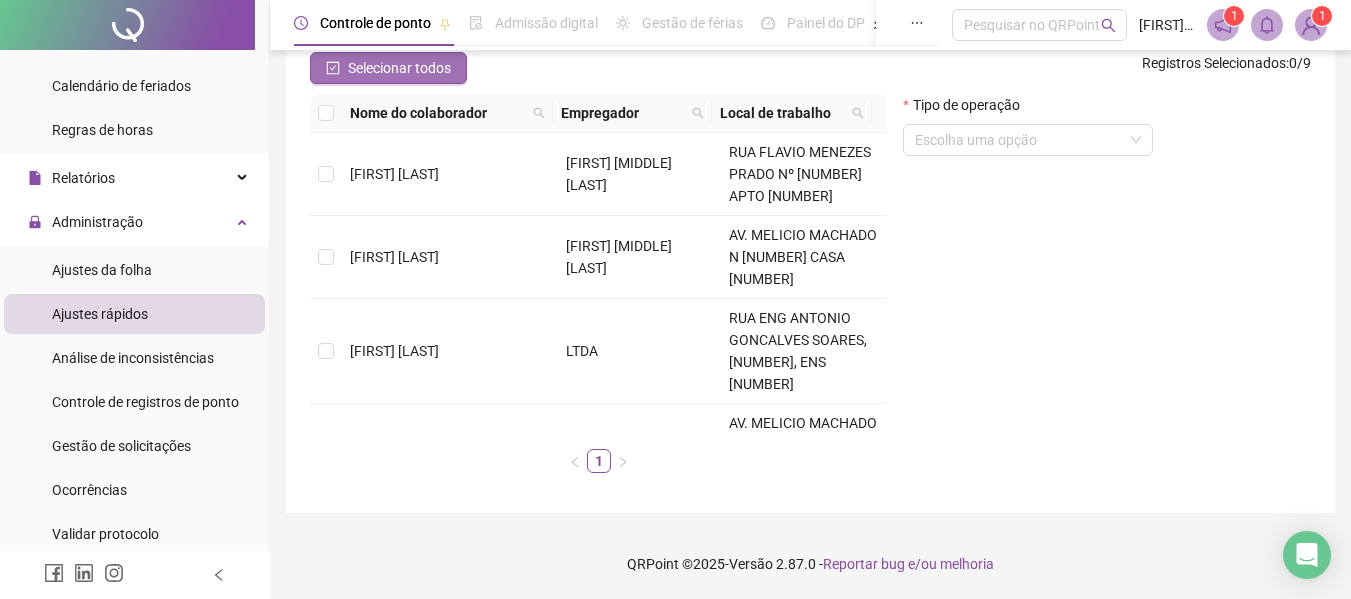 click on "Selecionar todos" at bounding box center (399, 68) 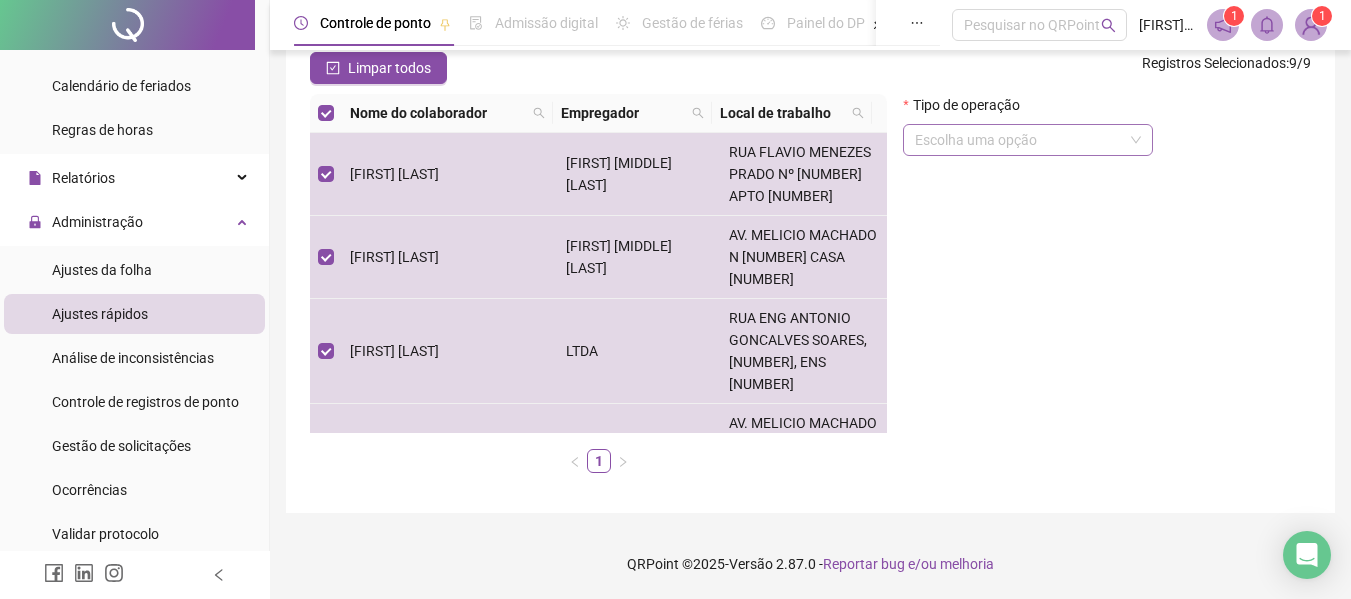 click at bounding box center [1022, 140] 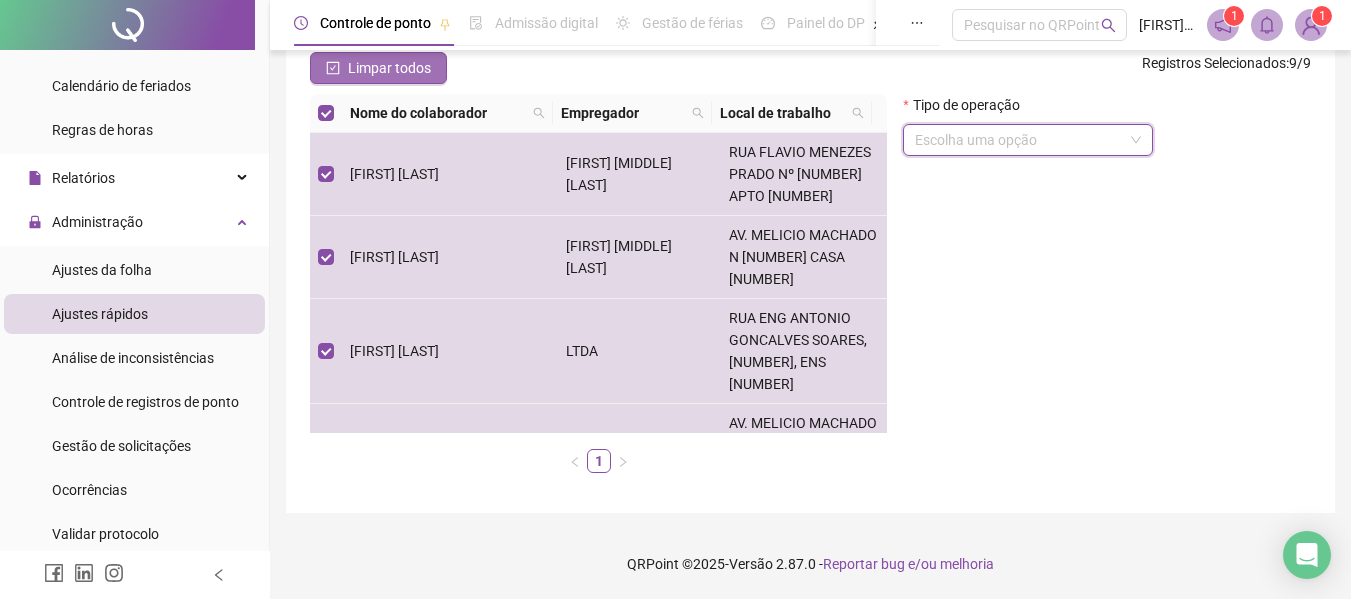 click on "Limpar todos" at bounding box center (378, 68) 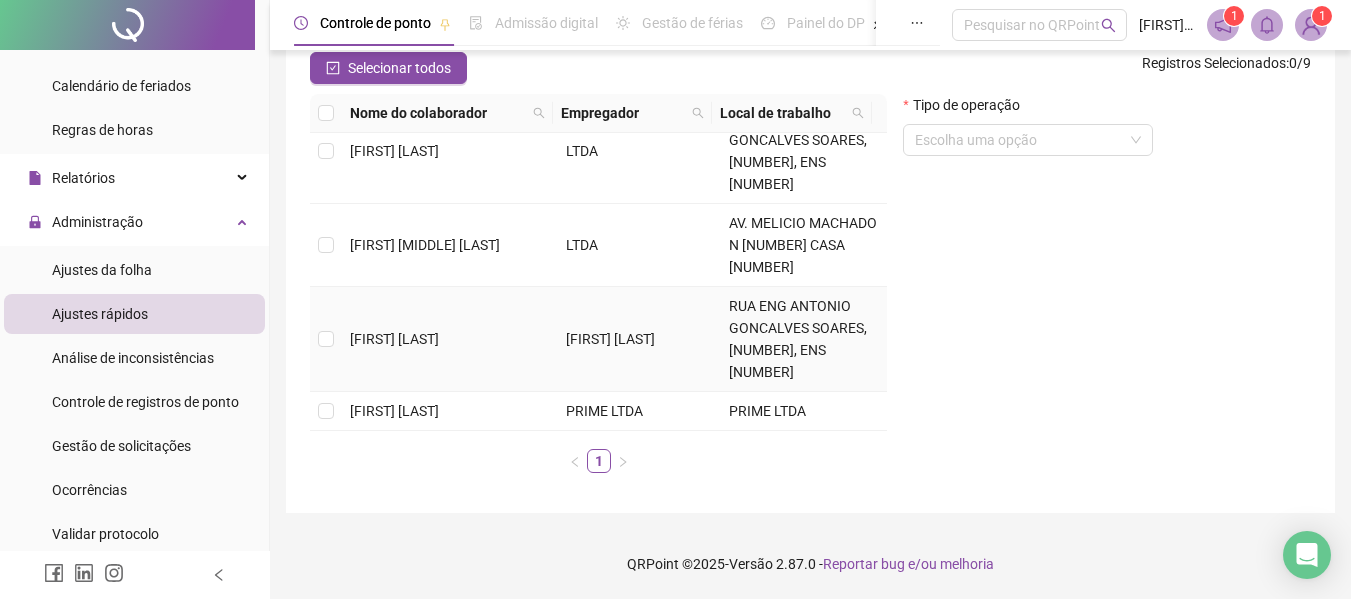 scroll, scrollTop: 315, scrollLeft: 0, axis: vertical 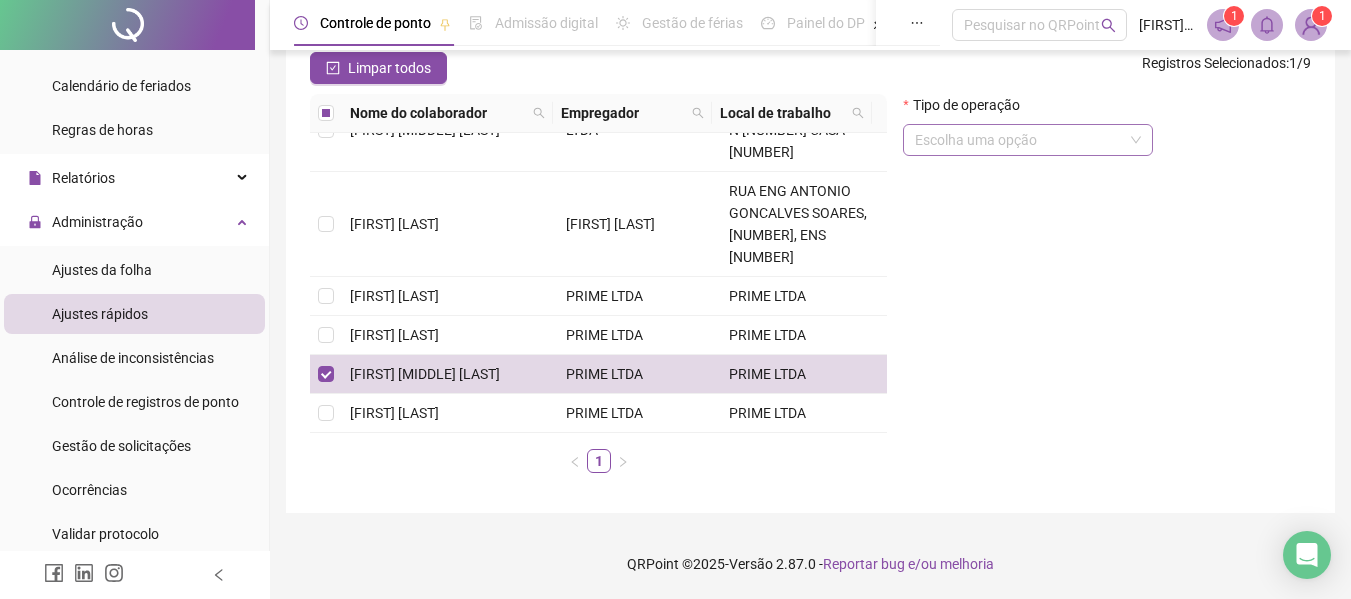 click at bounding box center (1022, 140) 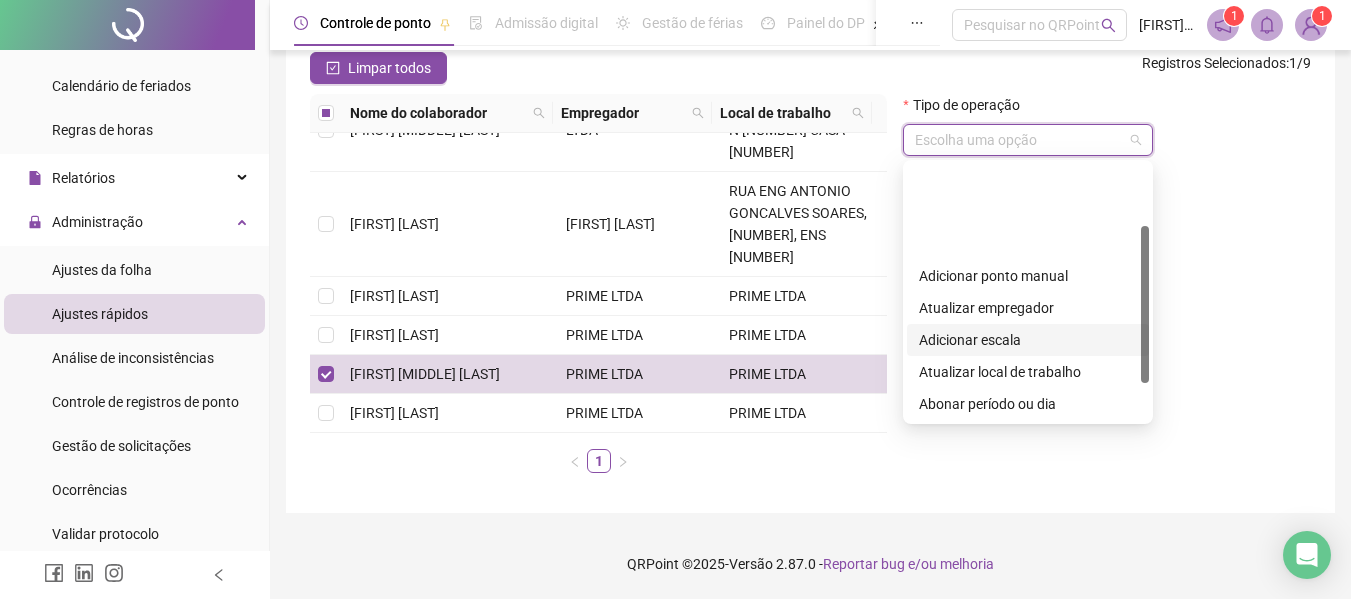scroll, scrollTop: 100, scrollLeft: 0, axis: vertical 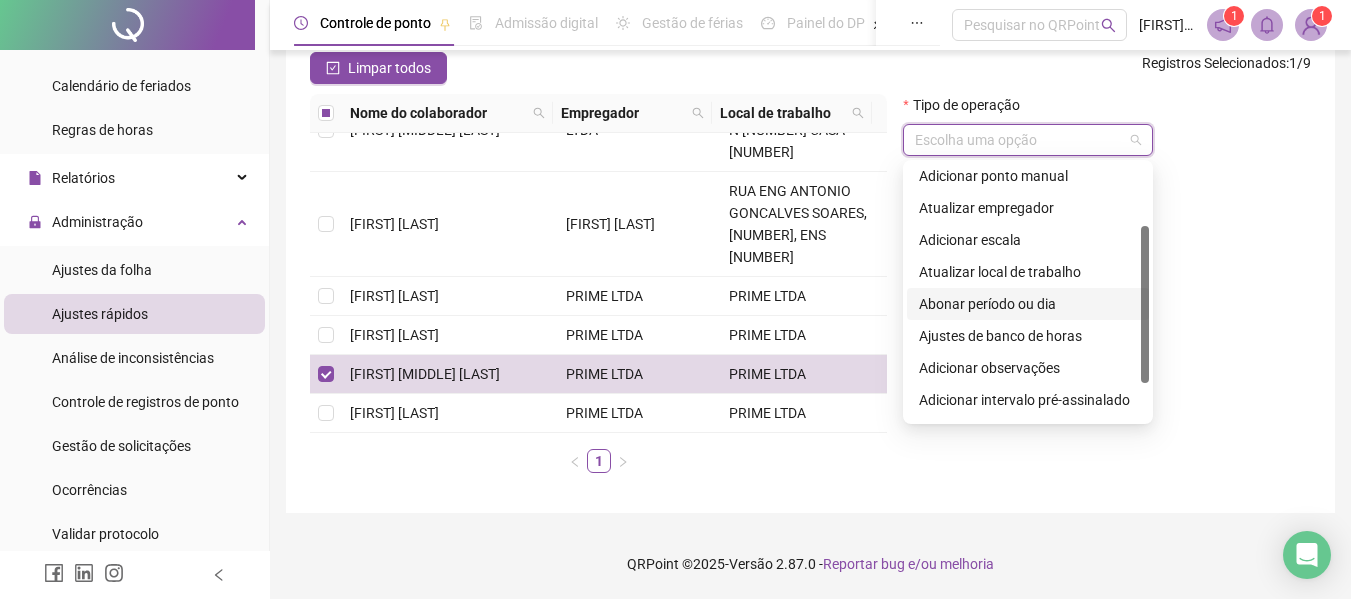 click on "Abonar período ou dia" at bounding box center [1028, 304] 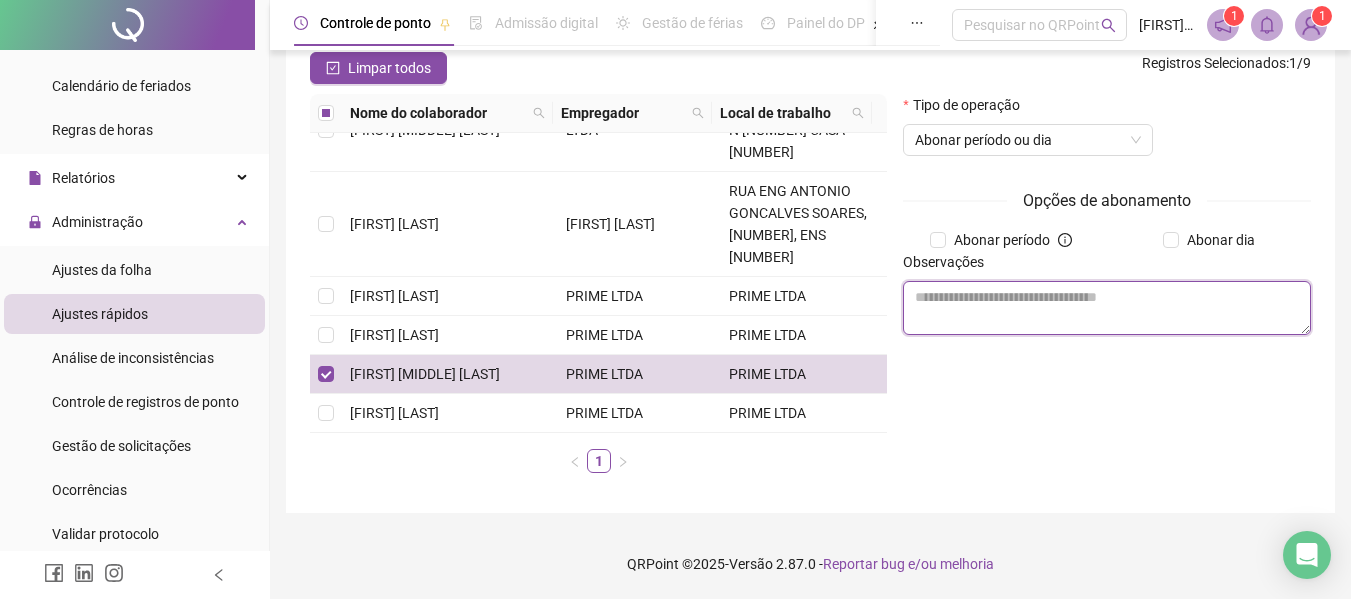 click at bounding box center (1107, 308) 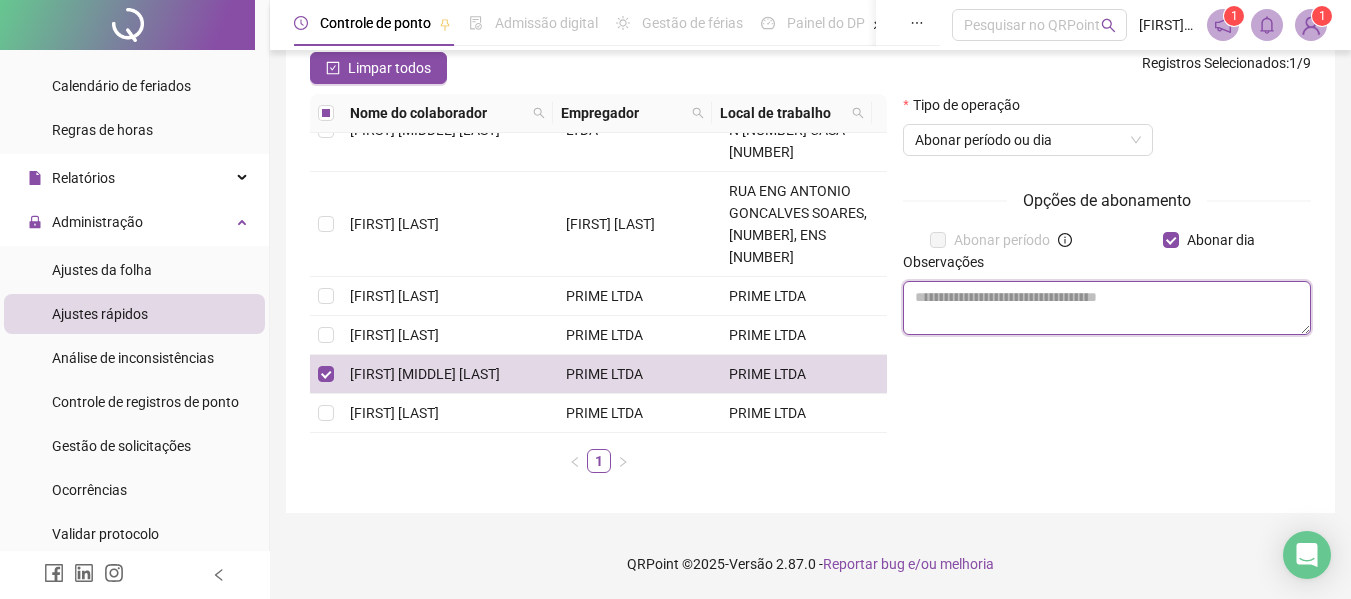 click at bounding box center (1107, 308) 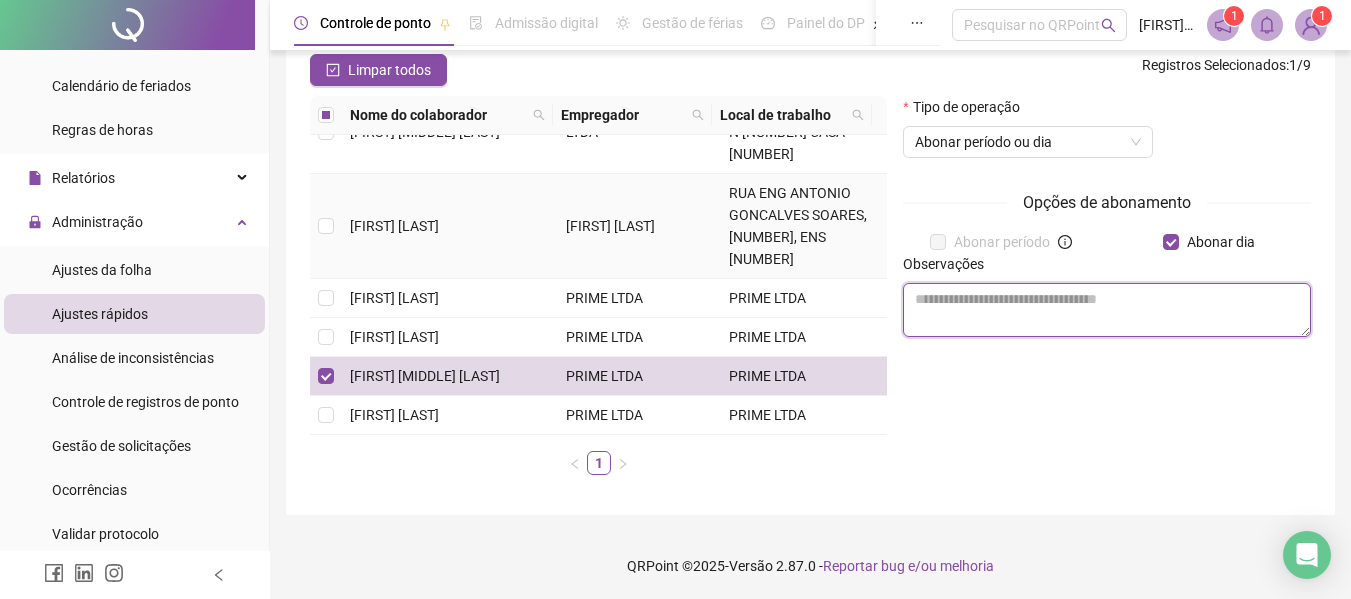 scroll, scrollTop: 235, scrollLeft: 0, axis: vertical 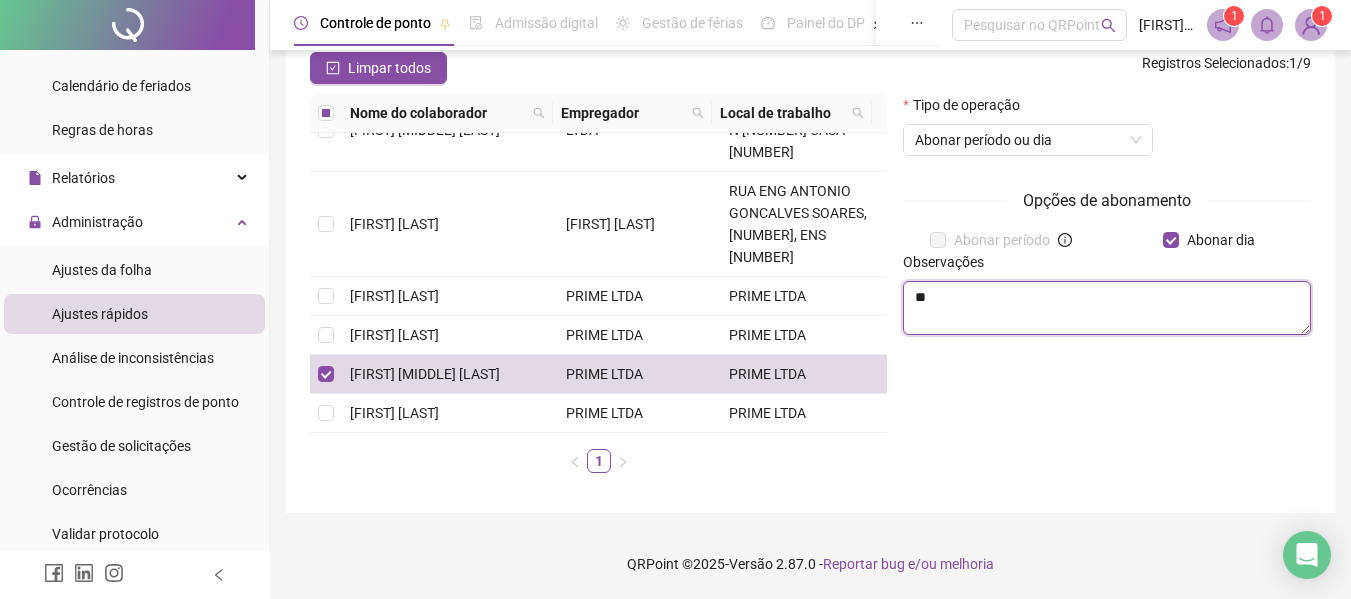 type on "*" 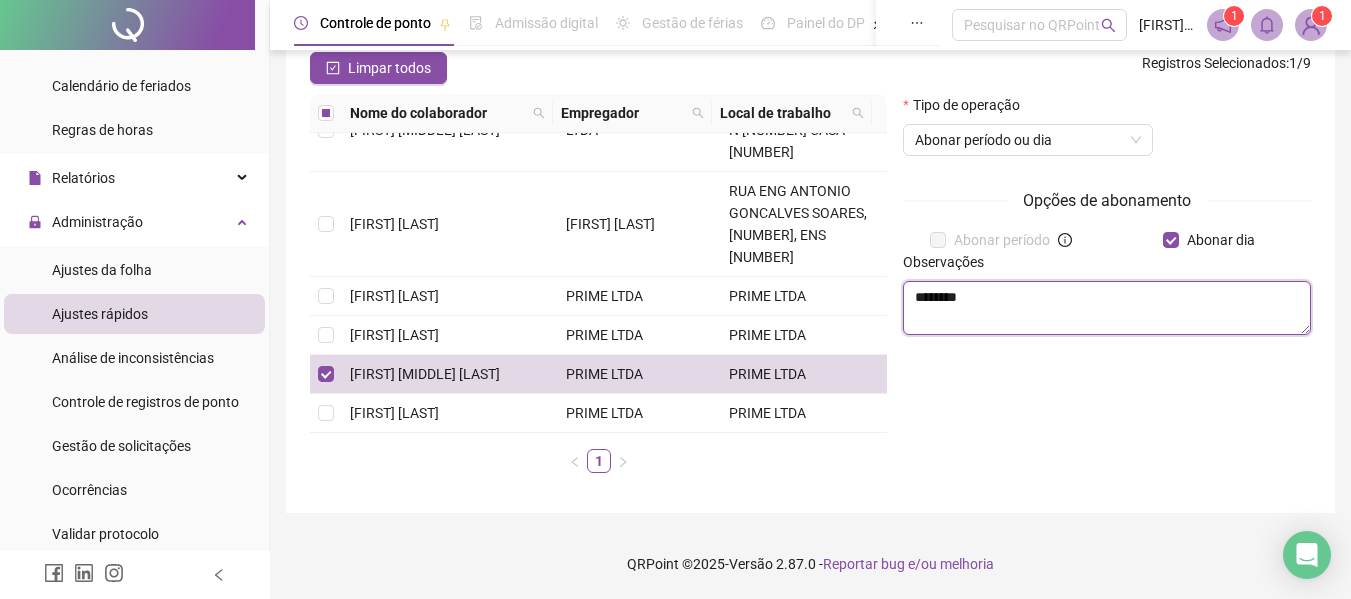 type on "********" 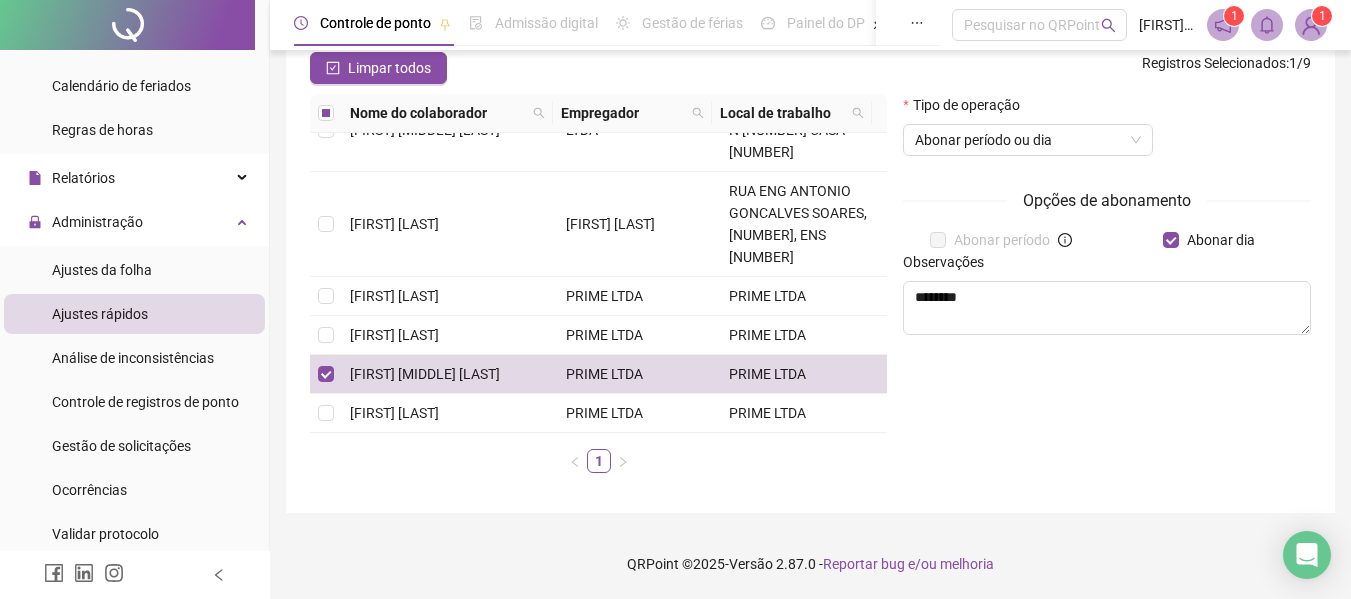 click on "Tipo de operação Abonar período ou dia Opções de abonamento Abonar período Abonar dia Observações ********" at bounding box center (1107, 291) 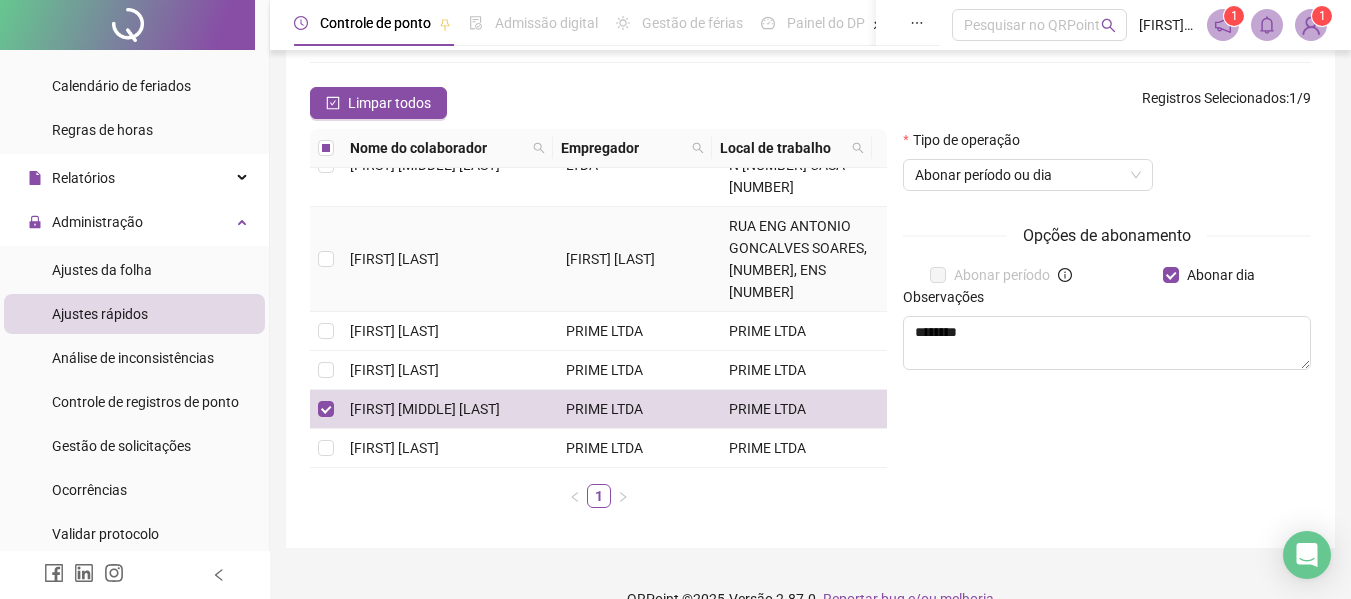 scroll, scrollTop: 235, scrollLeft: 0, axis: vertical 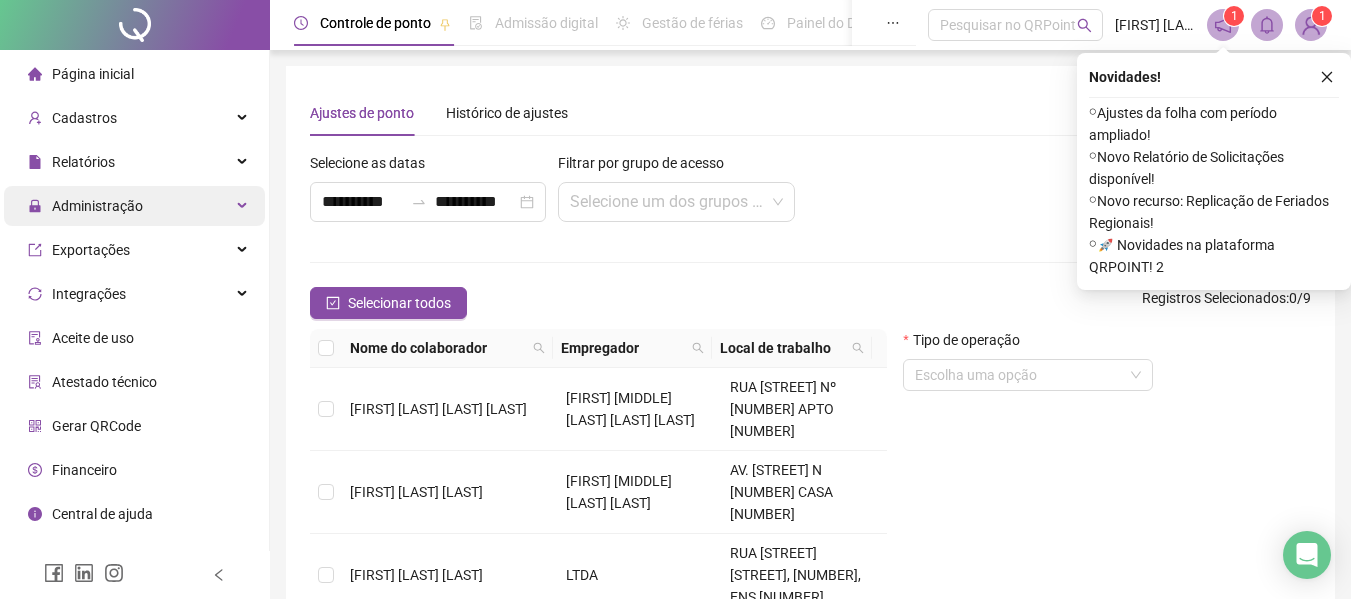 click on "Administração" at bounding box center [97, 206] 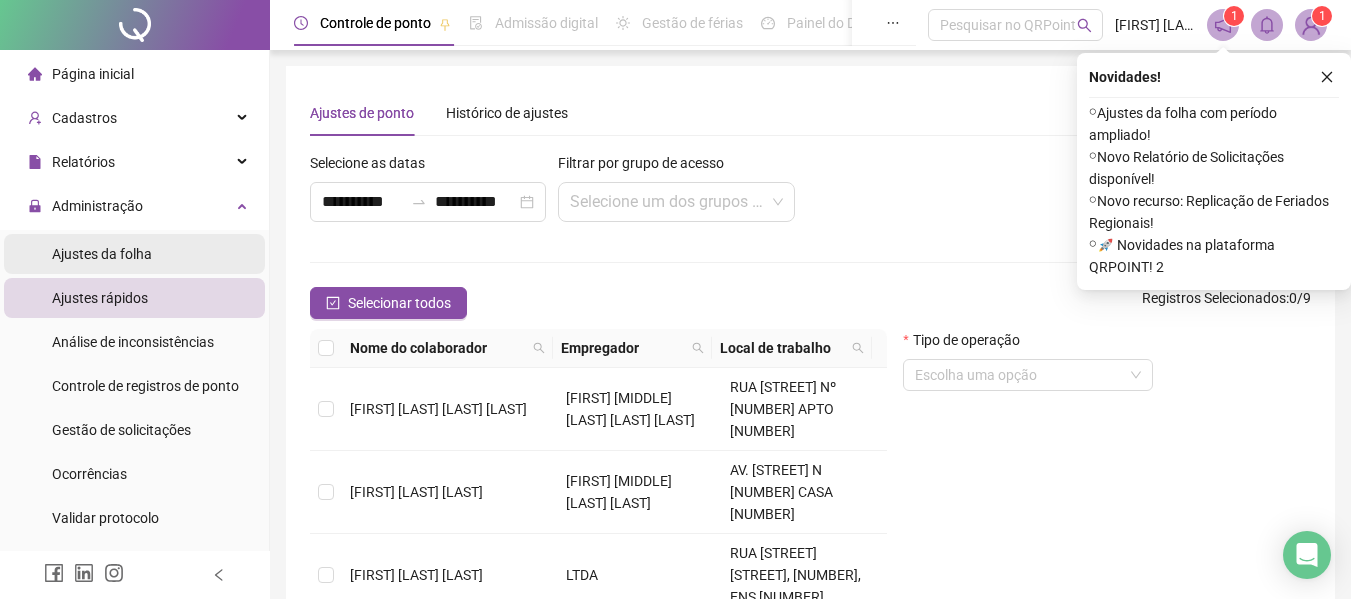 click on "Ajustes da folha" at bounding box center [102, 254] 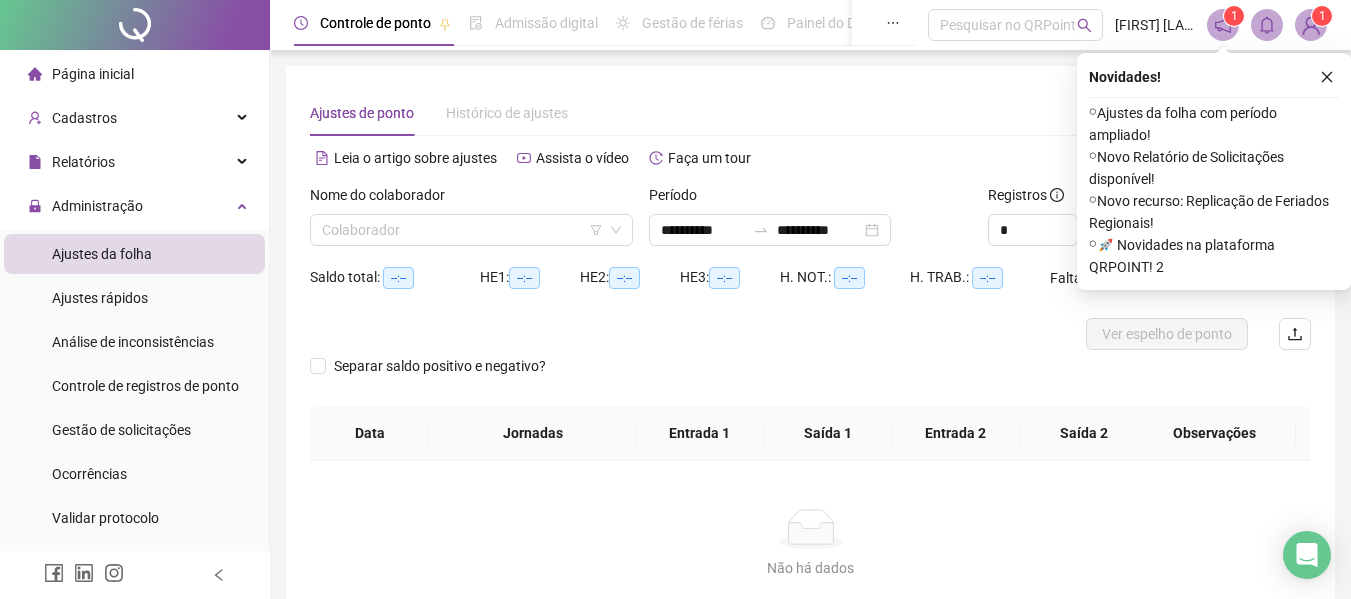 click on "Página inicial" at bounding box center [93, 74] 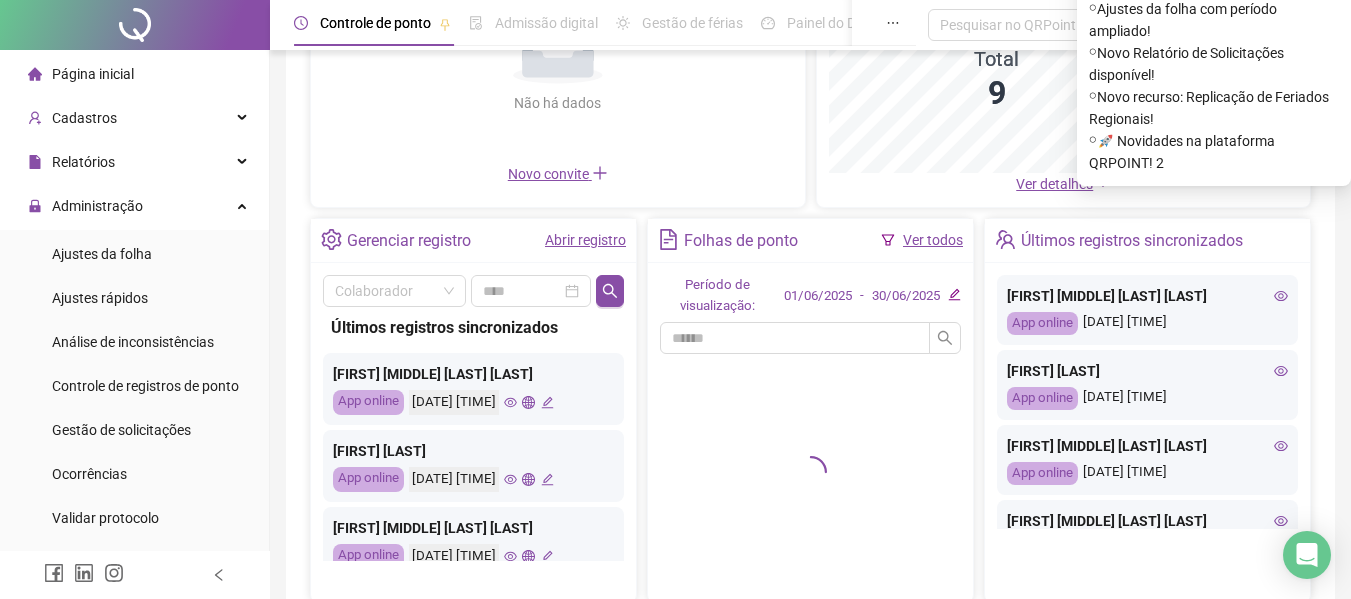 scroll, scrollTop: 300, scrollLeft: 0, axis: vertical 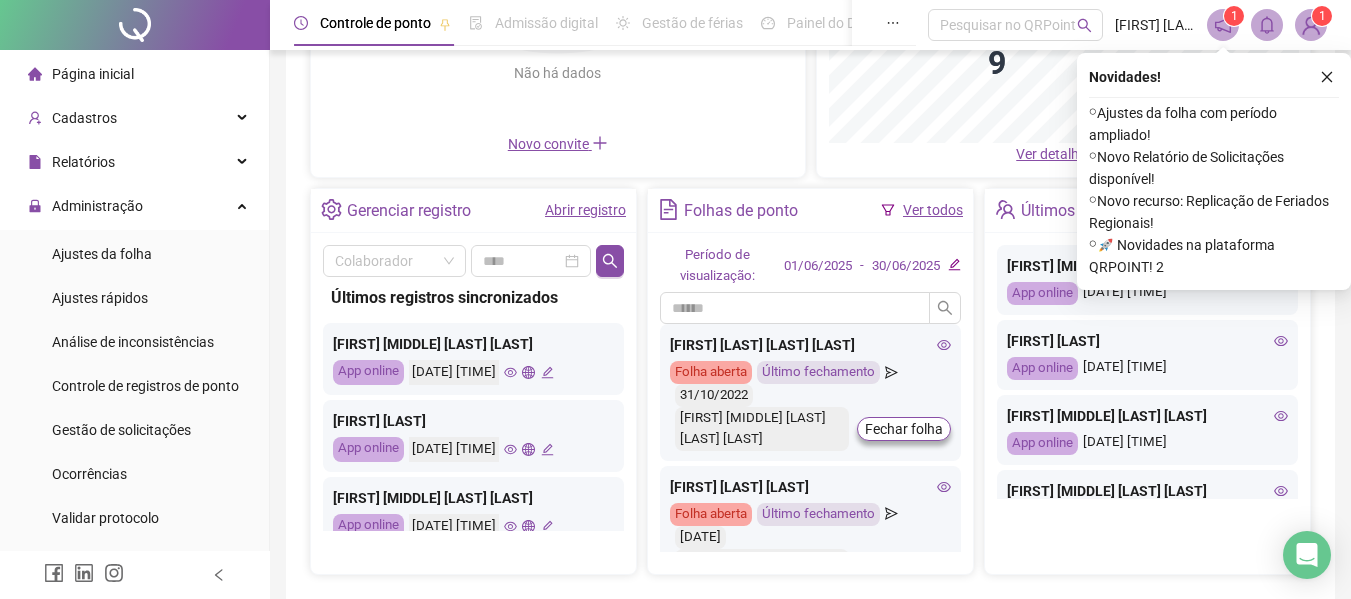 click 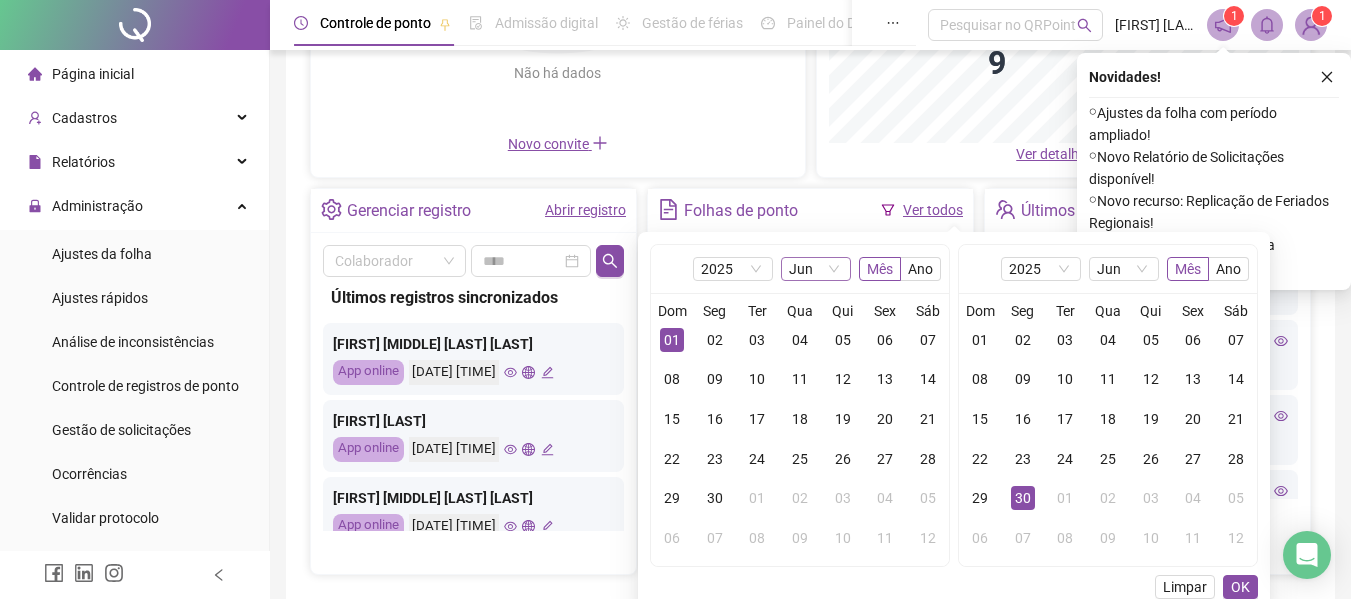 click on "Jun" at bounding box center [816, 269] 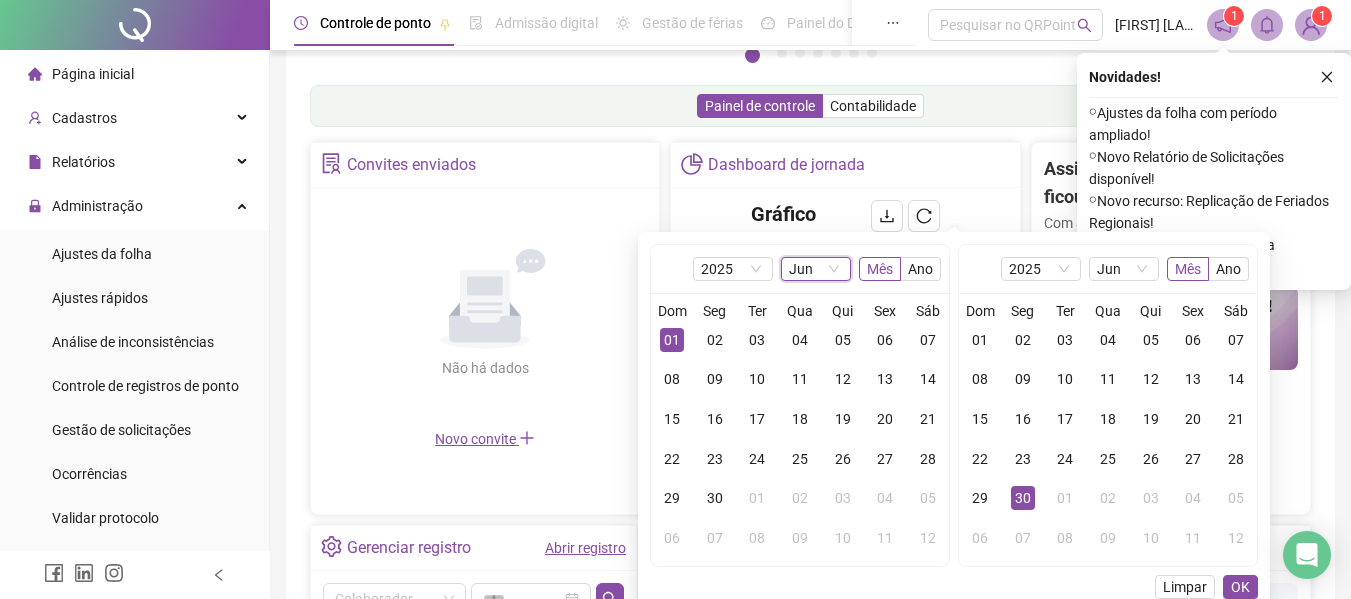 click on "Jun" at bounding box center [816, 269] 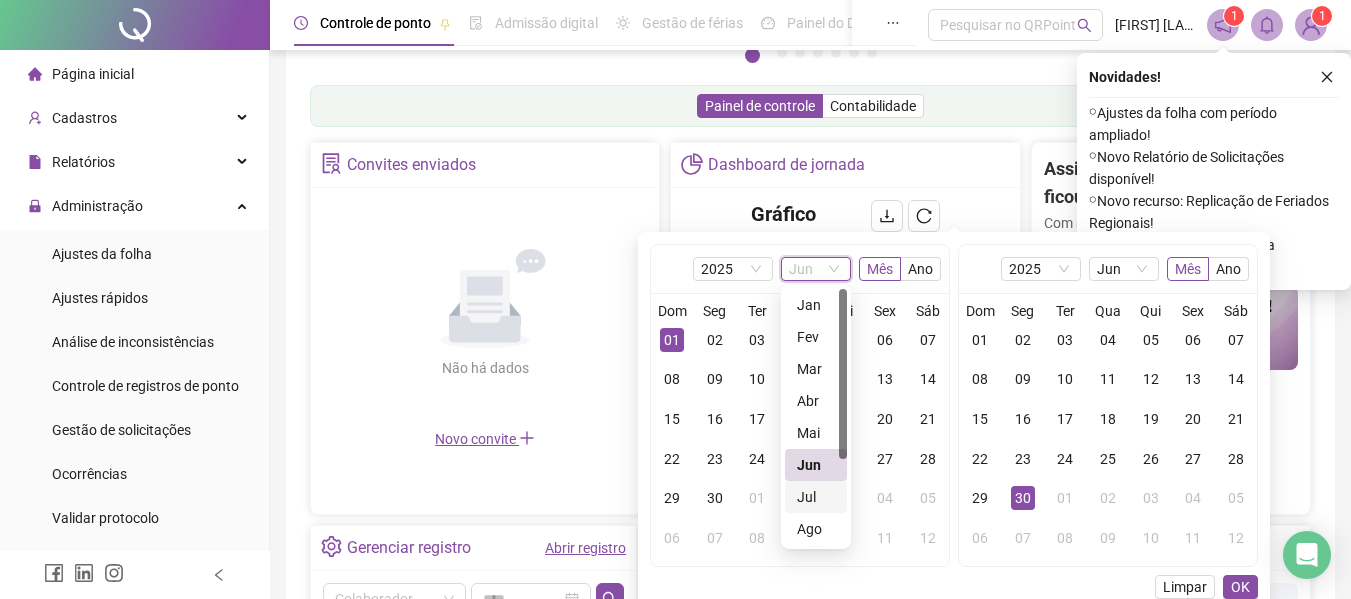 click on "Jul" at bounding box center (816, 497) 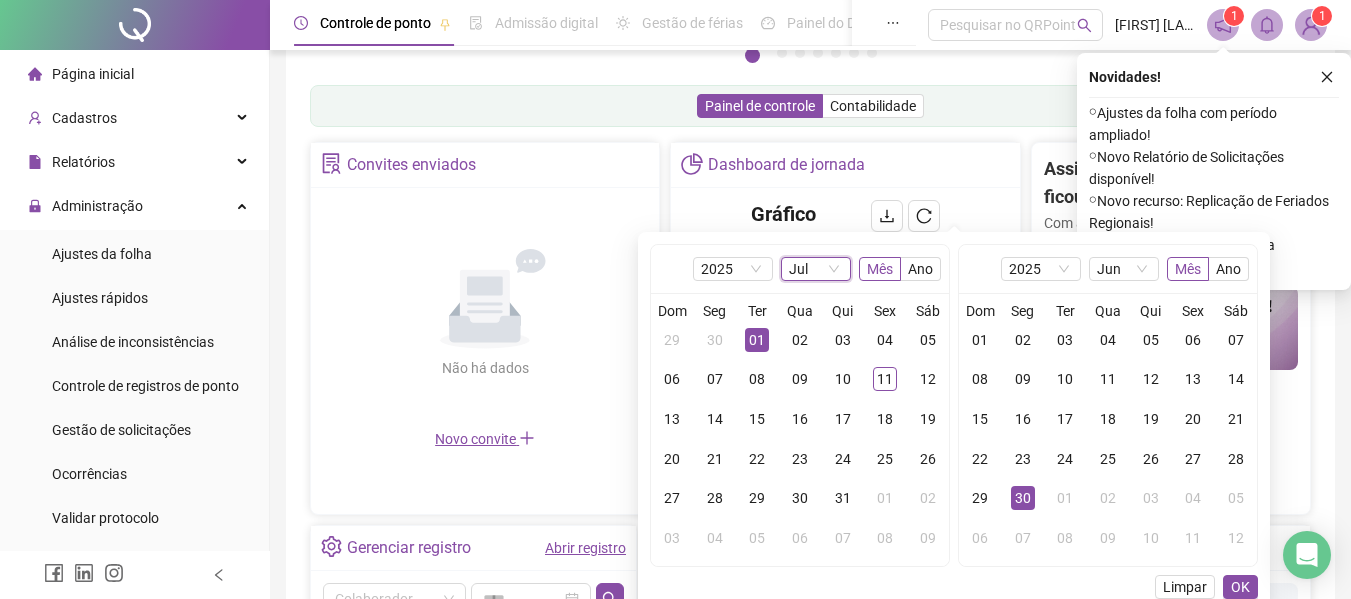 click on "01" at bounding box center [757, 340] 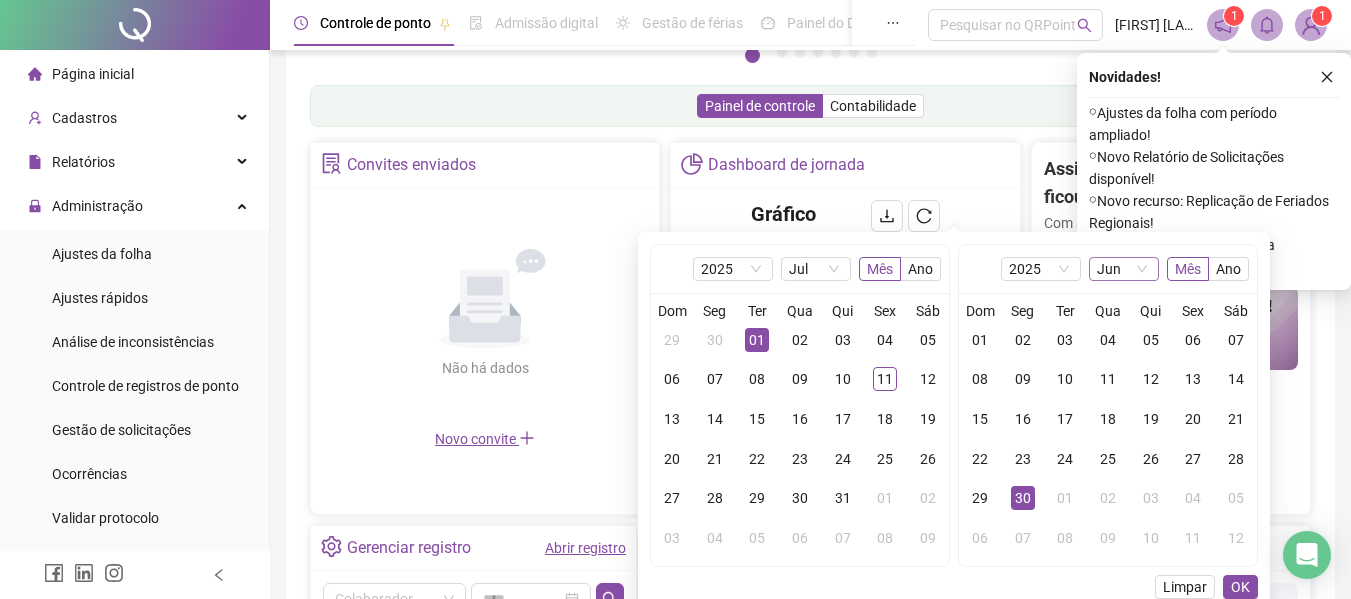 click on "Jun" at bounding box center (1124, 269) 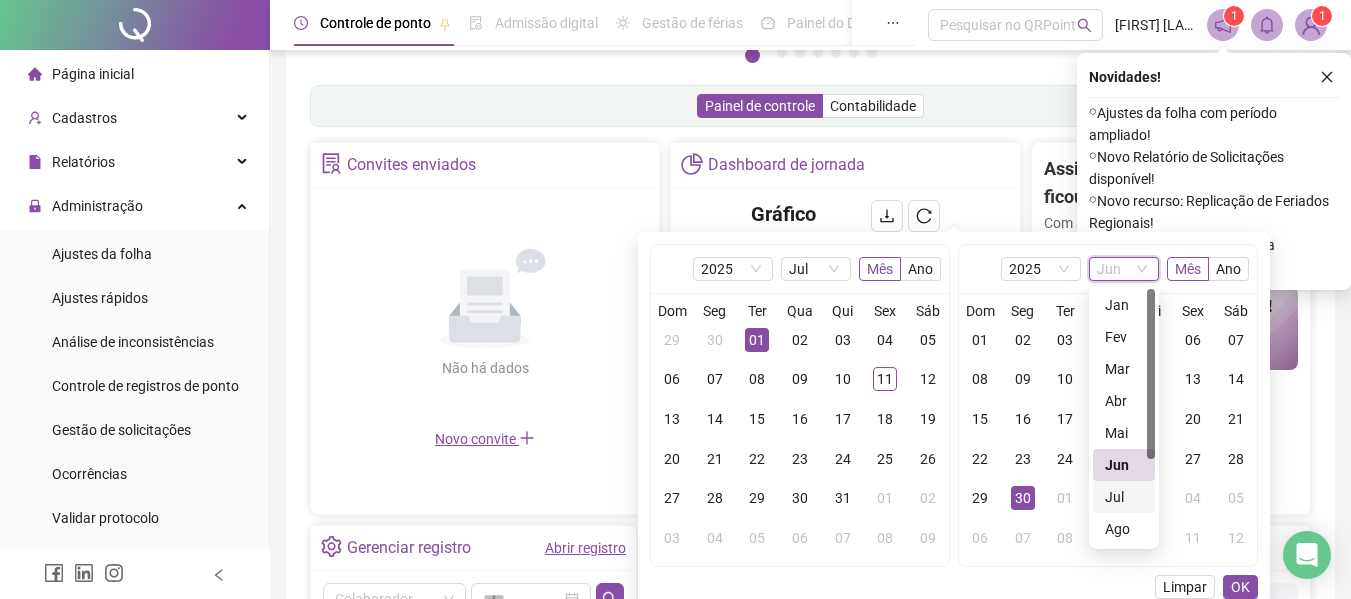 click on "Jul" at bounding box center (1124, 497) 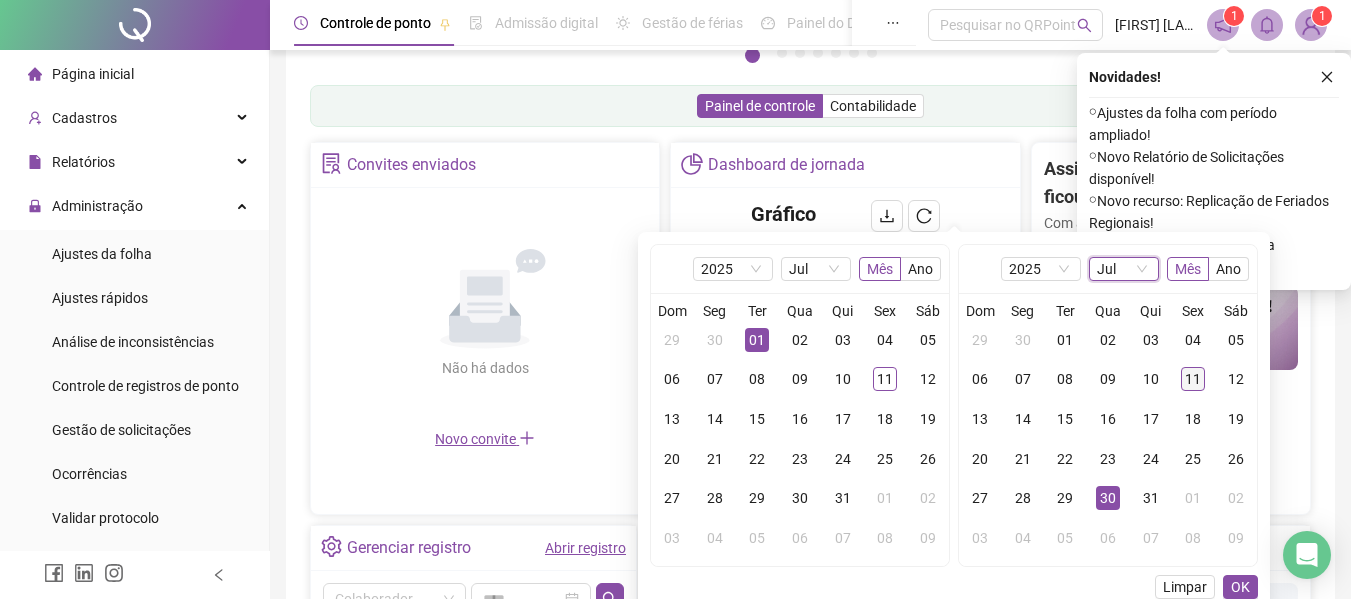 click on "11" at bounding box center (1193, 379) 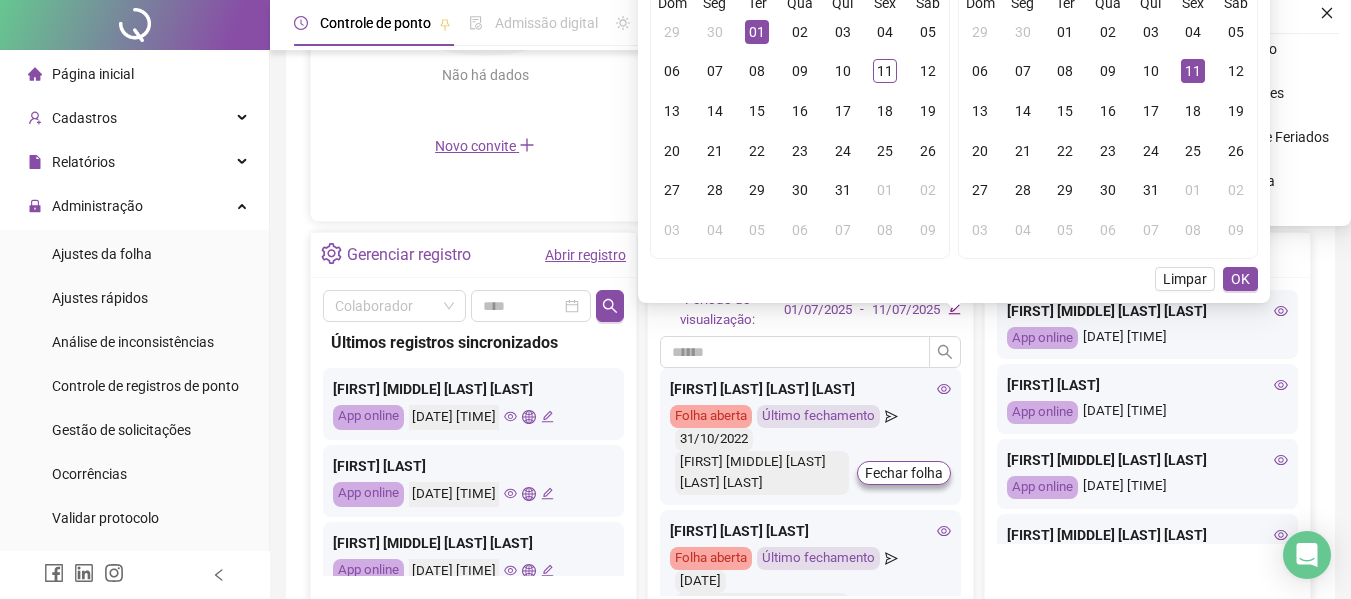 scroll, scrollTop: 600, scrollLeft: 0, axis: vertical 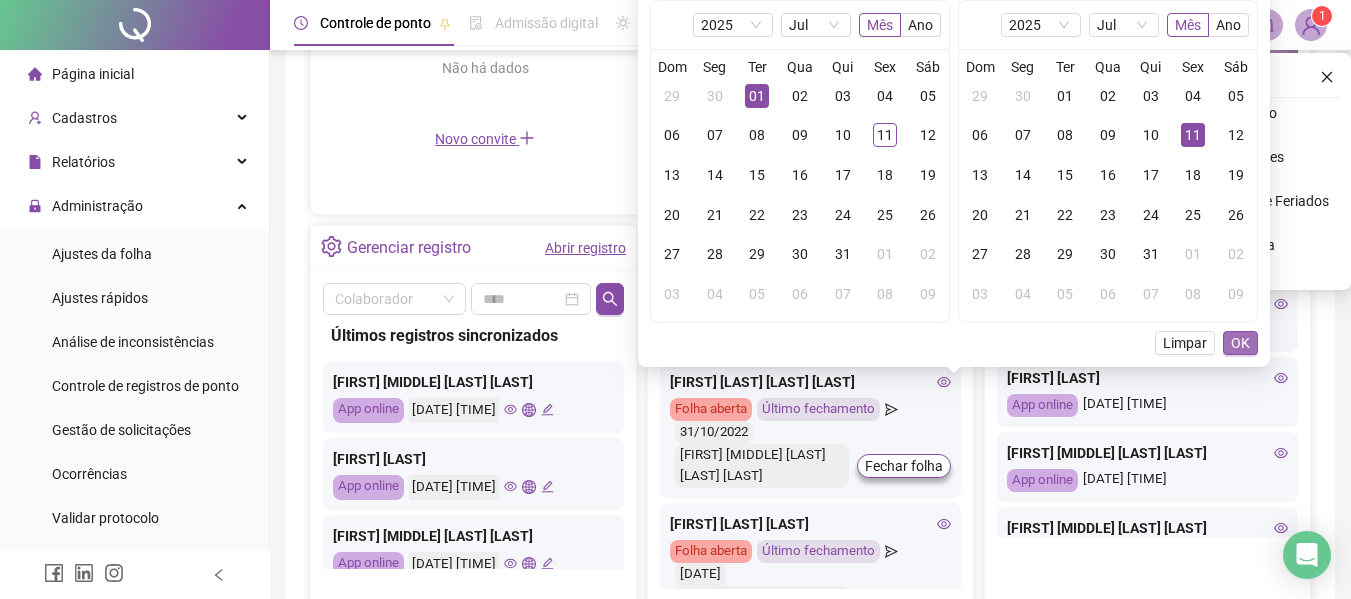 click on "OK" at bounding box center [1240, 343] 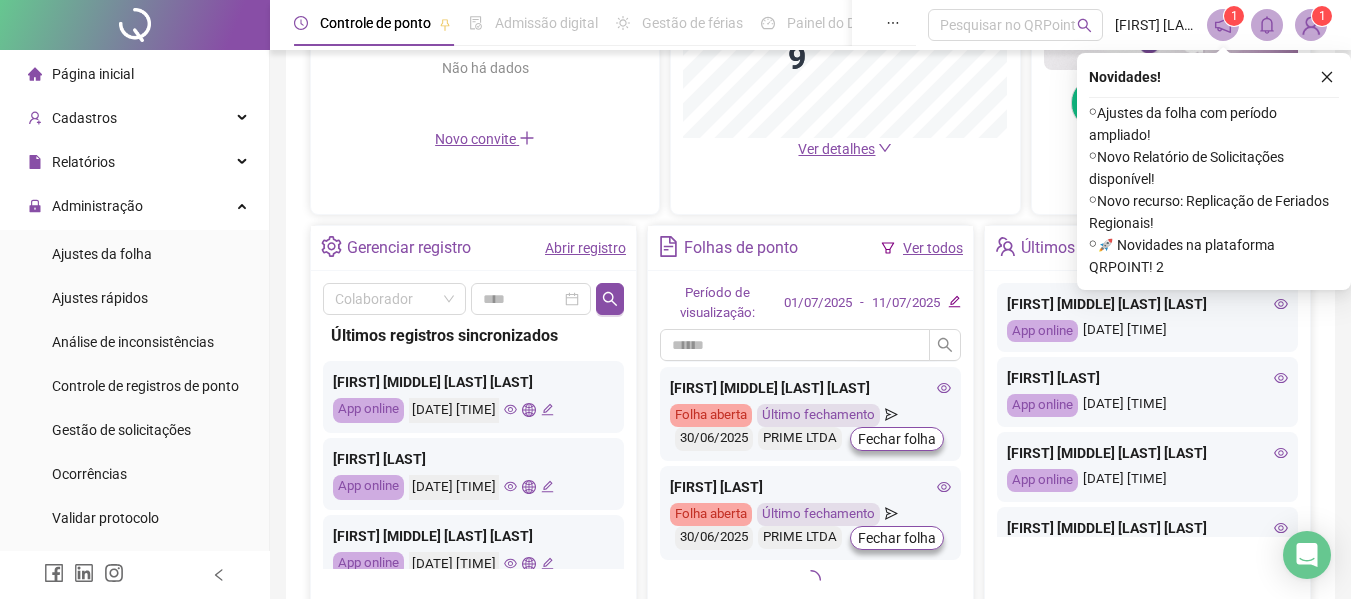 scroll, scrollTop: 929, scrollLeft: 0, axis: vertical 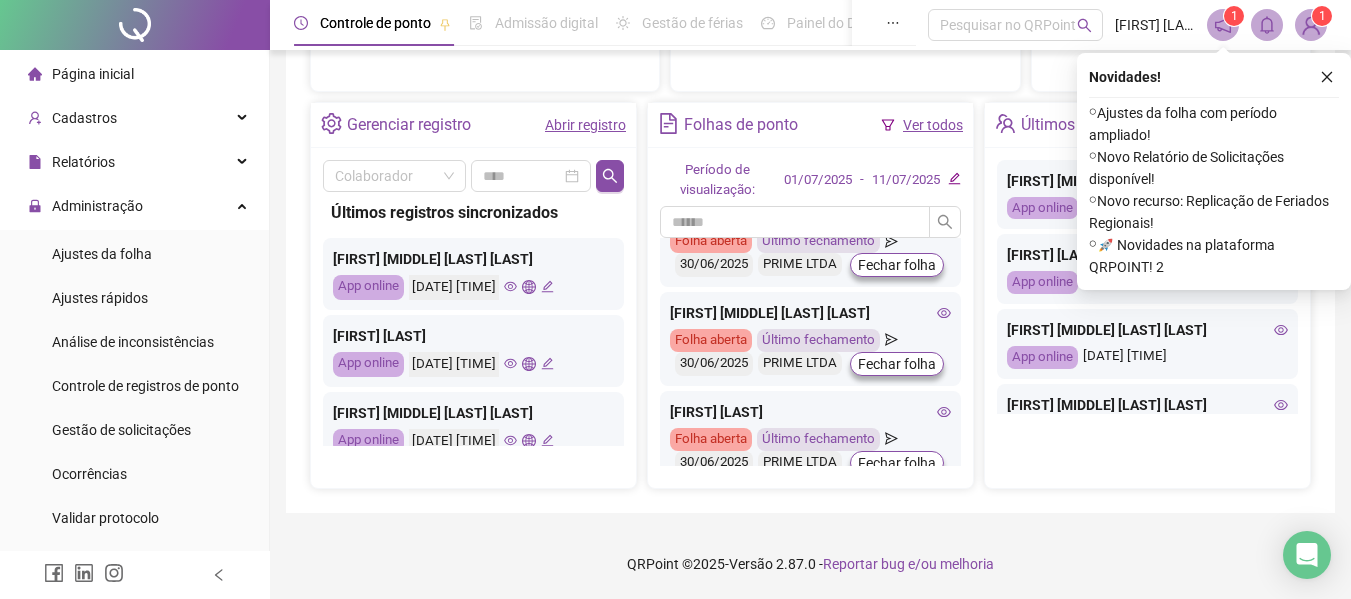 click 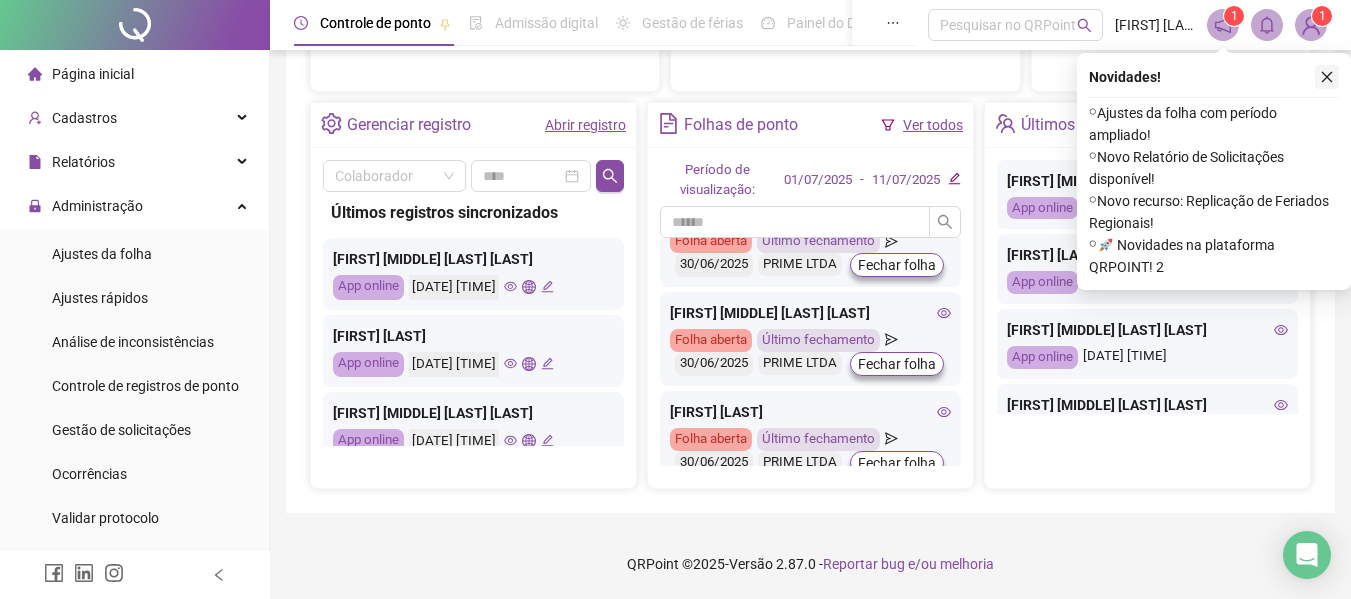 click 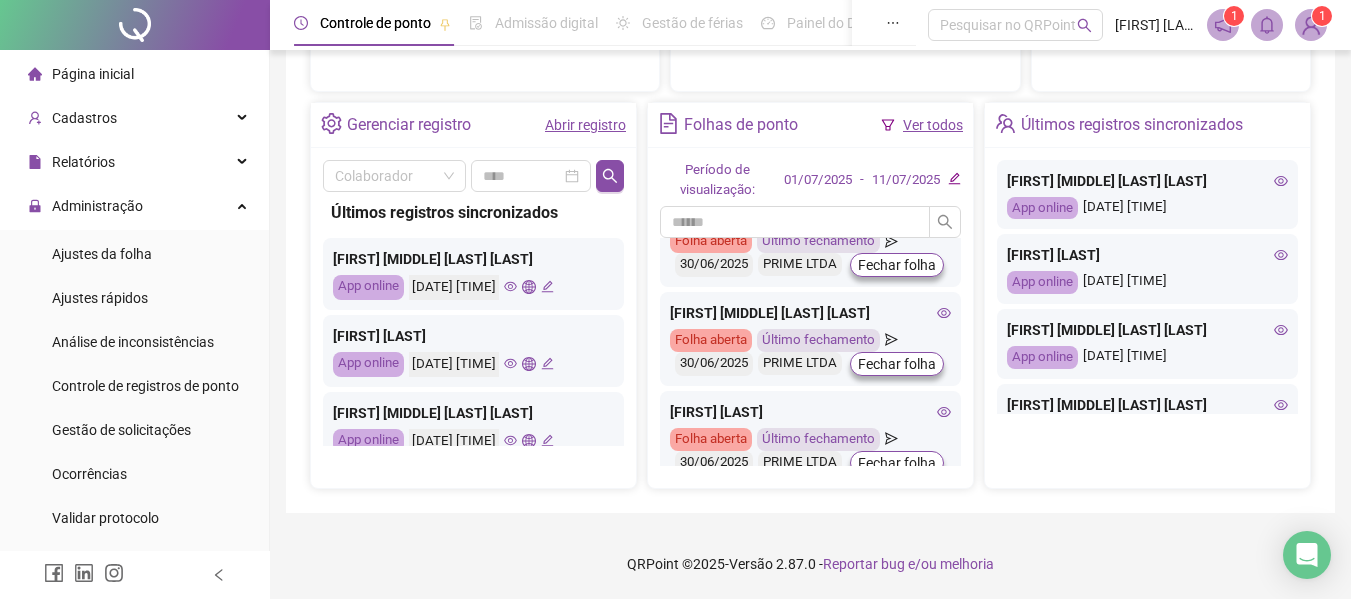 scroll, scrollTop: 802, scrollLeft: 0, axis: vertical 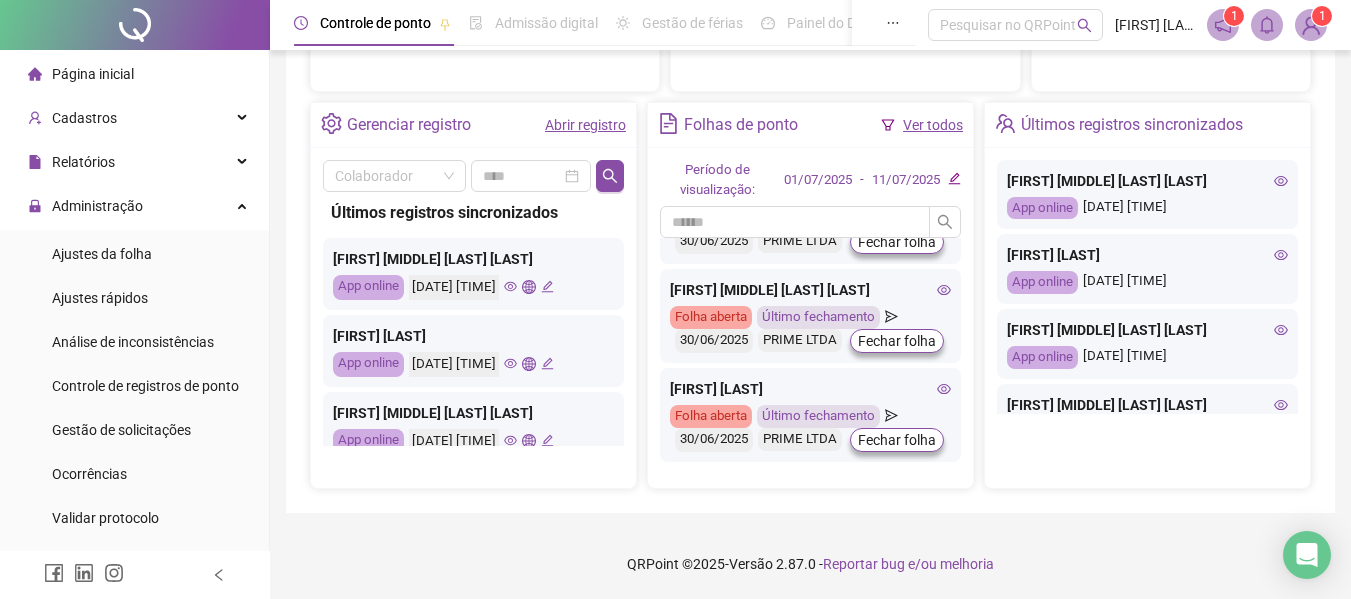 click 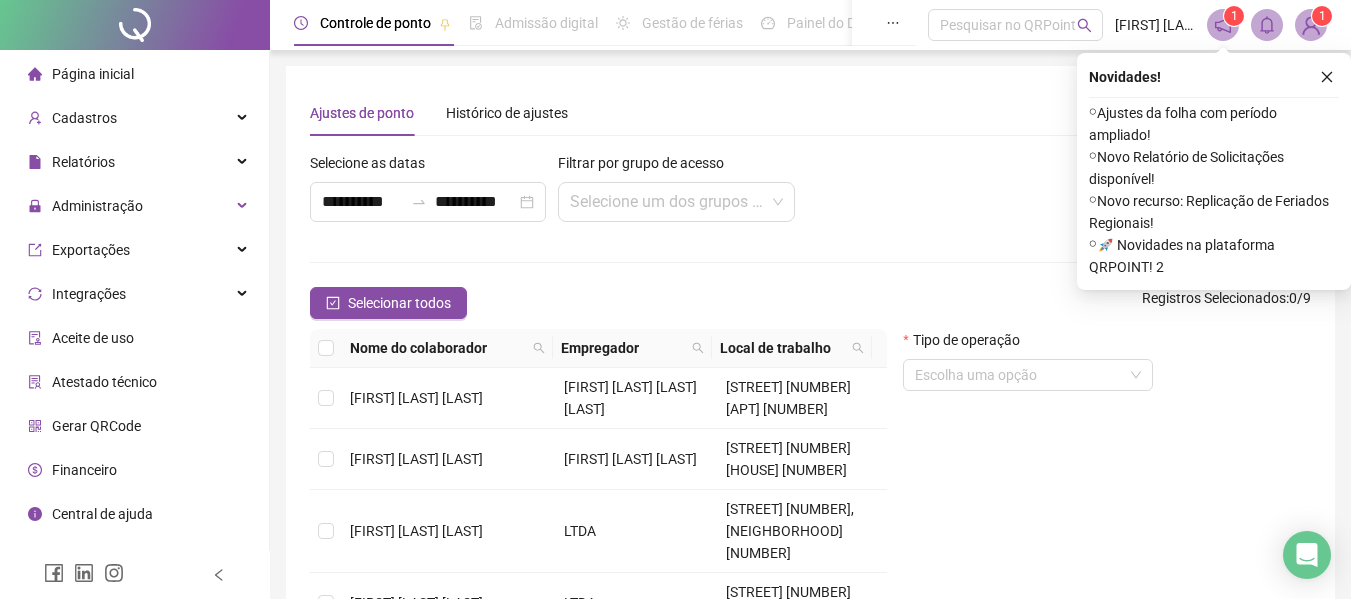 scroll, scrollTop: 0, scrollLeft: 0, axis: both 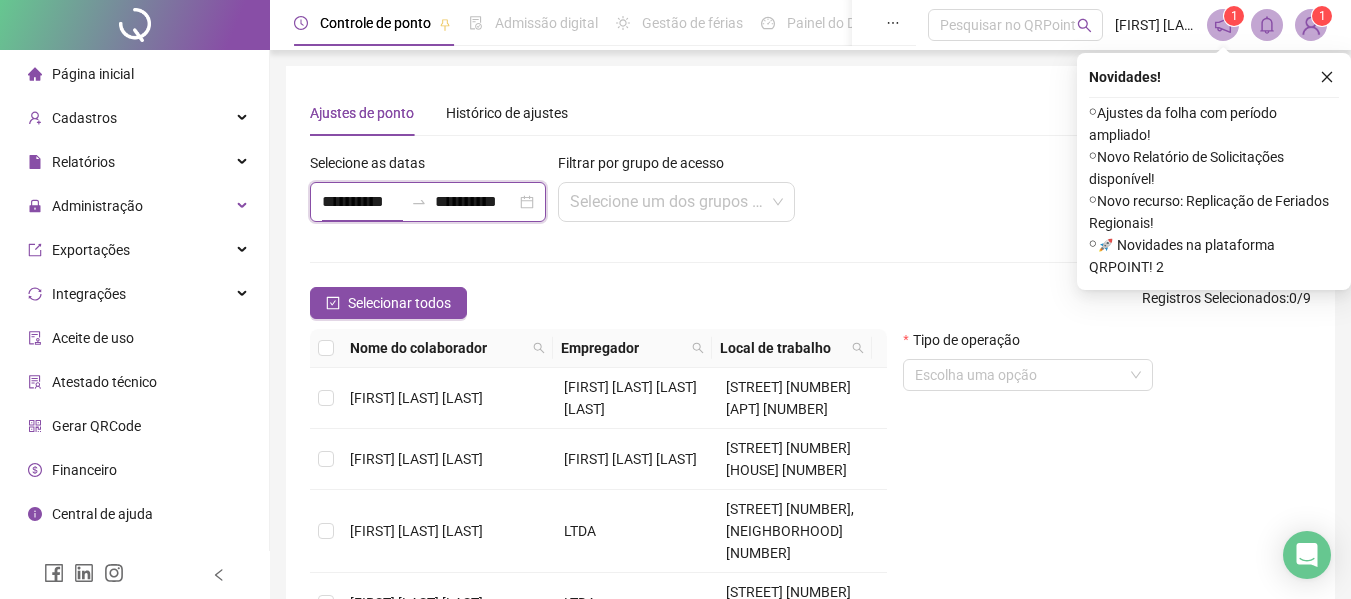 click on "**********" at bounding box center [362, 202] 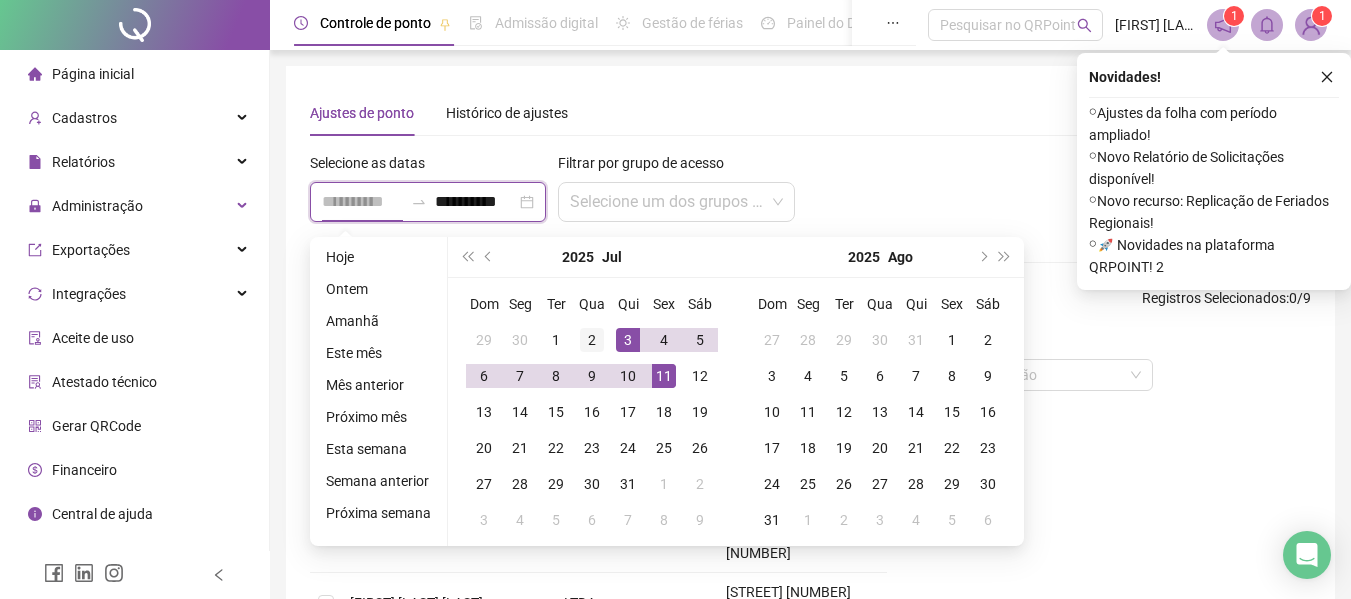 type on "**********" 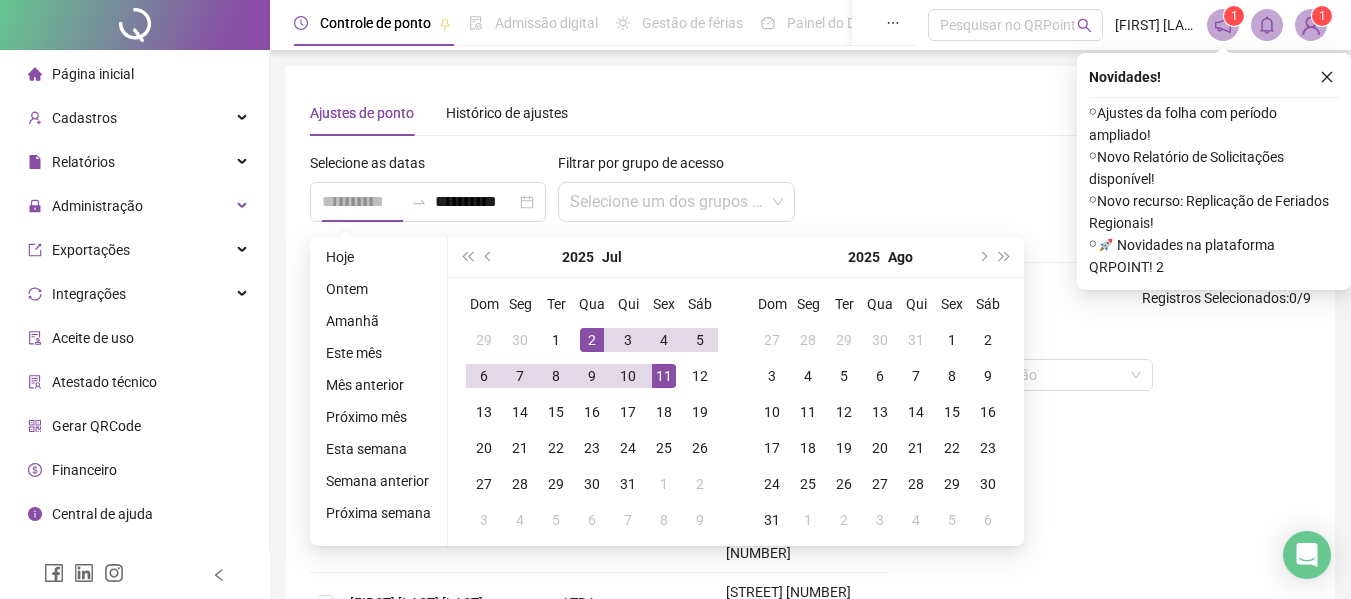 click on "2" at bounding box center (592, 340) 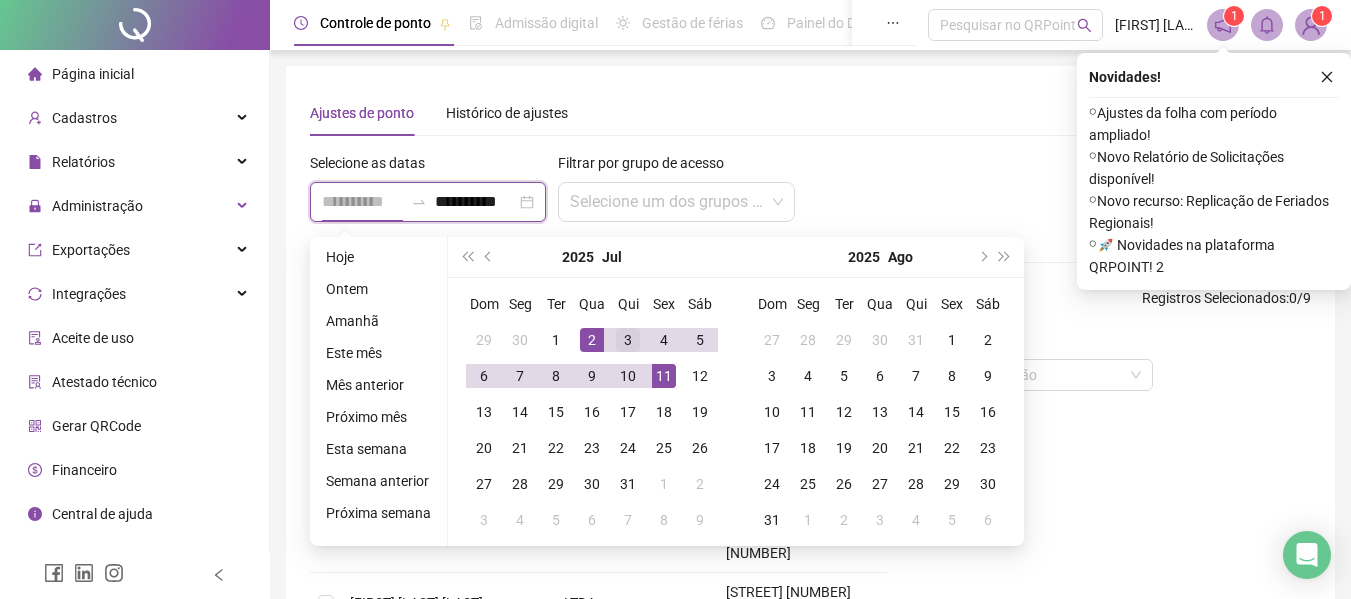 type on "**********" 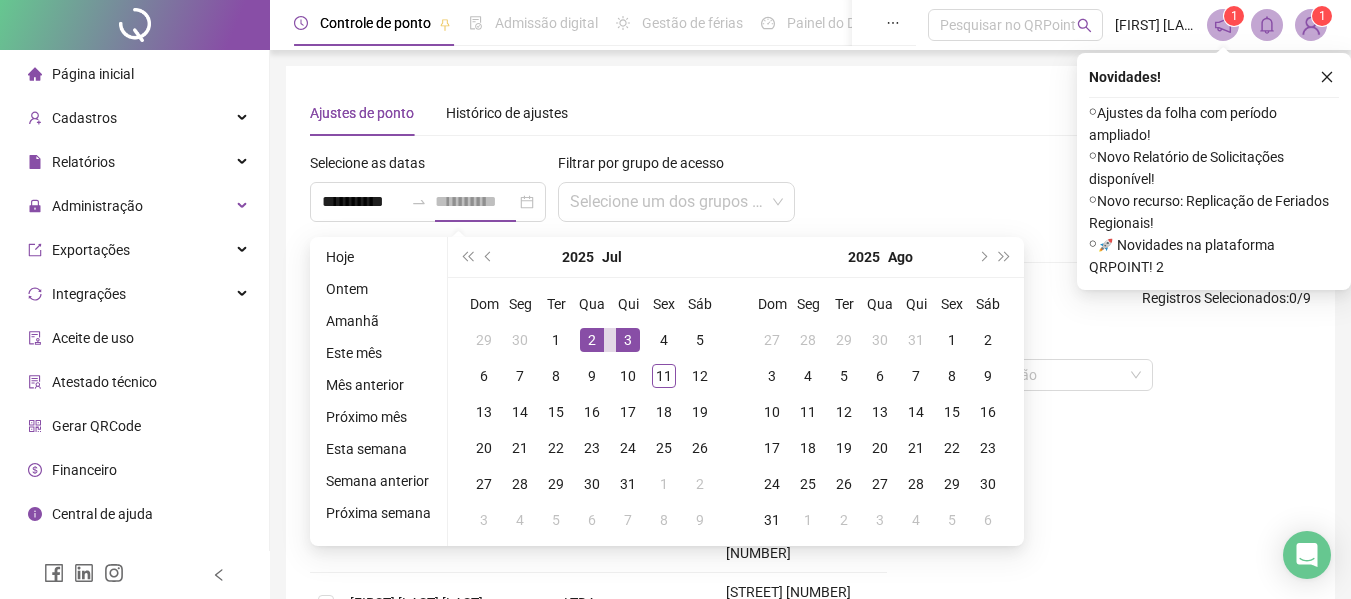 click on "3" at bounding box center [628, 340] 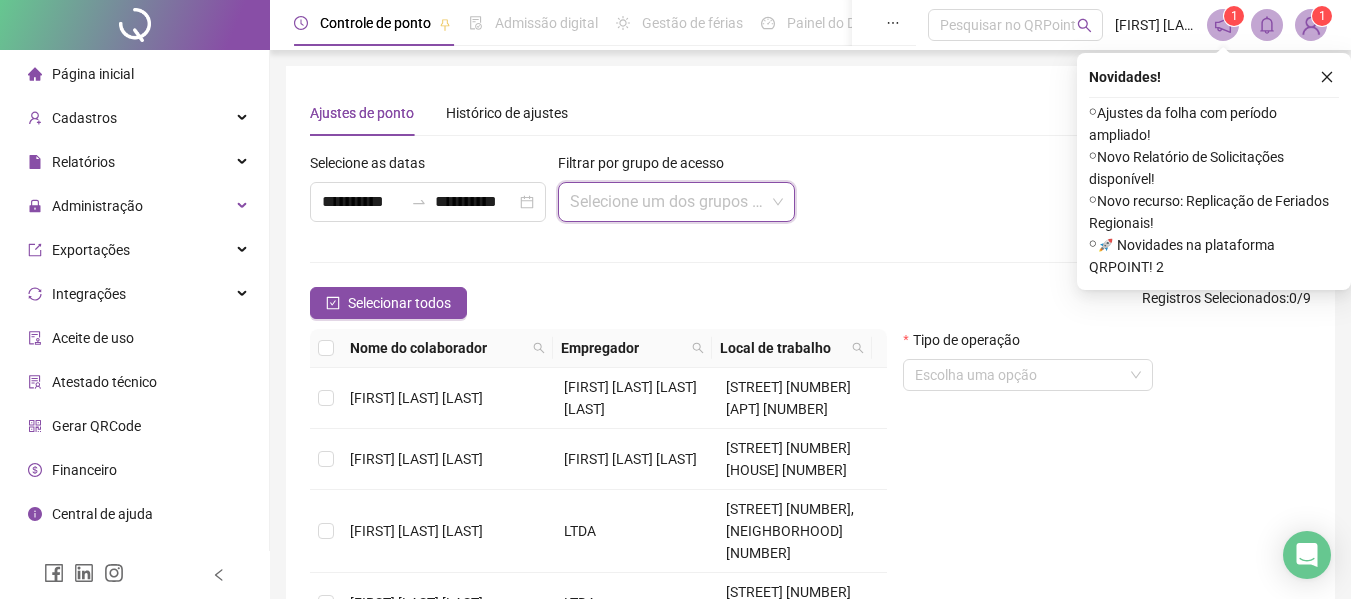 click at bounding box center [670, 202] 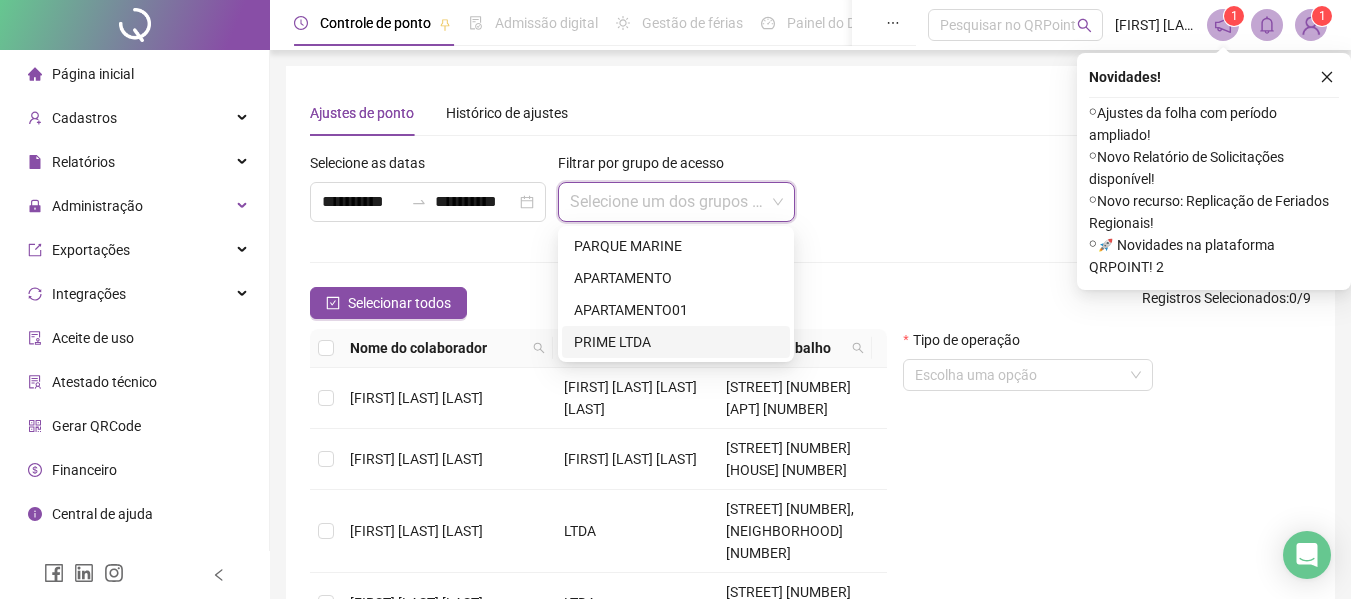 click on "PRIME LTDA" at bounding box center [676, 342] 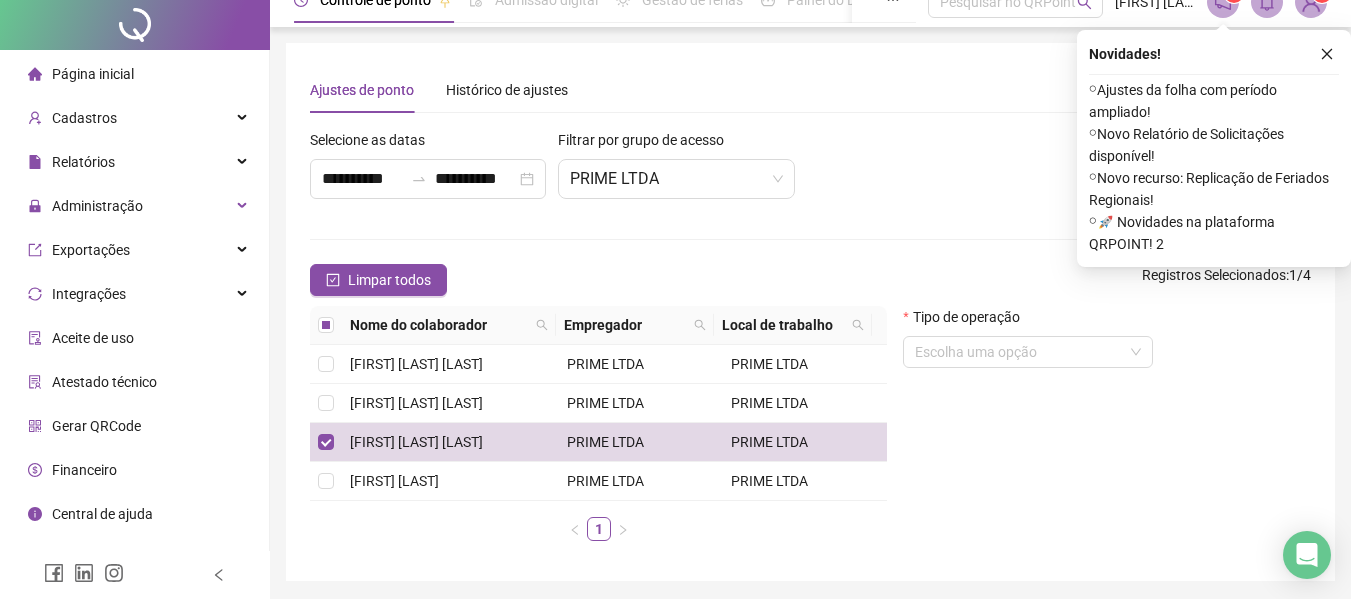 scroll, scrollTop: 100, scrollLeft: 0, axis: vertical 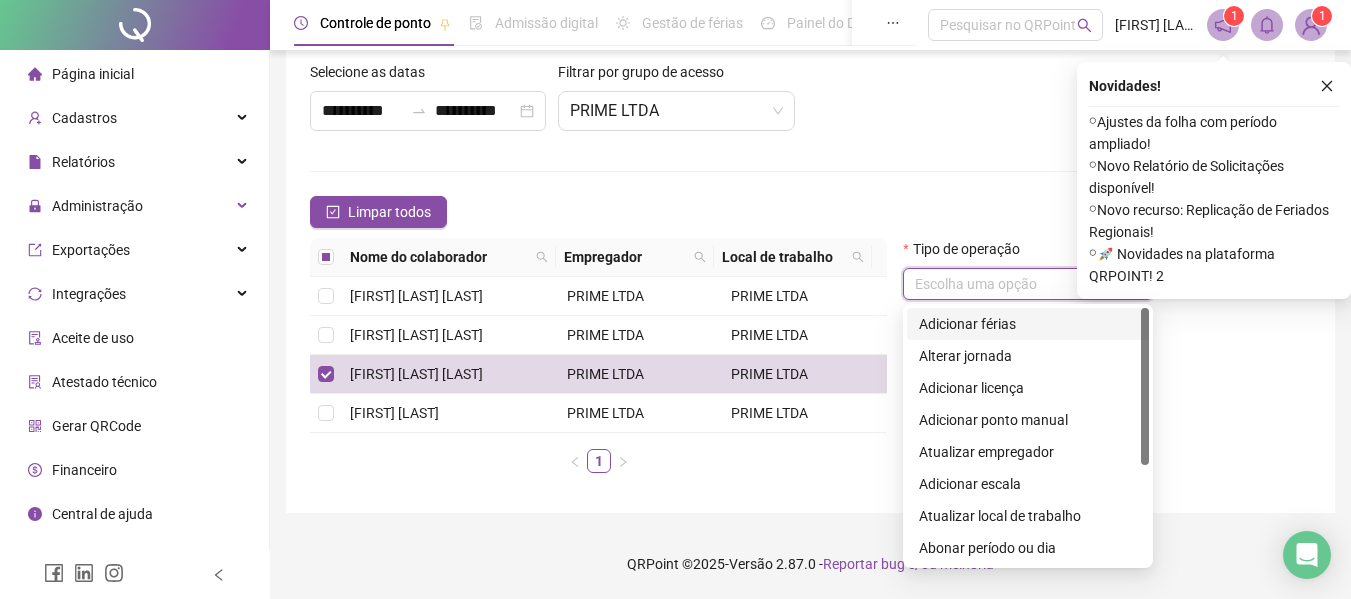 click at bounding box center (1022, 284) 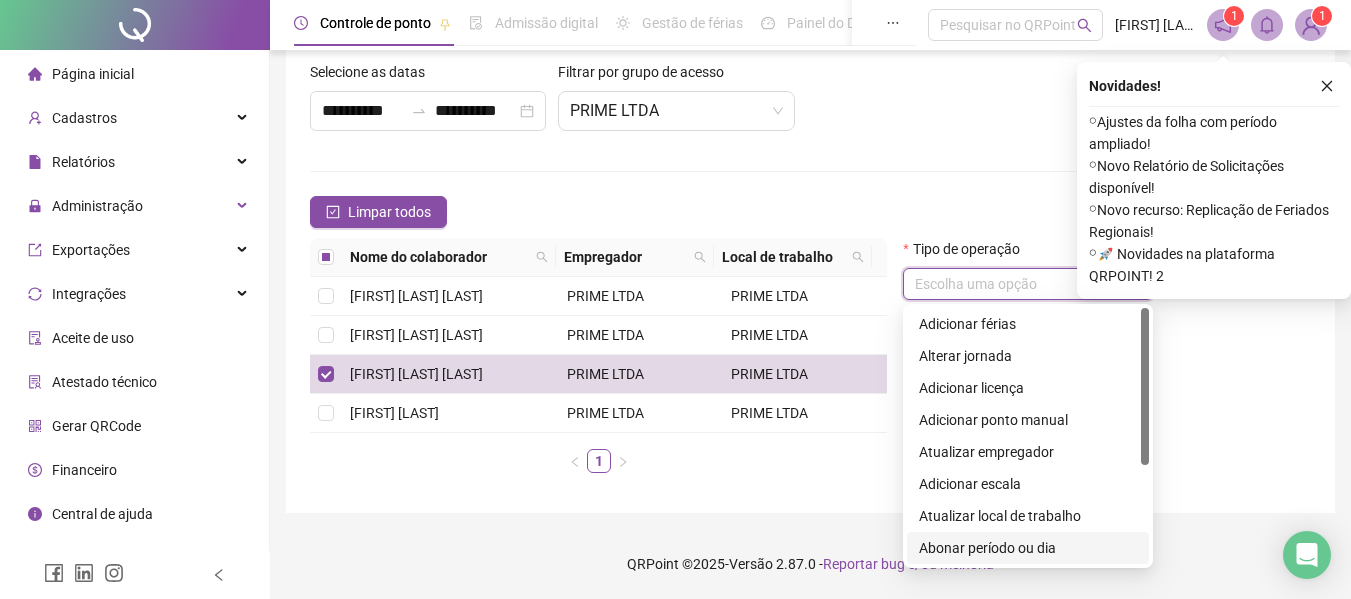 click on "Abonar período ou dia" at bounding box center [1028, 548] 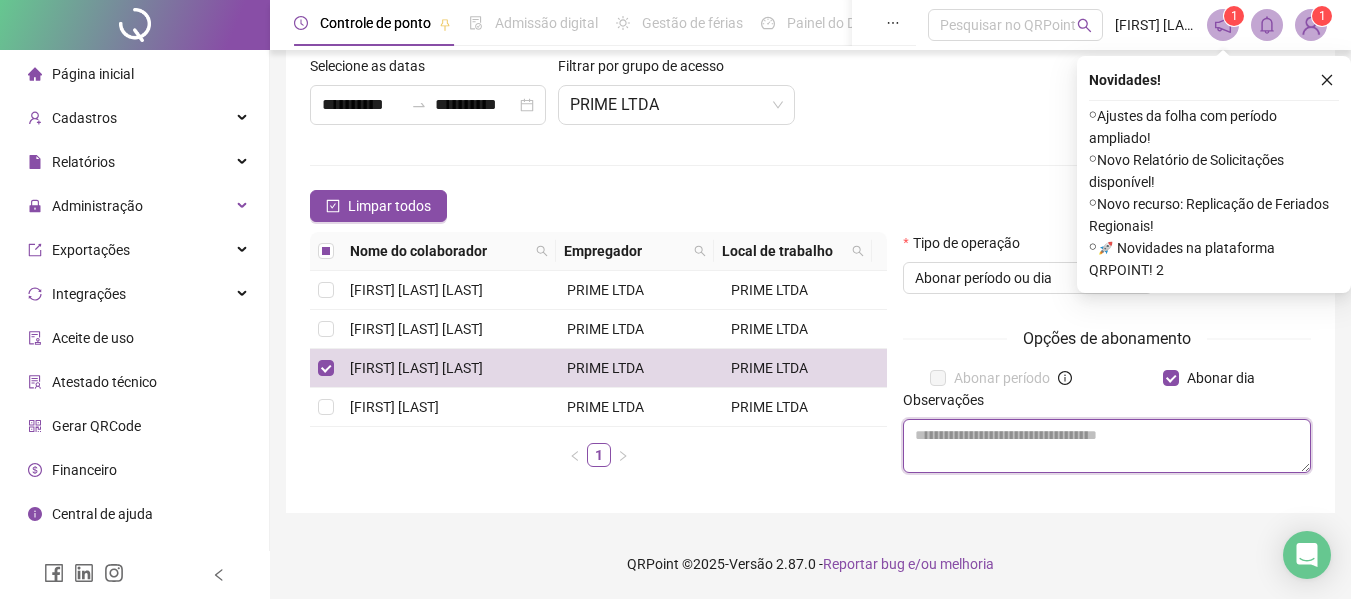 click at bounding box center [1107, 446] 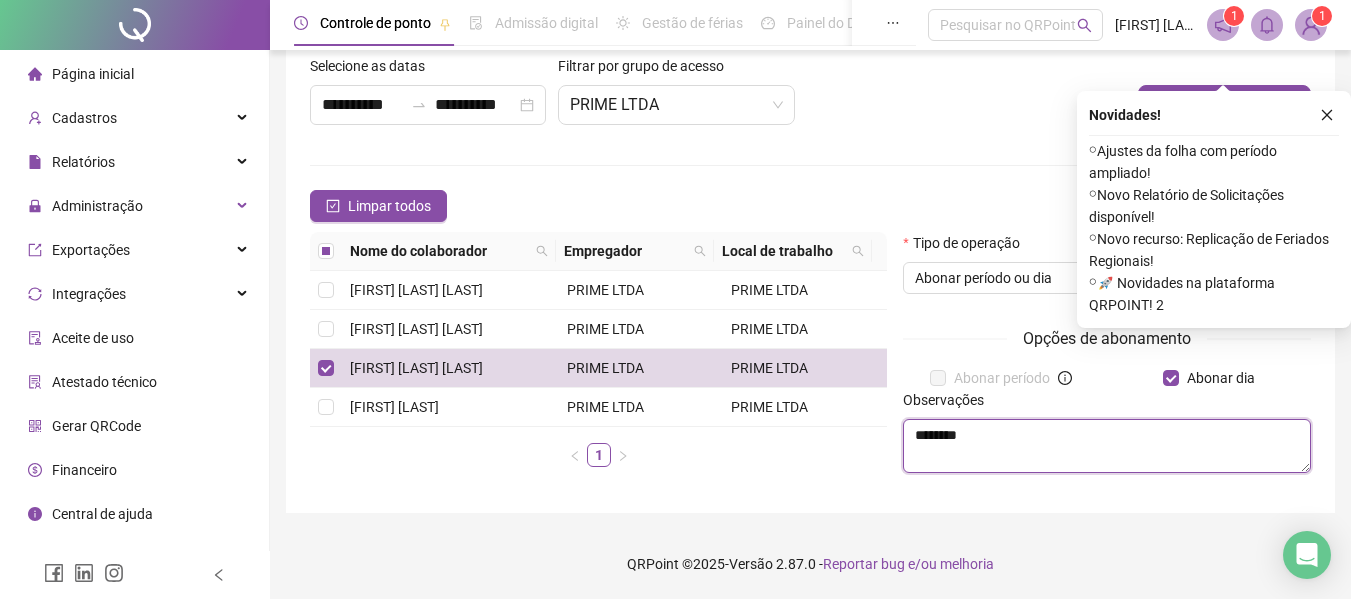 scroll, scrollTop: 135, scrollLeft: 0, axis: vertical 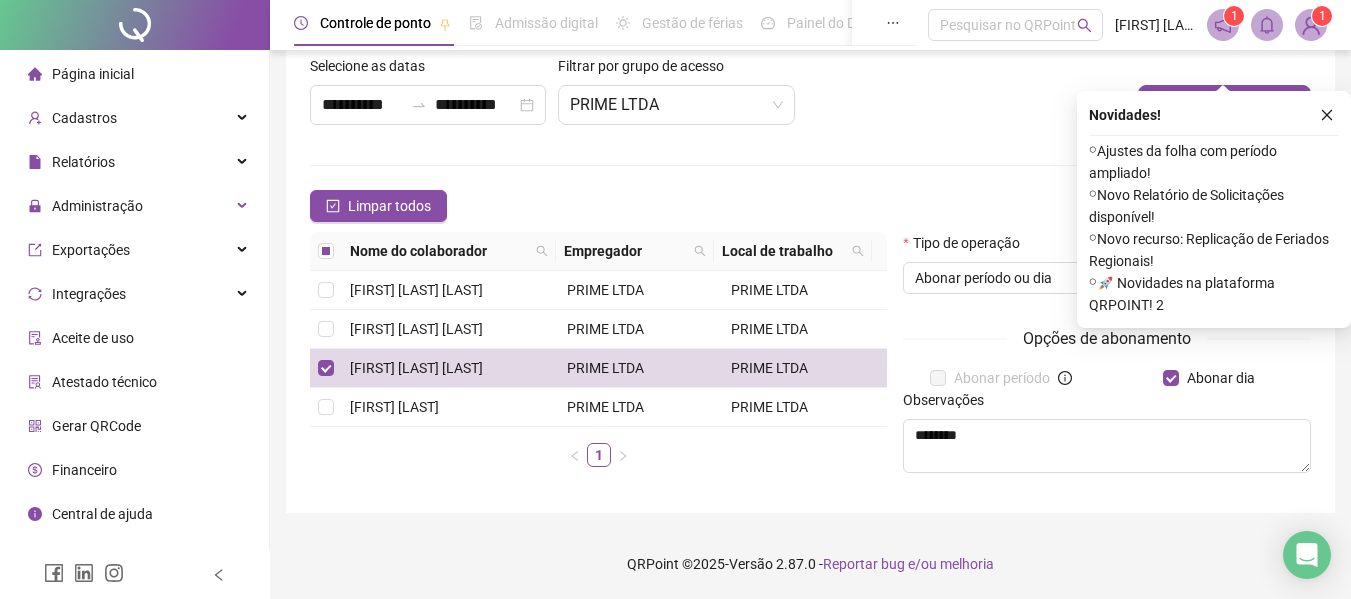 click on "Tipo de operação Abonar período ou dia Opções de abonamento Abonar período Abonar dia Observações ********" at bounding box center (1107, 360) 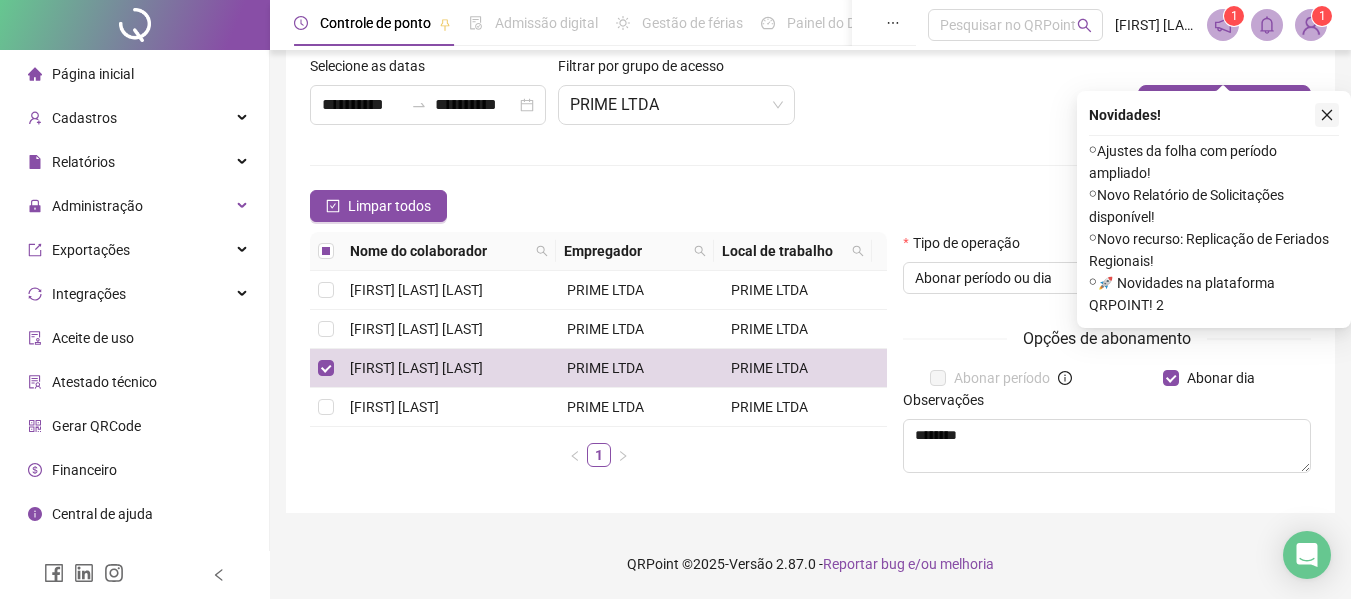 click 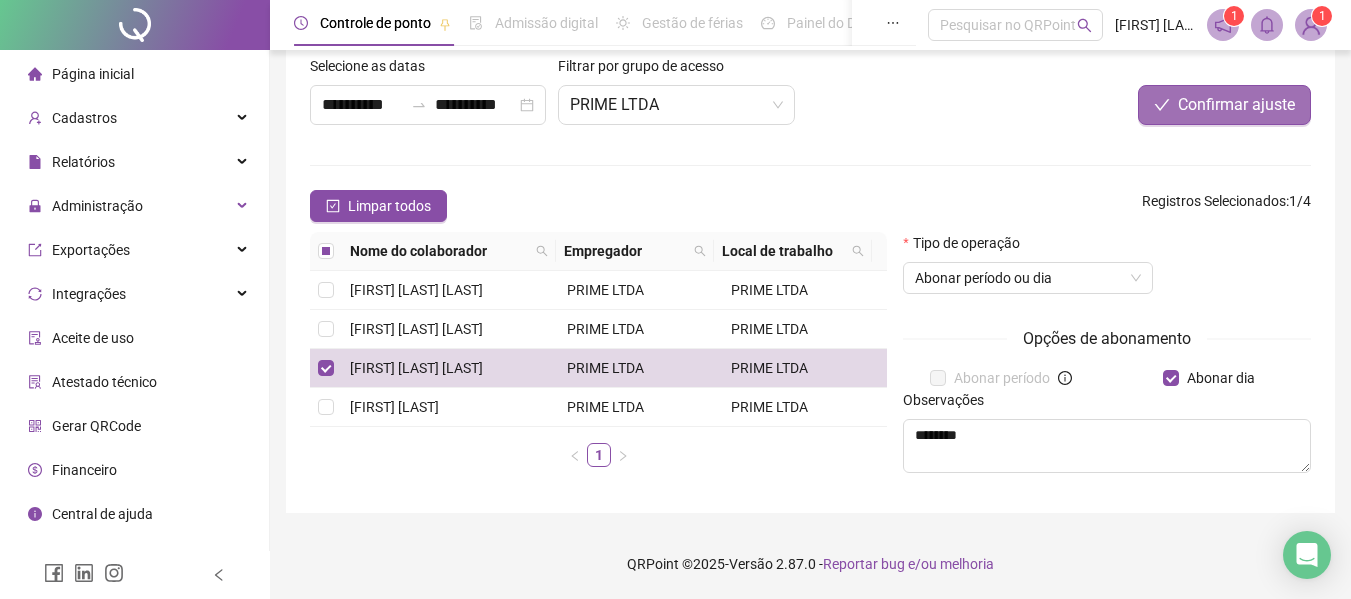 click on "Confirmar ajuste" at bounding box center [1236, 105] 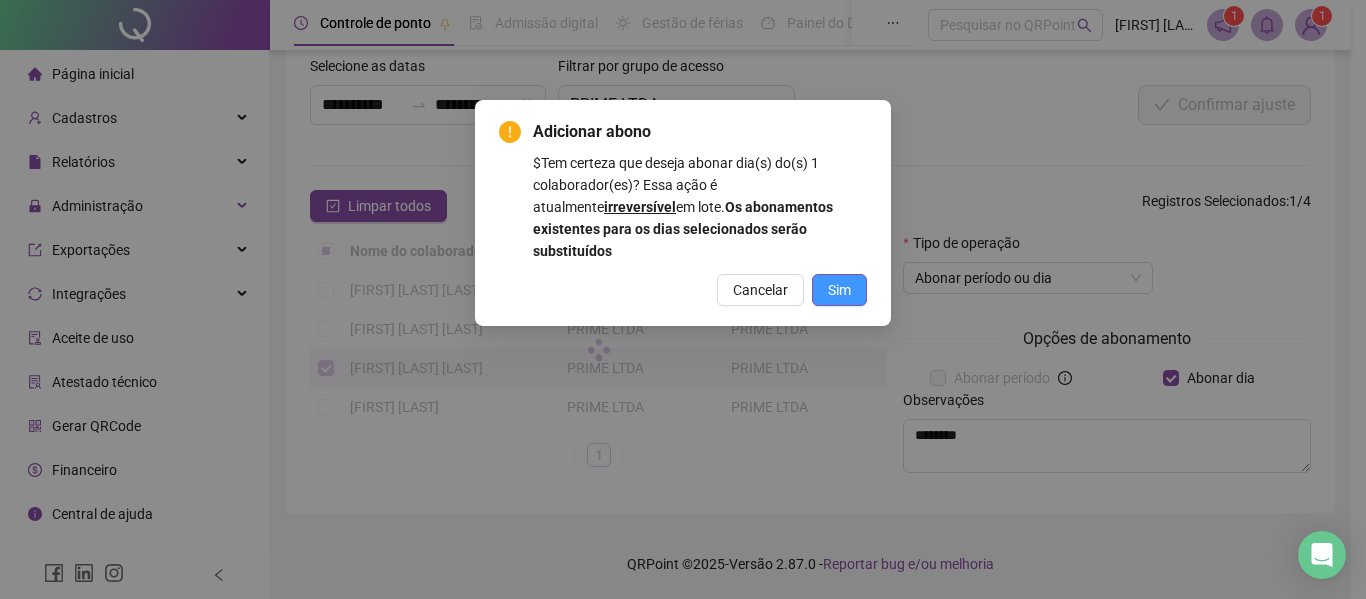 click on "Sim" at bounding box center (839, 290) 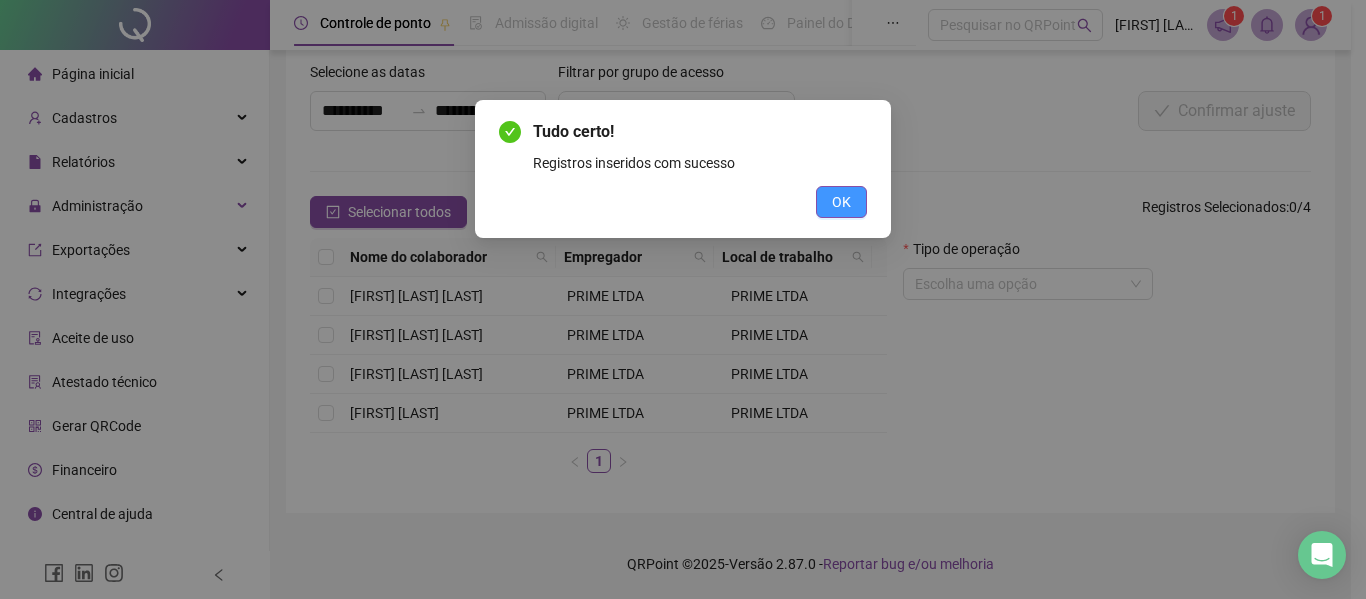 click on "OK" at bounding box center [841, 202] 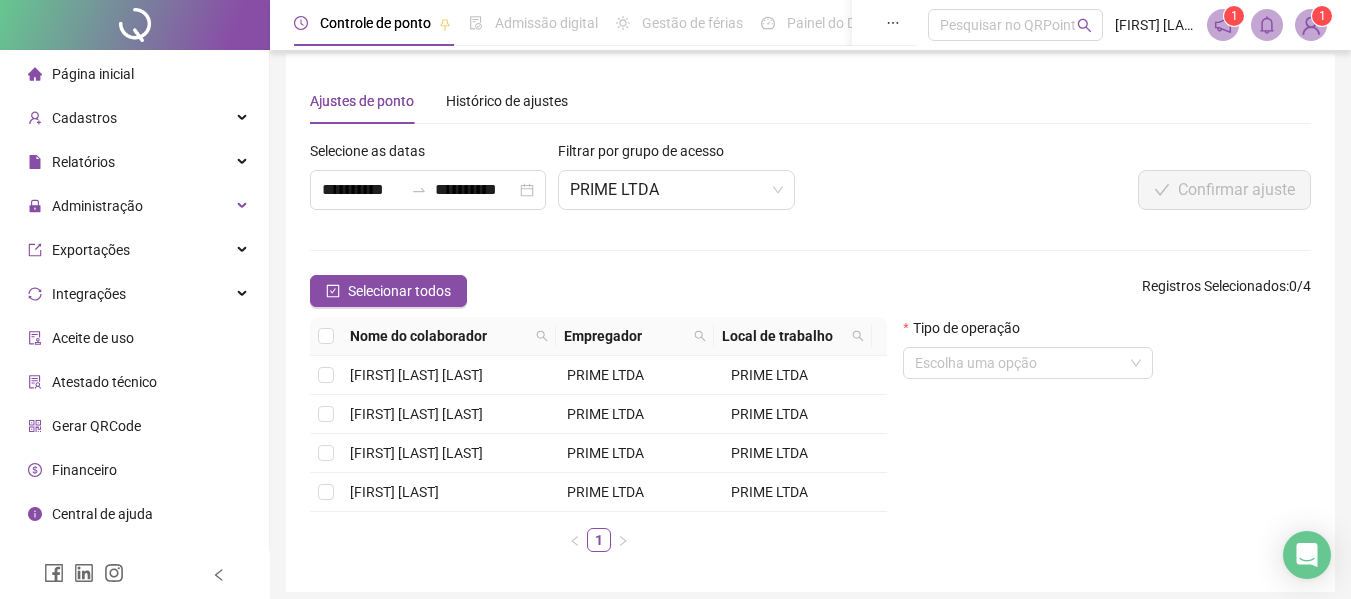 scroll, scrollTop: 0, scrollLeft: 0, axis: both 